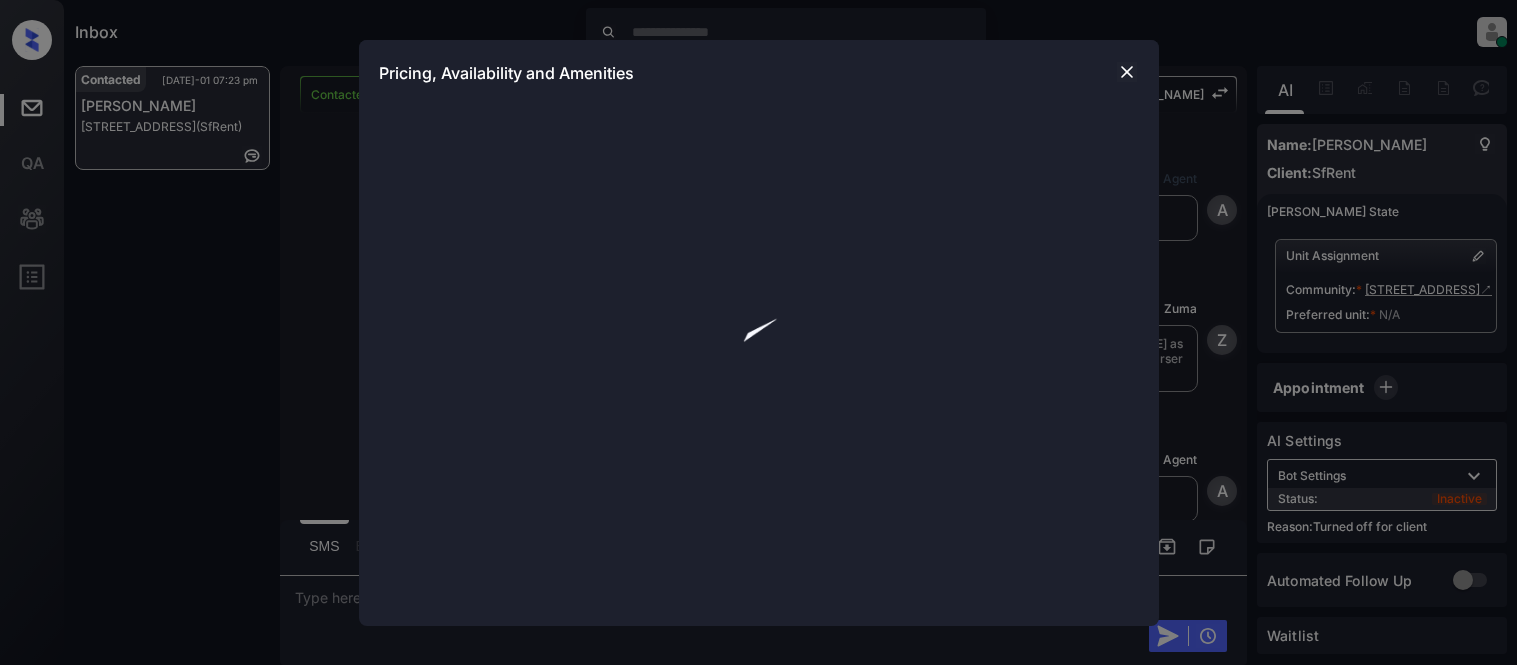 scroll, scrollTop: 0, scrollLeft: 0, axis: both 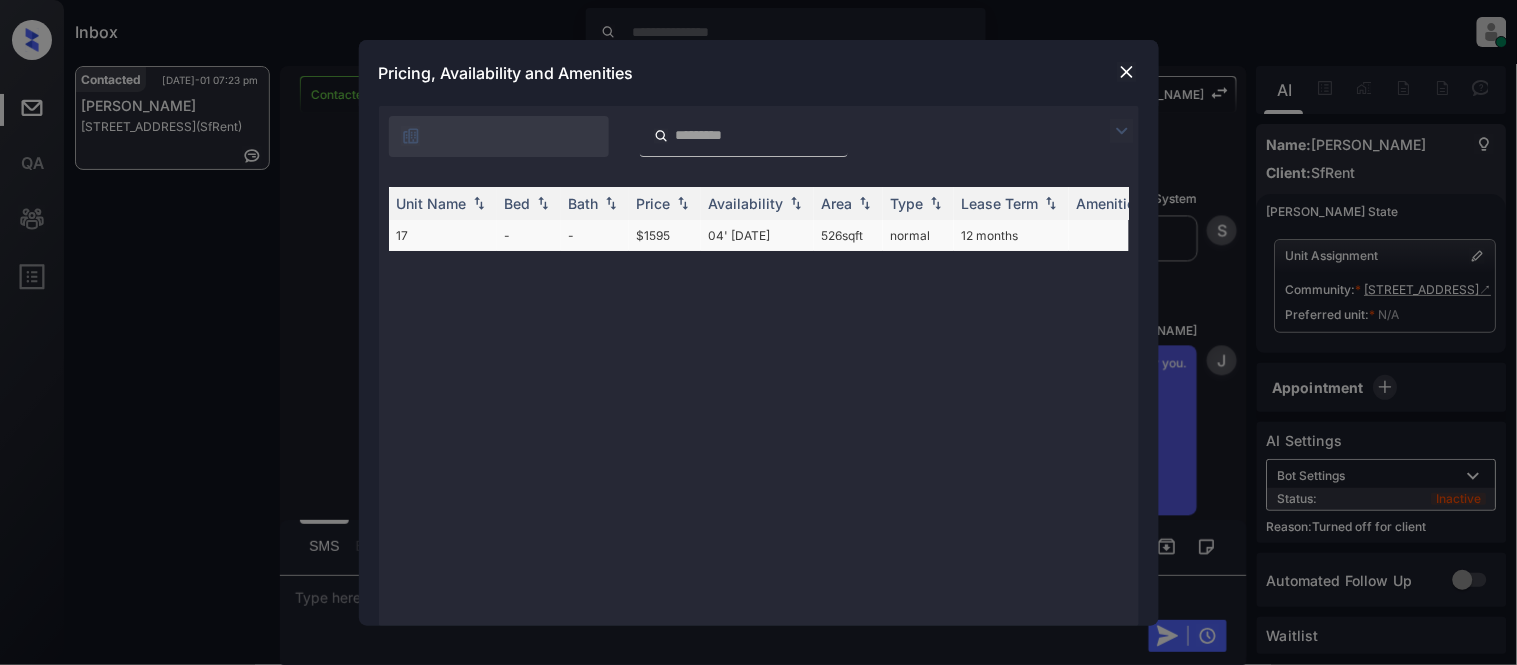 click on "04' [DATE]" at bounding box center (757, 235) 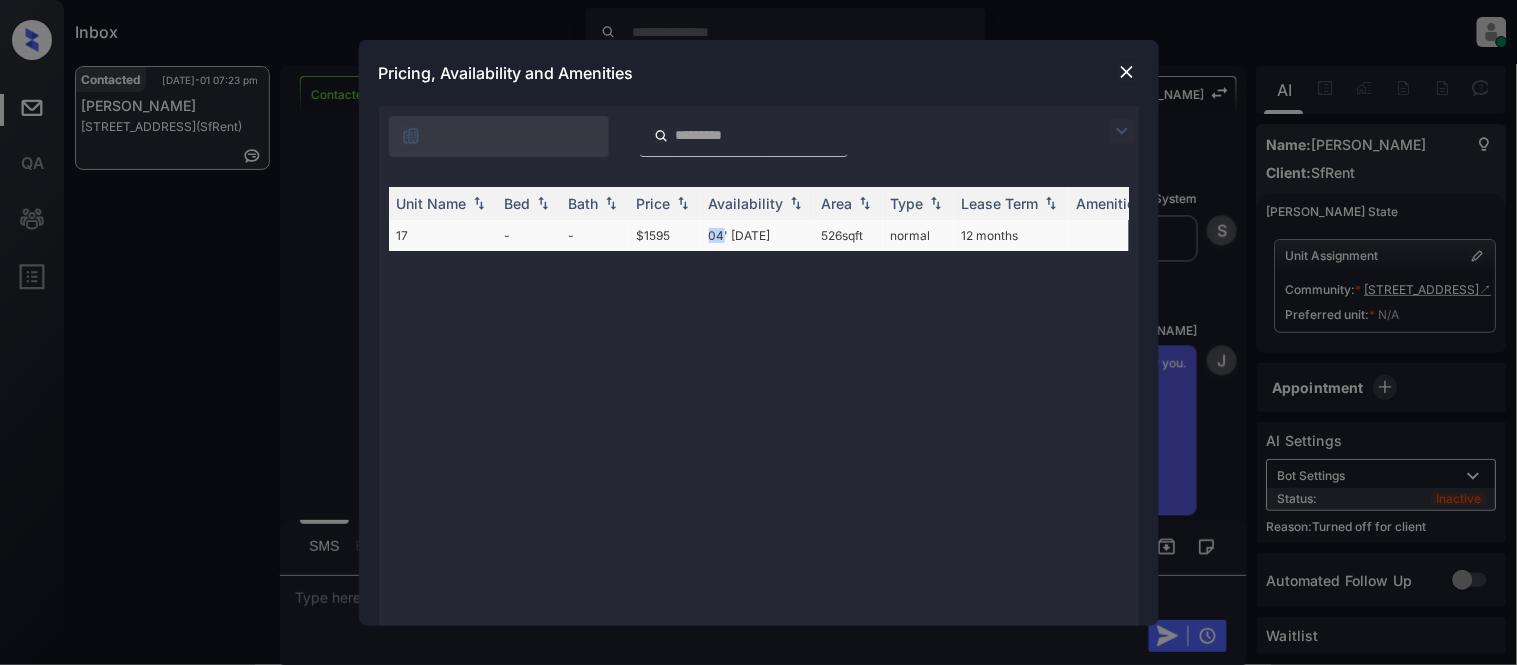 click on "04' [DATE]" at bounding box center [757, 235] 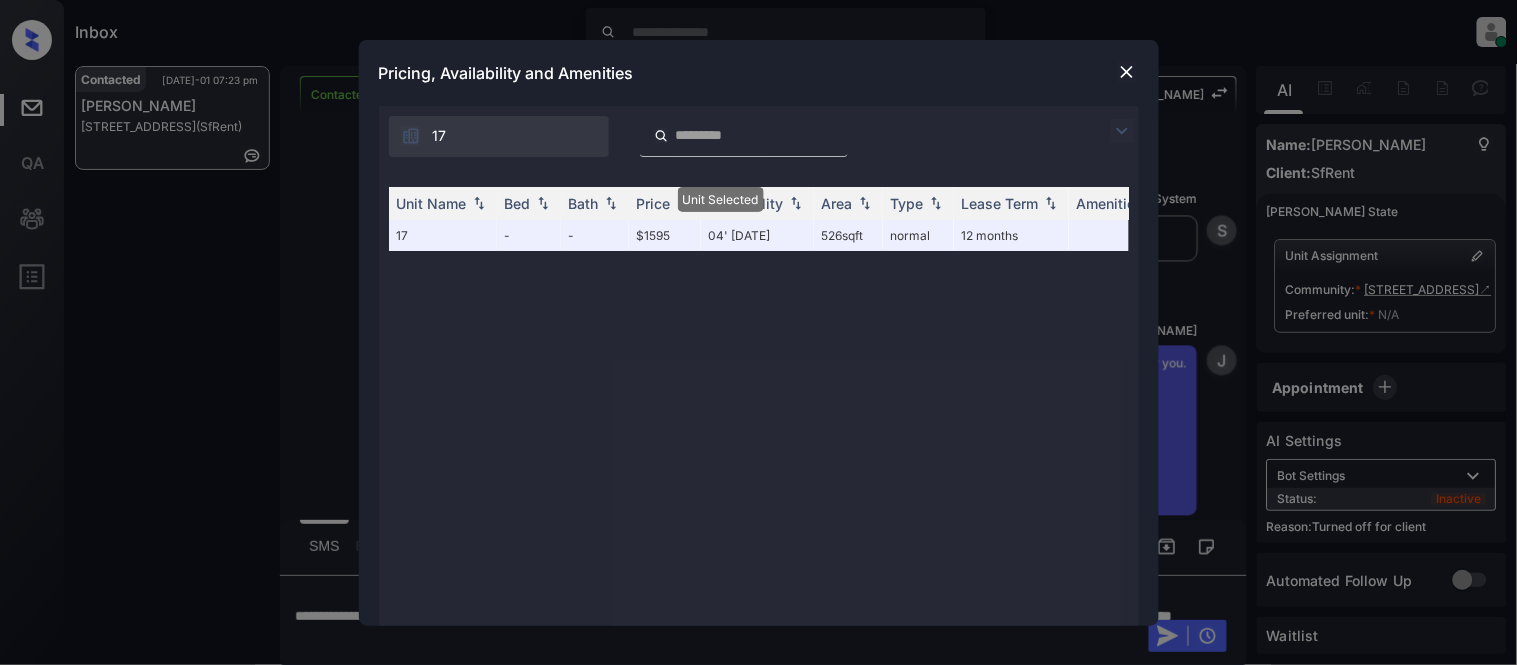 click on "Pricing, Availability and Amenities" at bounding box center (759, 73) 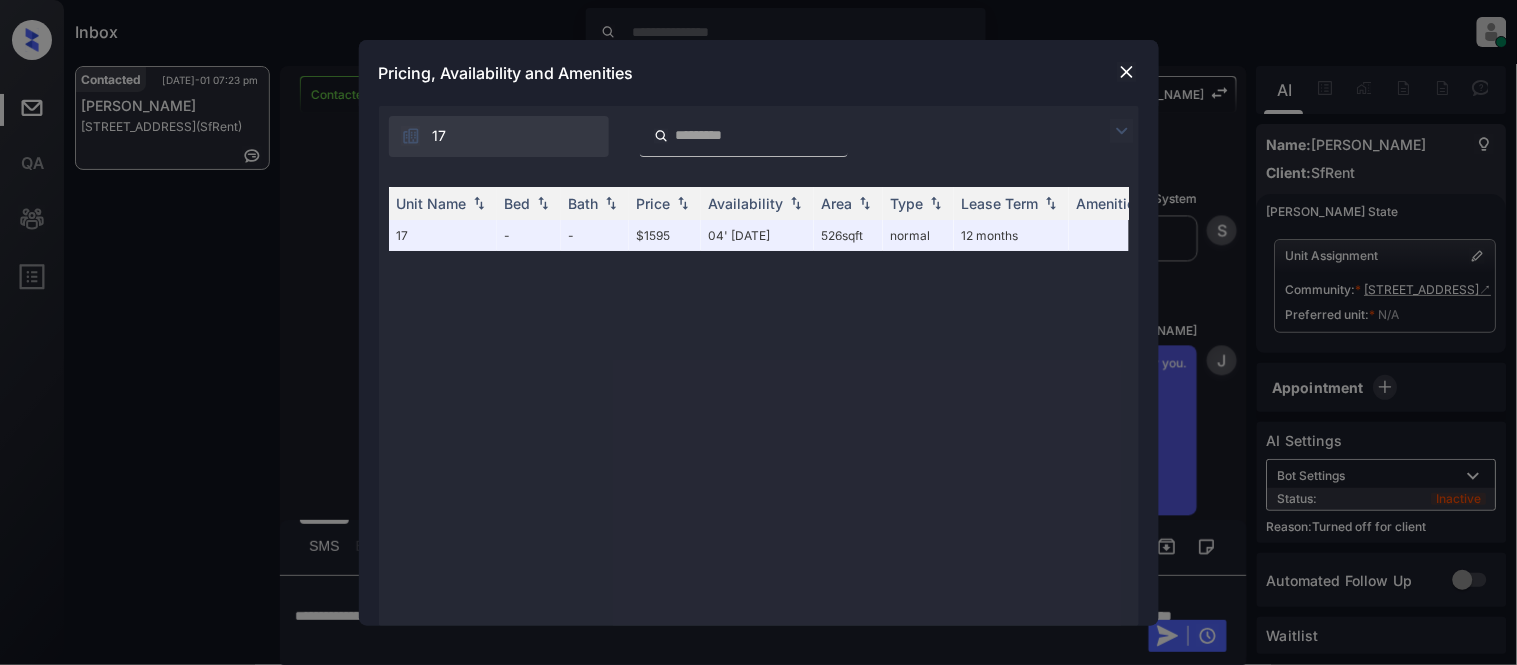 click at bounding box center (1127, 72) 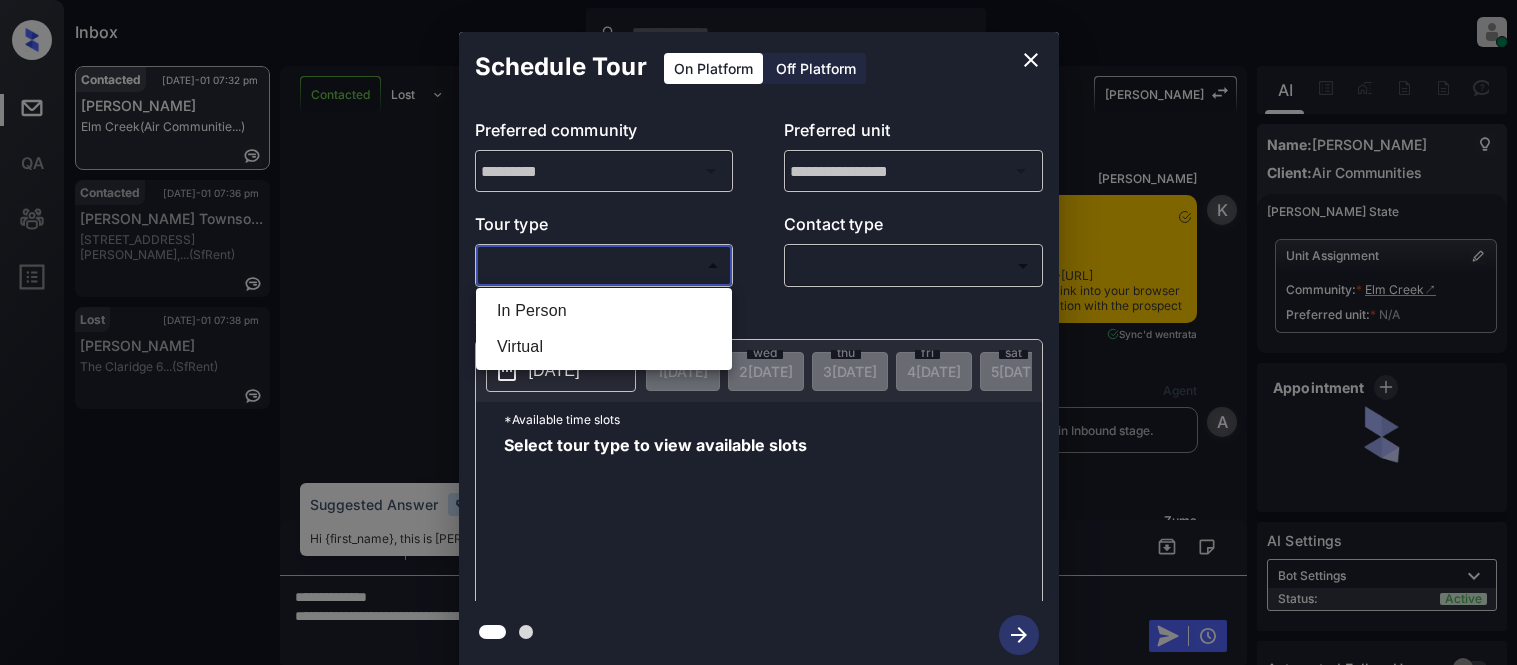 scroll, scrollTop: 0, scrollLeft: 0, axis: both 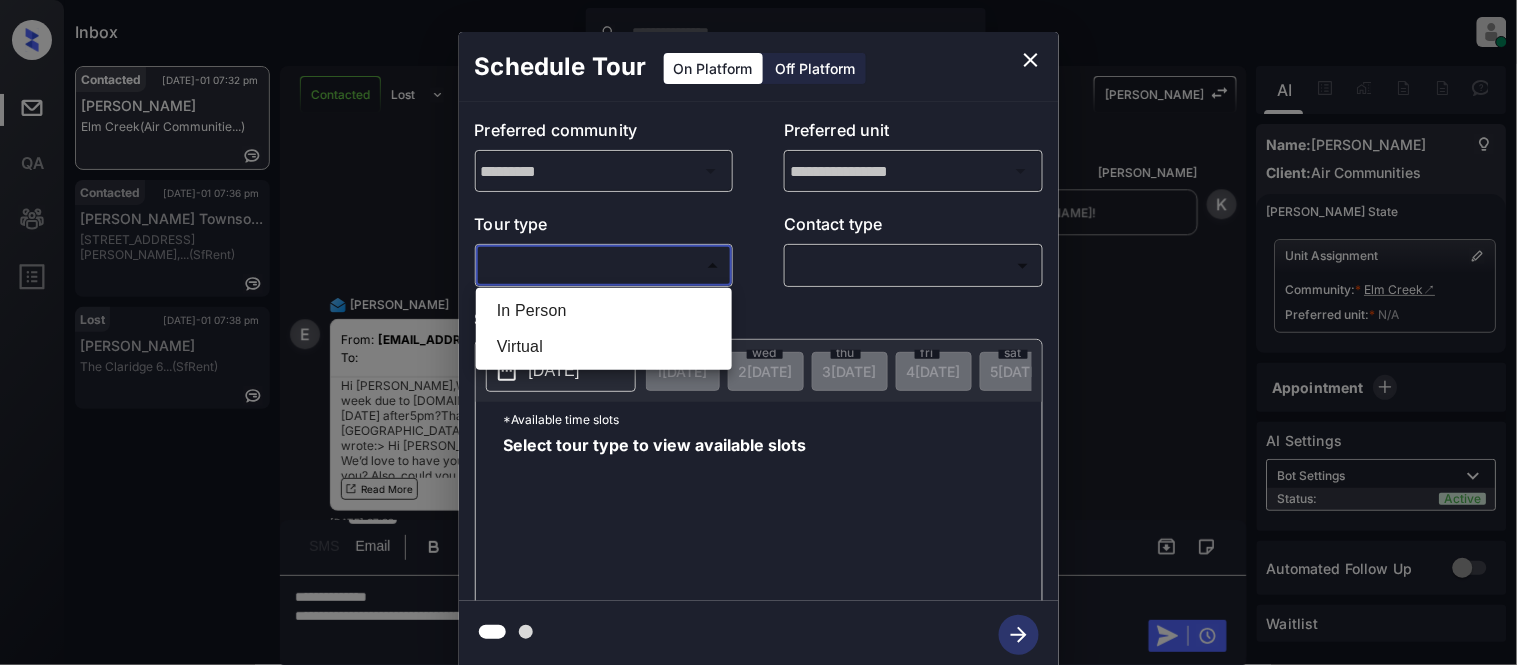click on "In Person" at bounding box center (604, 311) 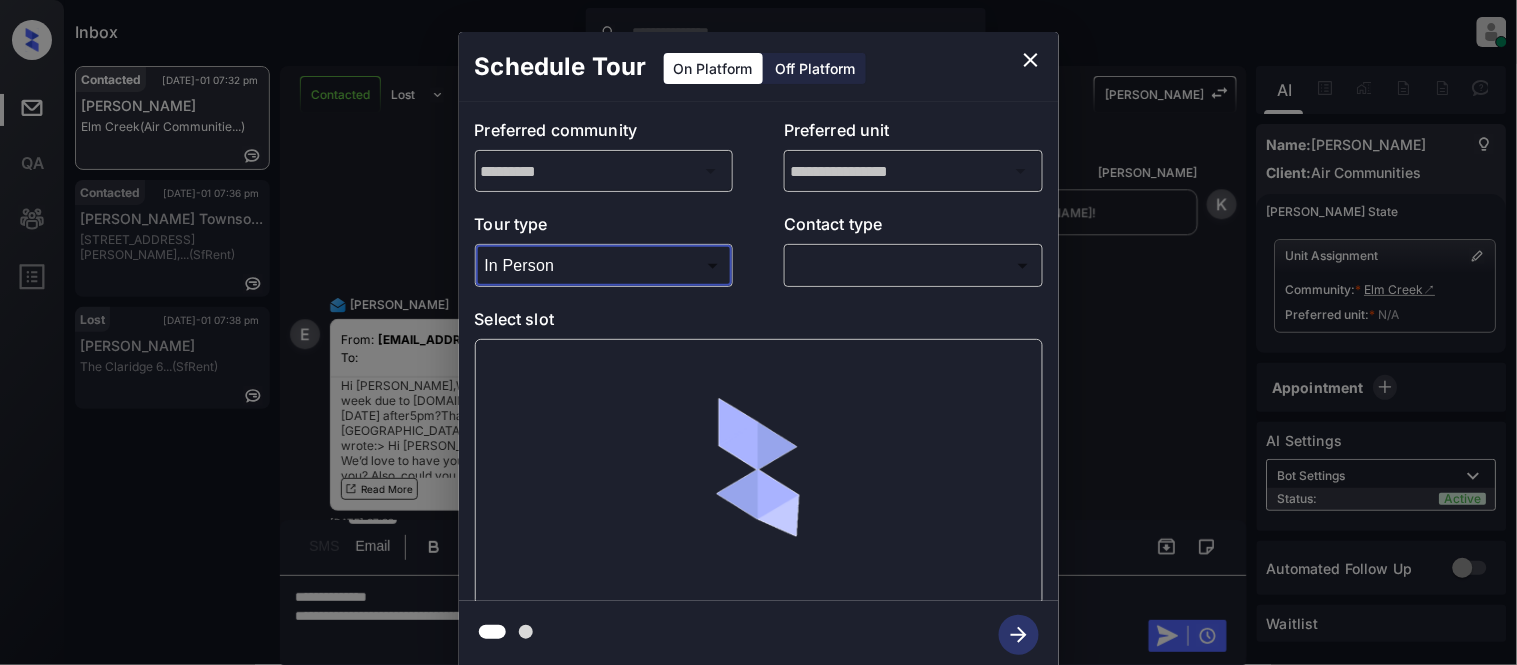 click on "Inbox Kristina Cataag Online Set yourself   offline Set yourself   on break Profile Switch to  light  mode Sign out Contacted Jul-01 07:32 pm   Elizabeth Reed Elm Creek  (Air Communitie...) Contacted Jul-01 07:36 pm   Korinne Townso... 930 Sutter St,...  (SfRent) Lost Jul-01 07:38 pm   Oleiny Johnson The Claridge 6...  (SfRent) Contacted Lost Lead Sentiment: Angry Upon sliding the acknowledgement:  Lead will move to lost stage. * ​ SMS and call option will be set to opt out. AFM will be turned off for the lead. Kelsey New Message Kelsey Notes Note: <a href="https://conversation.getzuma.com/68648f3270675ea7d4a06c49">https://conversation.getzuma.com/68648f3270675ea7d4a06c49</a> - Paste this link into your browser to view Kelsey’s conversation with the prospect Jul 01, 2025 06:45 pm  Sync'd w  entrata K New Message Agent Lead created via ilsWebhook in Inbound stage. Jul 01, 2025 06:45 pm A New Message Zuma Lead transferred to leasing agent: kelsey Jul 01, 2025 06:45 pm Z New Message Kelsey K New Message A A" at bounding box center (758, 332) 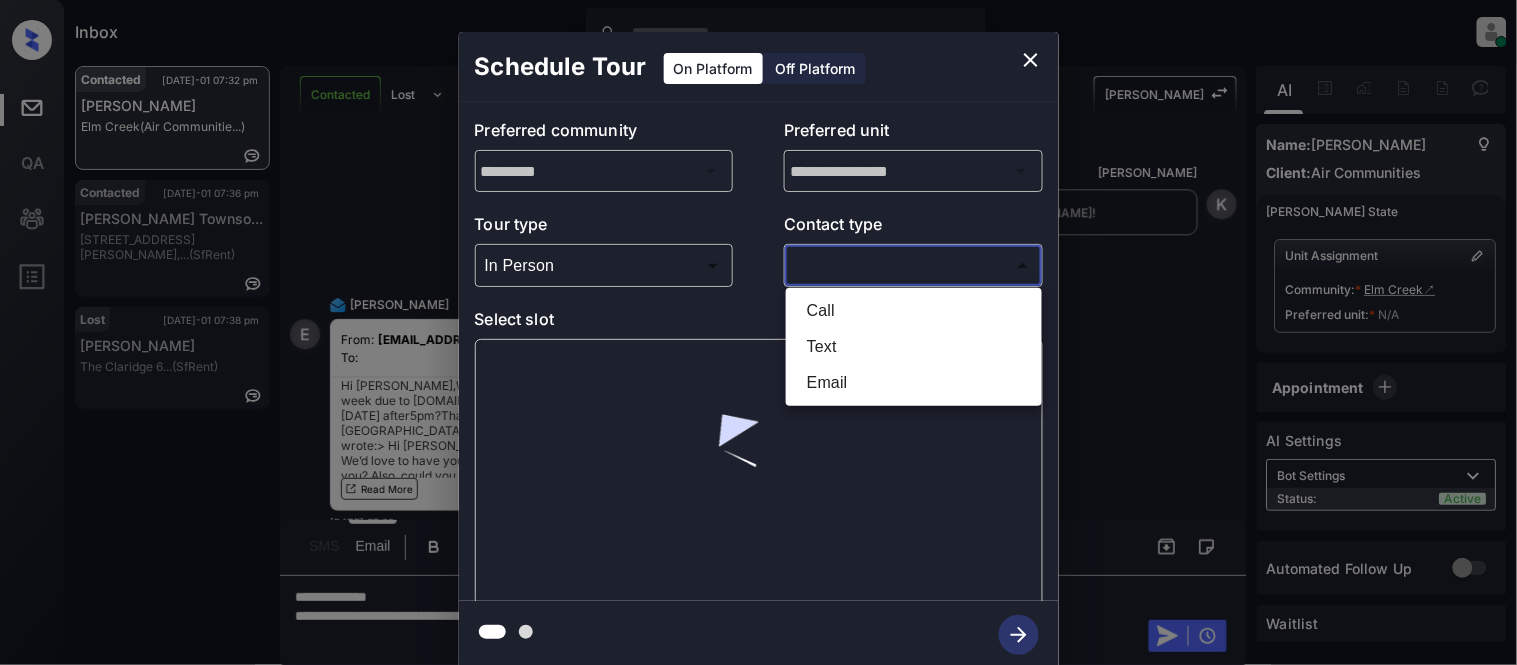 click at bounding box center [758, 332] 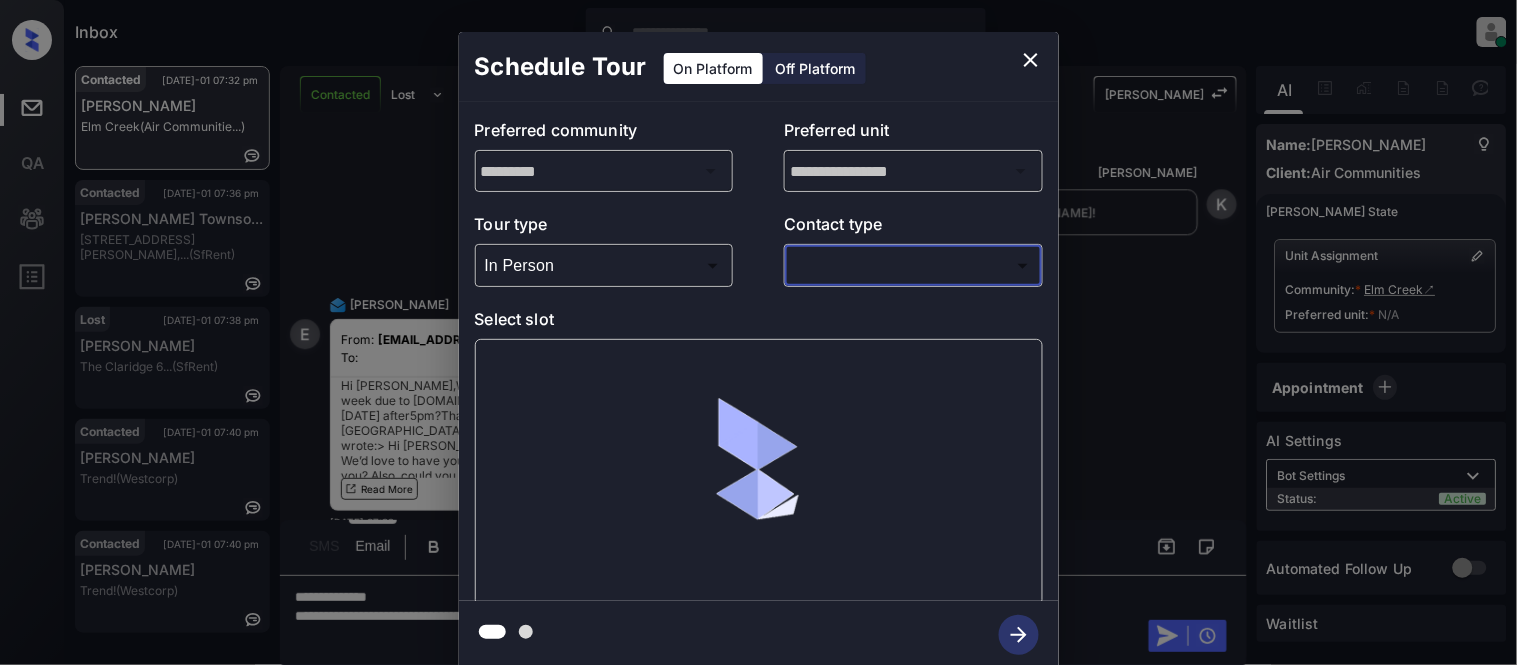 click on "Inbox Kristina Cataag Online Set yourself   offline Set yourself   on break Profile Switch to  light  mode Sign out Contacted Jul-01 07:32 pm   Elizabeth Reed Elm Creek  (Air Communitie...) Contacted Jul-01 07:36 pm   Korinne Townso... 930 Sutter St,...  (SfRent) Lost Jul-01 07:38 pm   Oleiny Johnson The Claridge 6...  (SfRent) Contacted Jul-01 07:40 pm   Arun Thomas Trend!  (Westcorp) Contacted Jul-01 07:40 pm   Arun Thomas Trend!  (Westcorp) Contacted Lost Lead Sentiment: Angry Upon sliding the acknowledgement:  Lead will move to lost stage. * ​ SMS and call option will be set to opt out. AFM will be turned off for the lead. Kelsey New Message Kelsey Notes Note: <a href="https://conversation.getzuma.com/68648f3270675ea7d4a06c49">https://conversation.getzuma.com/68648f3270675ea7d4a06c49</a> - Paste this link into your browser to view Kelsey’s conversation with the prospect Jul 01, 2025 06:45 pm  Sync'd w  entrata K New Message Agent Lead created via ilsWebhook in Inbound stage. Jul 01, 2025 06:45 pm A Z" at bounding box center [758, 332] 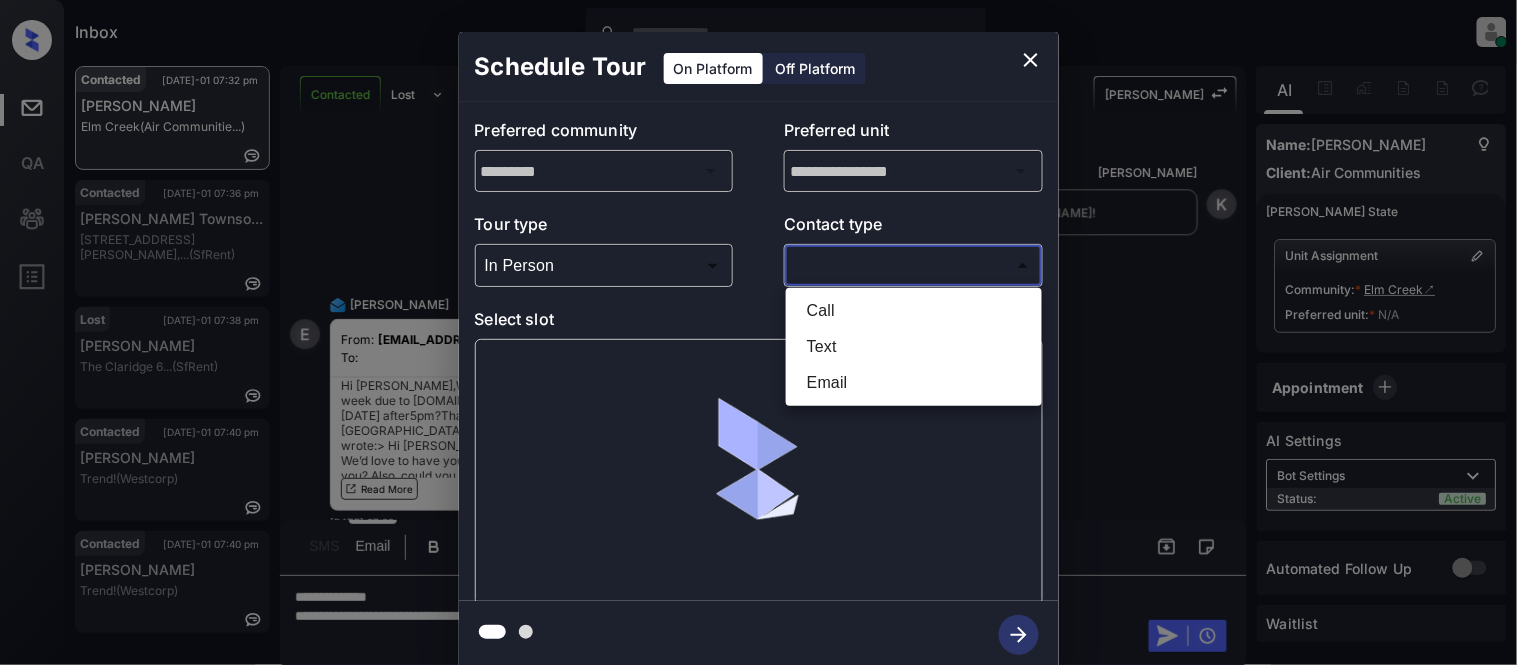 click on "Text" at bounding box center (914, 347) 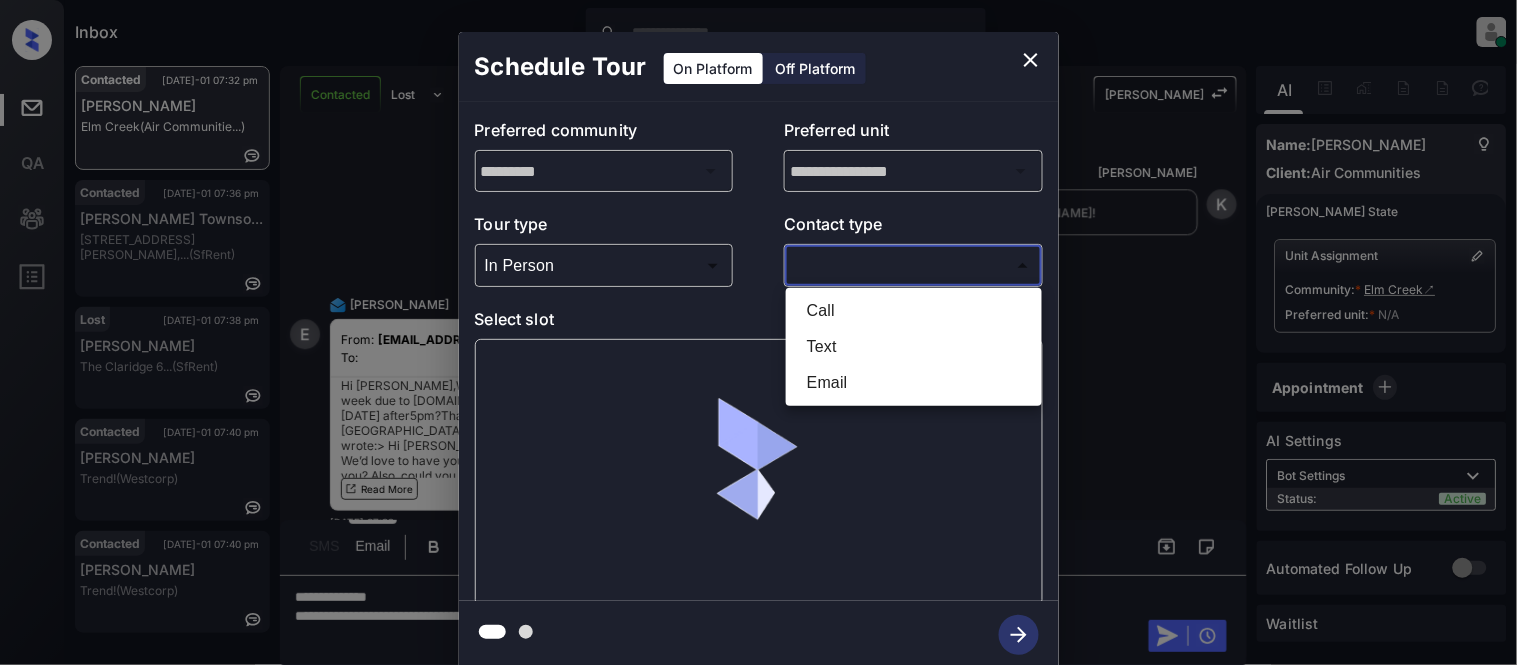 type on "****" 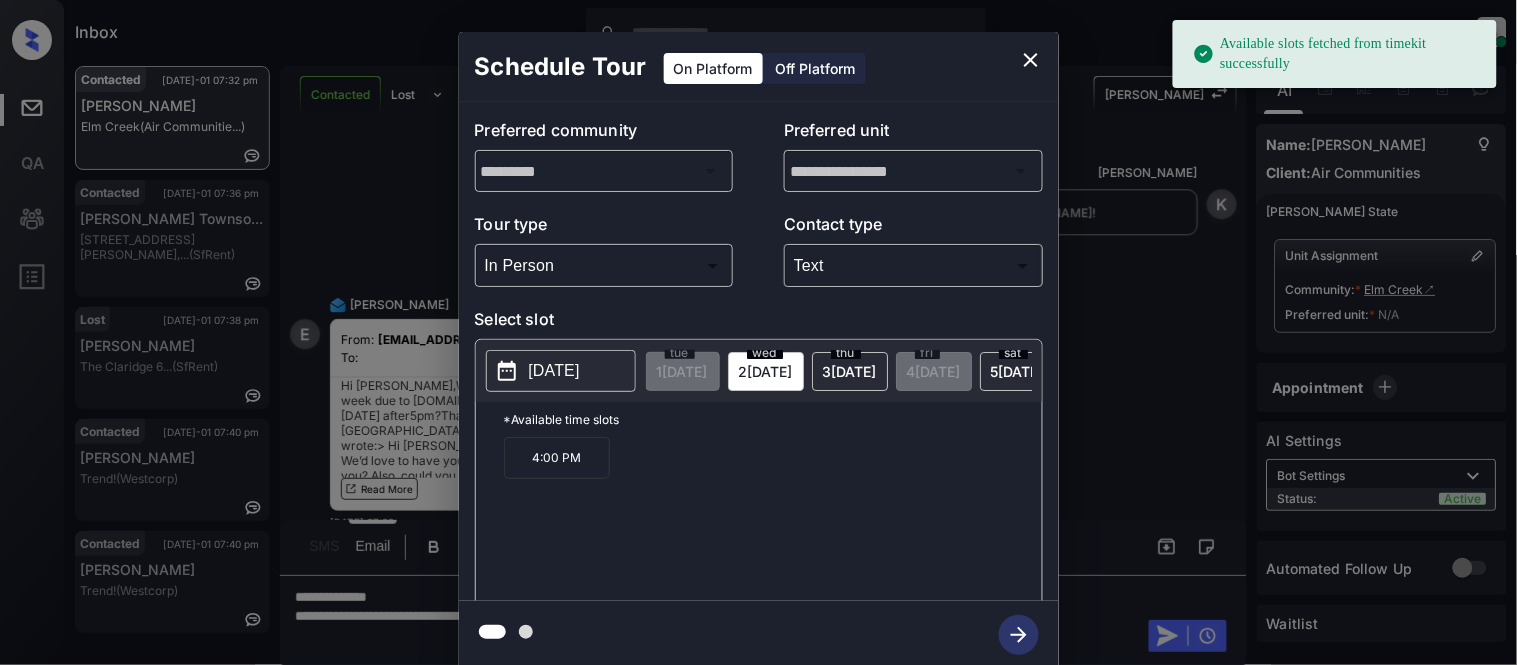 click on "2025-07-02" at bounding box center (561, 371) 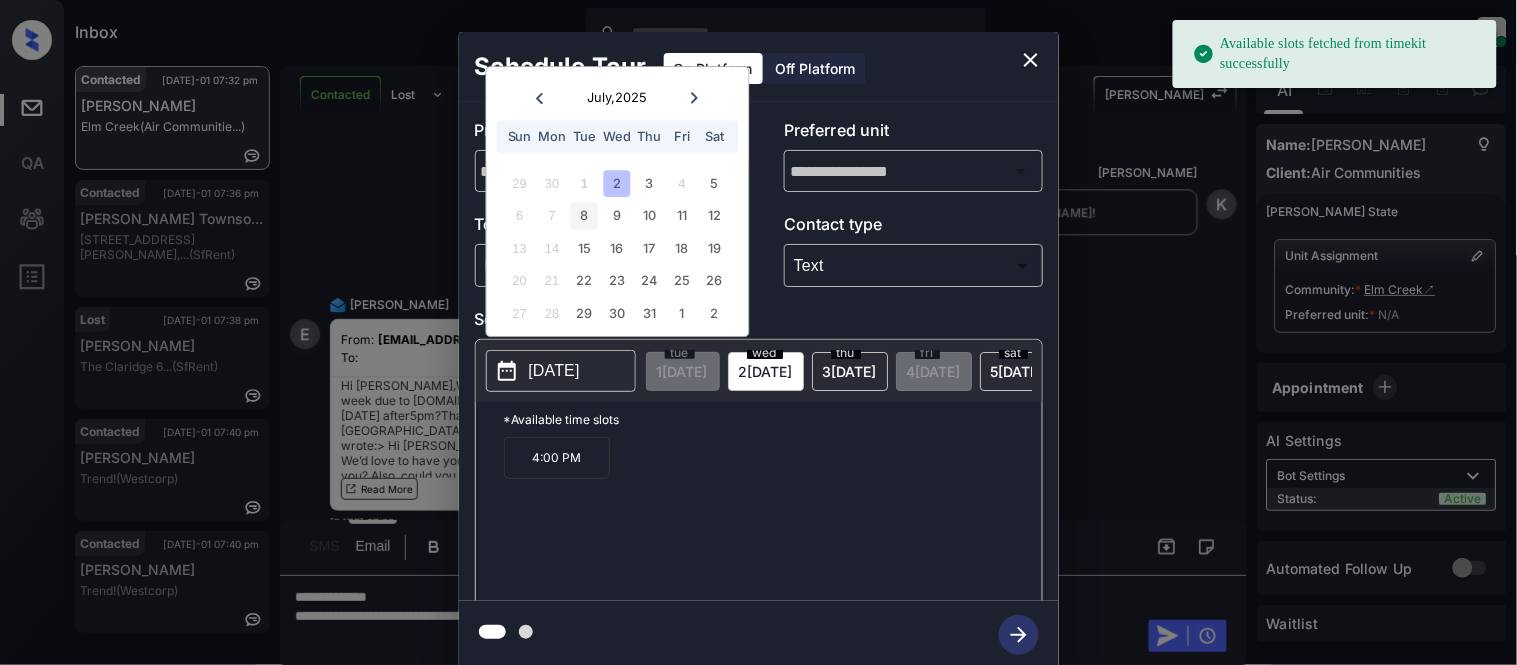click on "8" at bounding box center [584, 216] 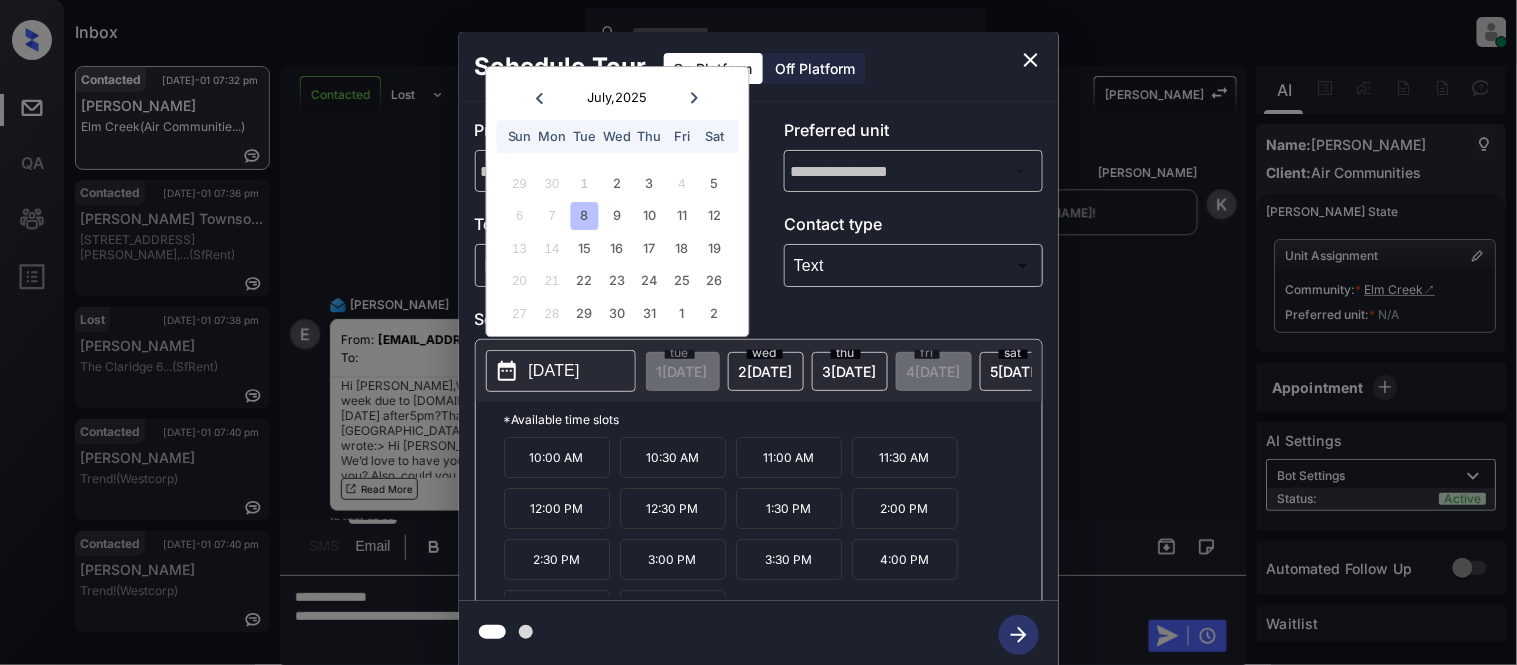 scroll, scrollTop: 34, scrollLeft: 0, axis: vertical 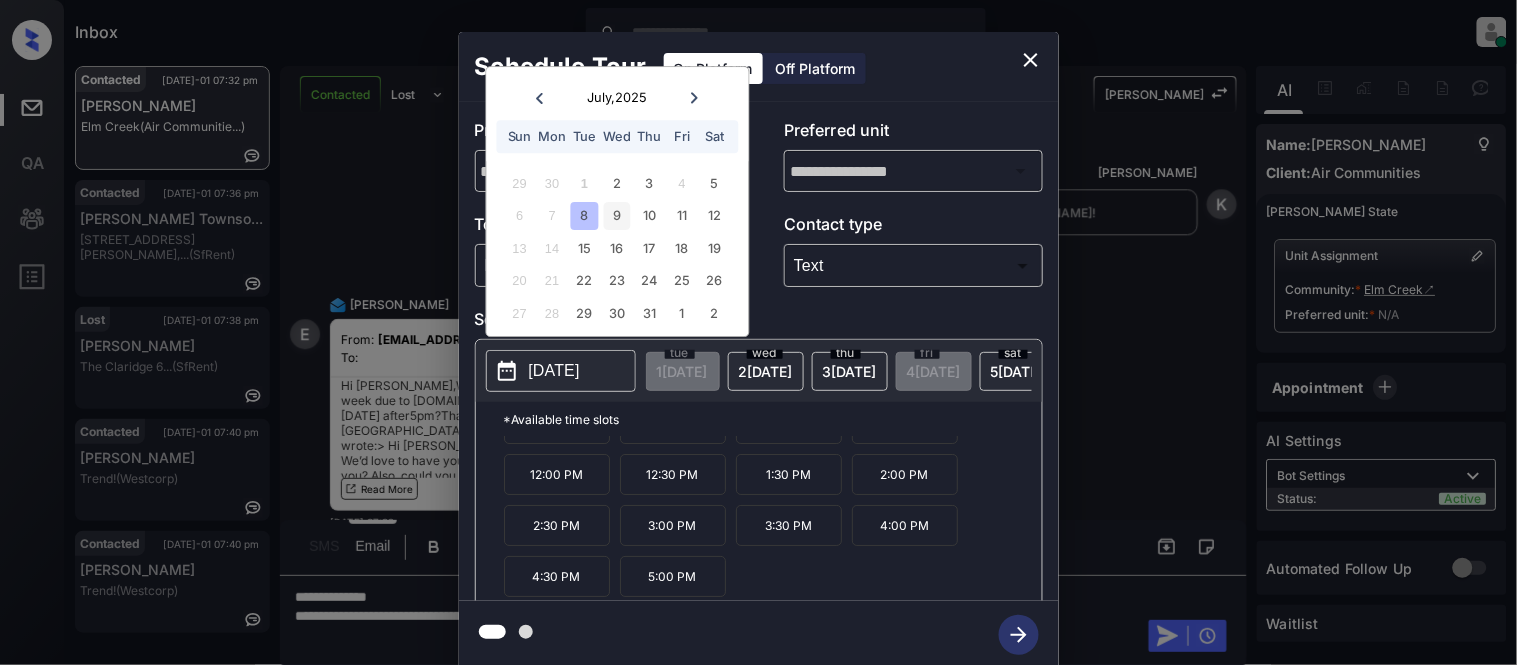 click on "9" at bounding box center (617, 216) 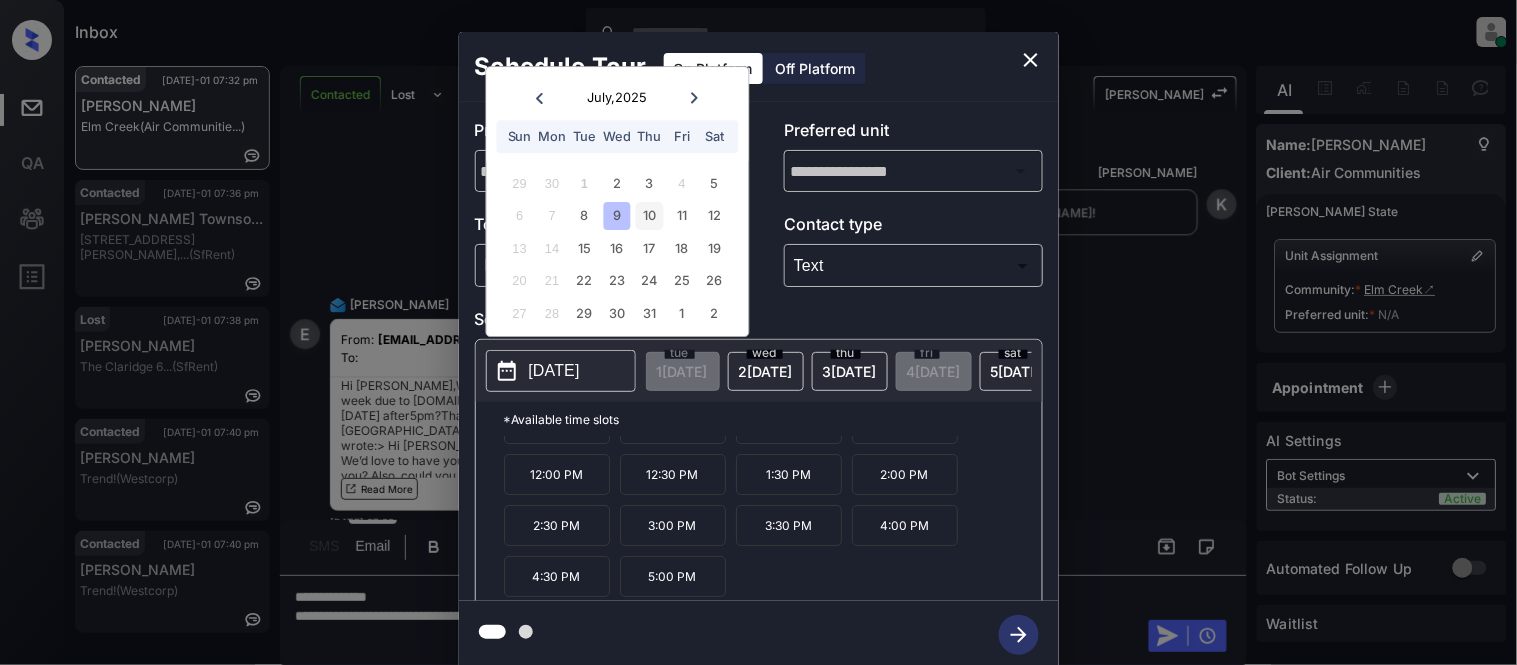 click on "10" at bounding box center [649, 216] 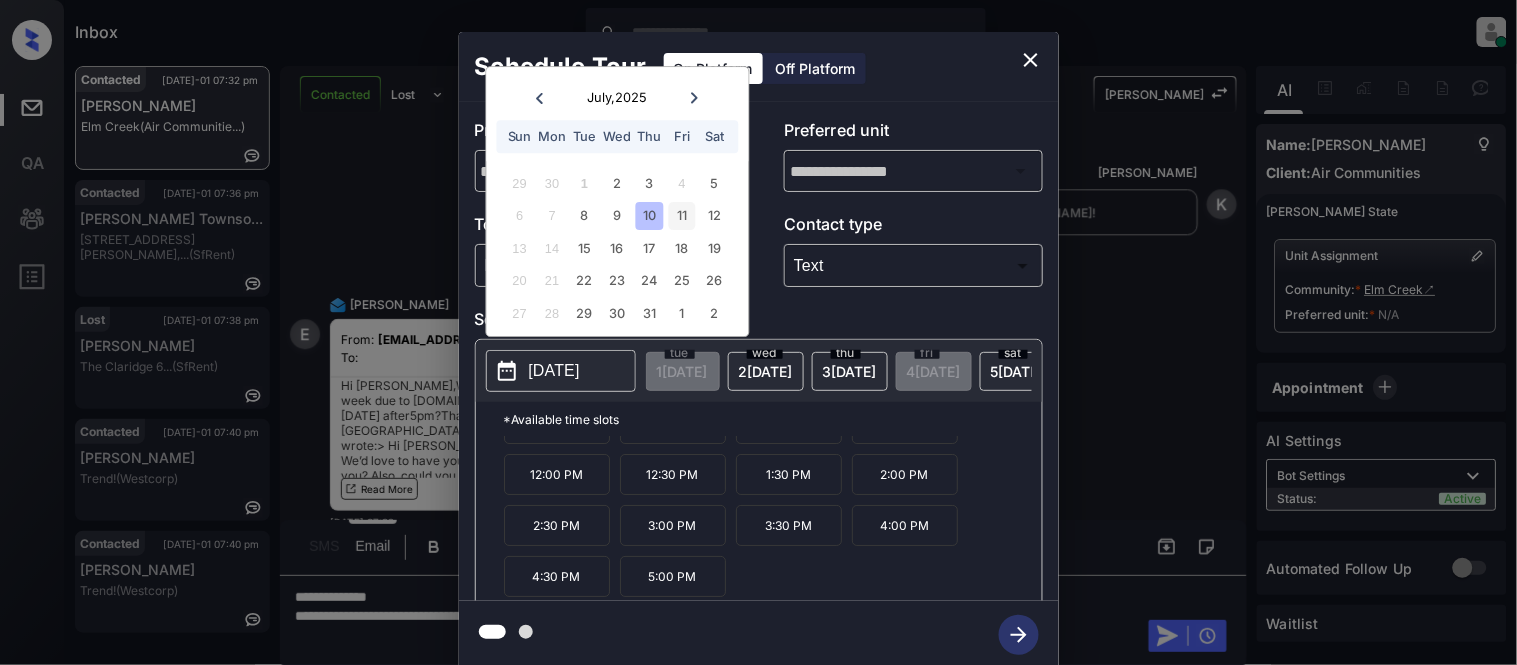 click on "11" at bounding box center [682, 216] 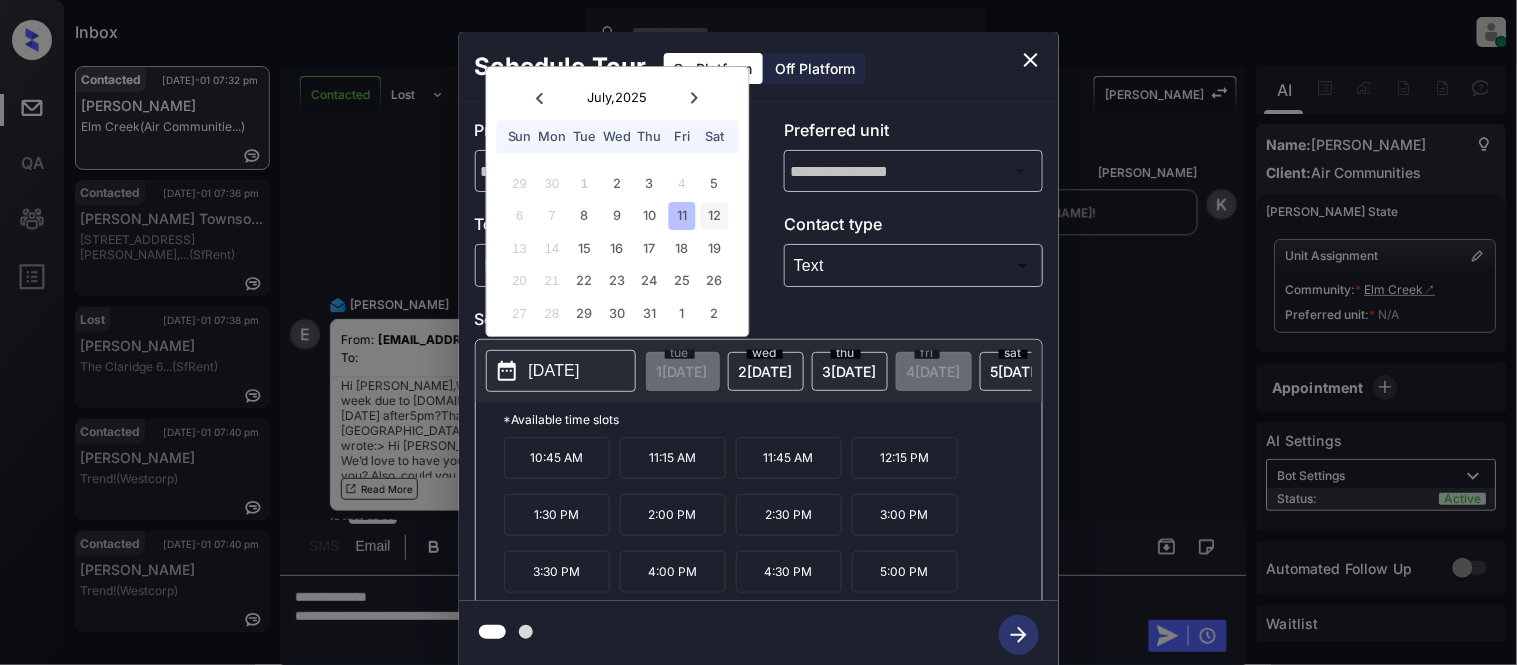 scroll, scrollTop: 0, scrollLeft: 0, axis: both 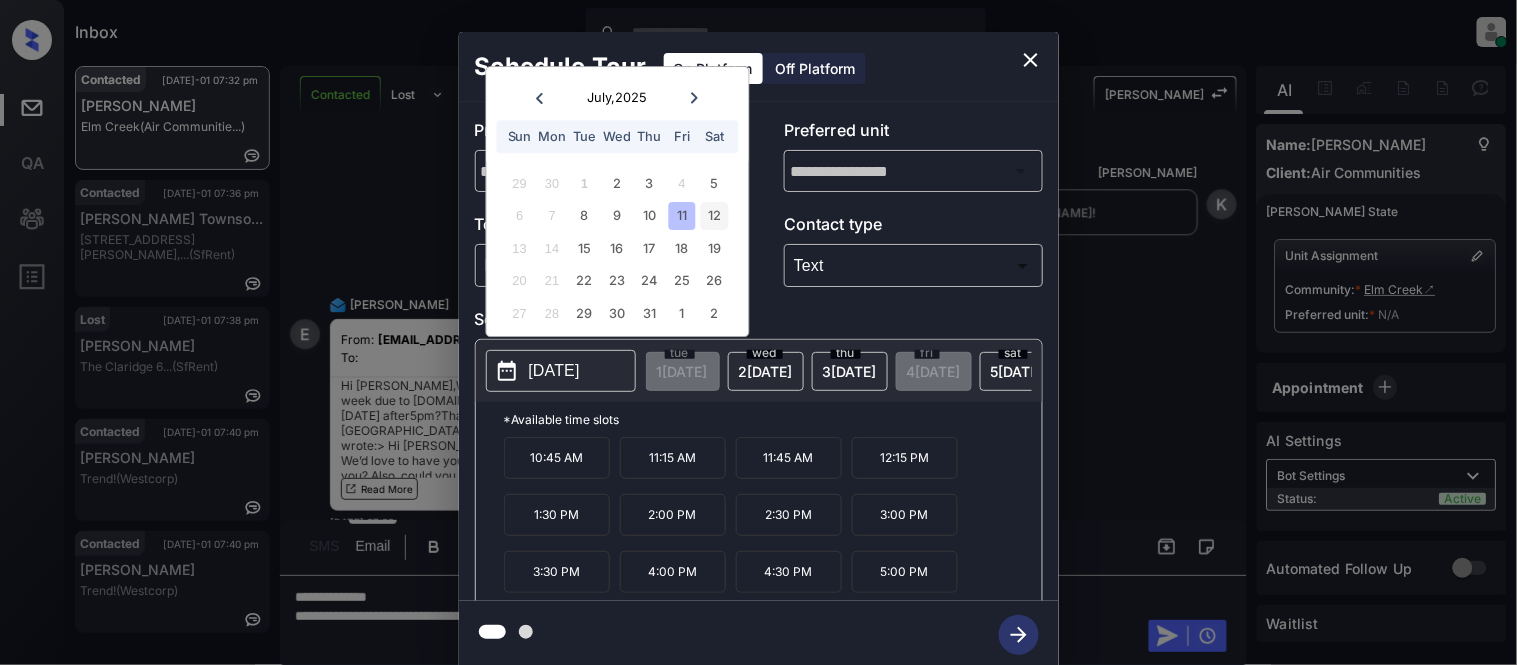 click on "12" at bounding box center [714, 216] 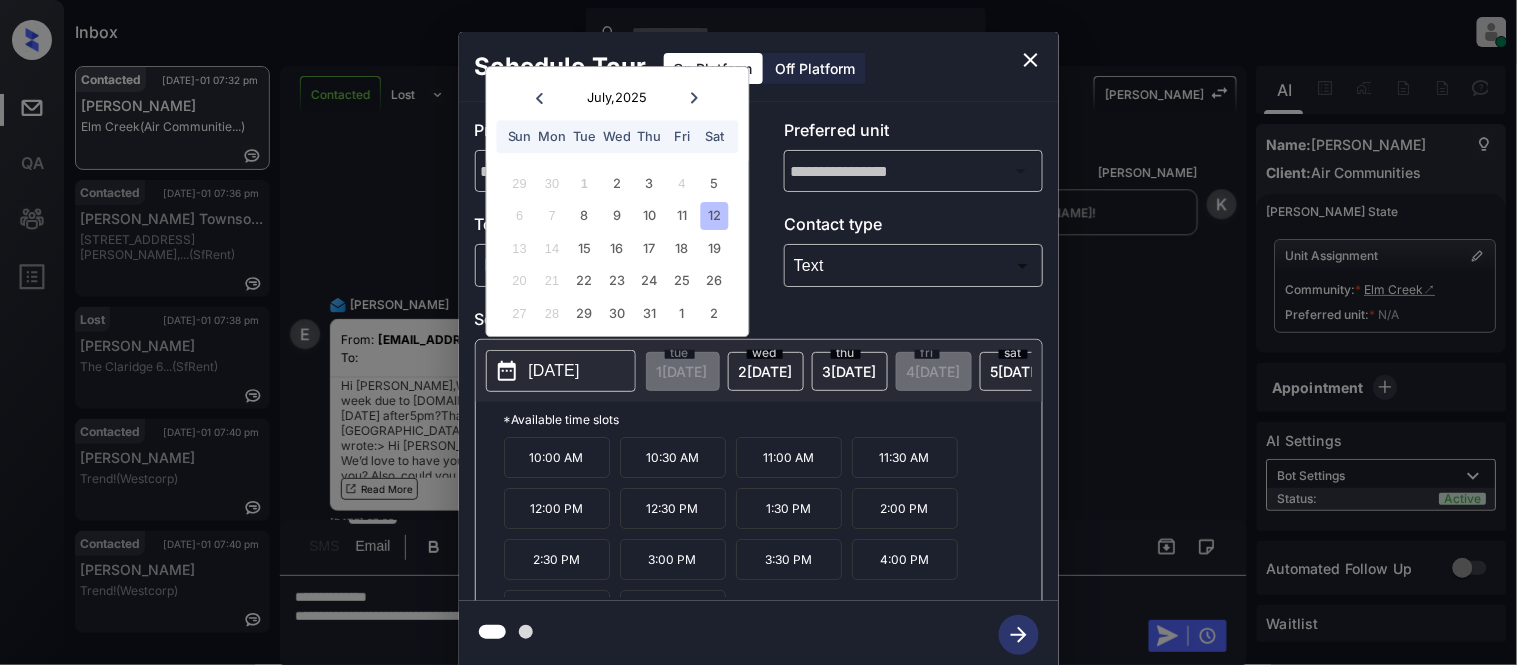 scroll, scrollTop: 34, scrollLeft: 0, axis: vertical 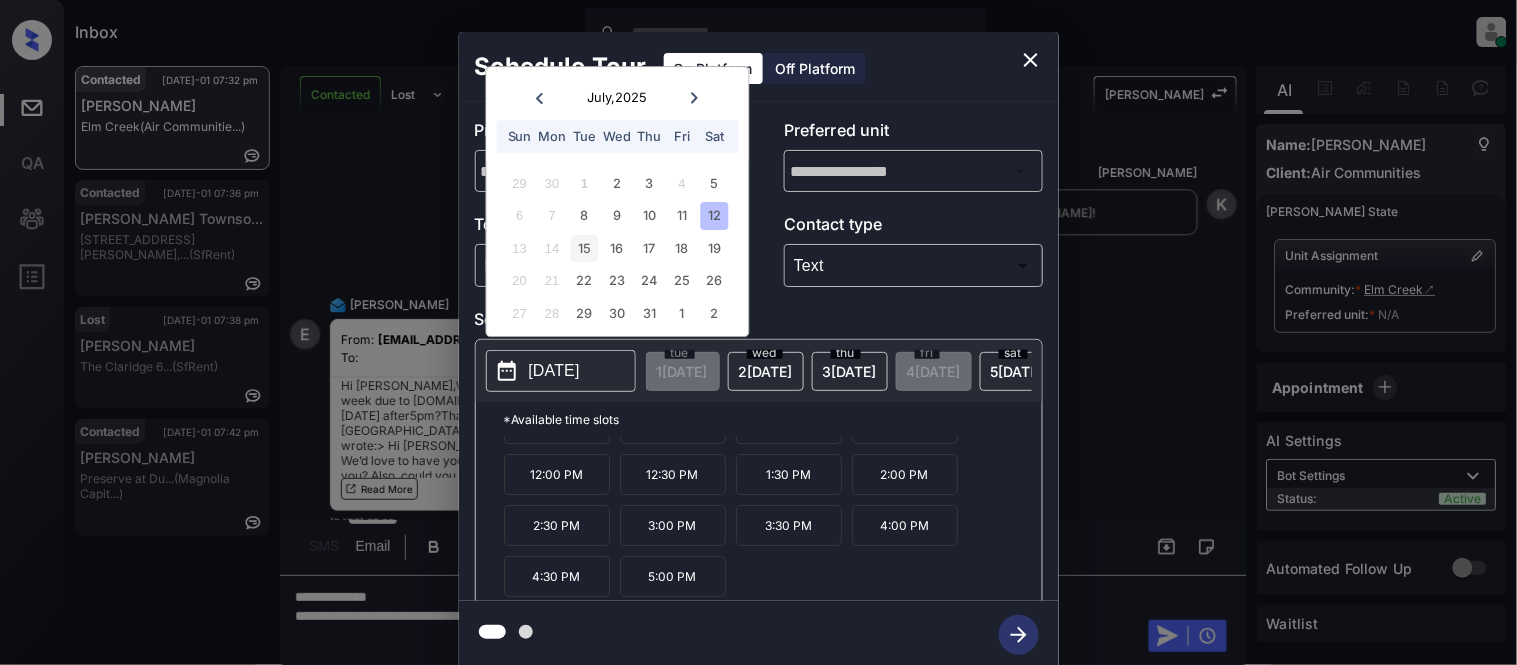 click on "15" at bounding box center (584, 248) 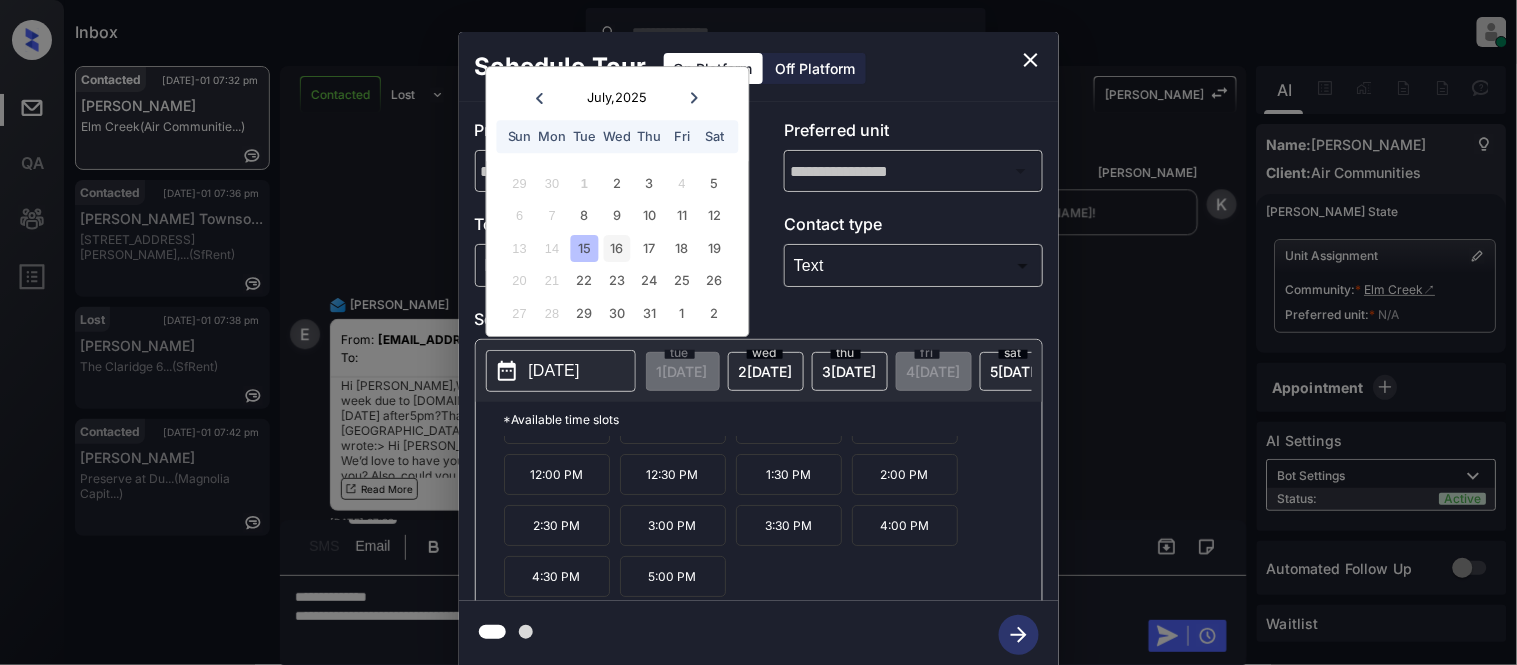 click on "16" at bounding box center (617, 248) 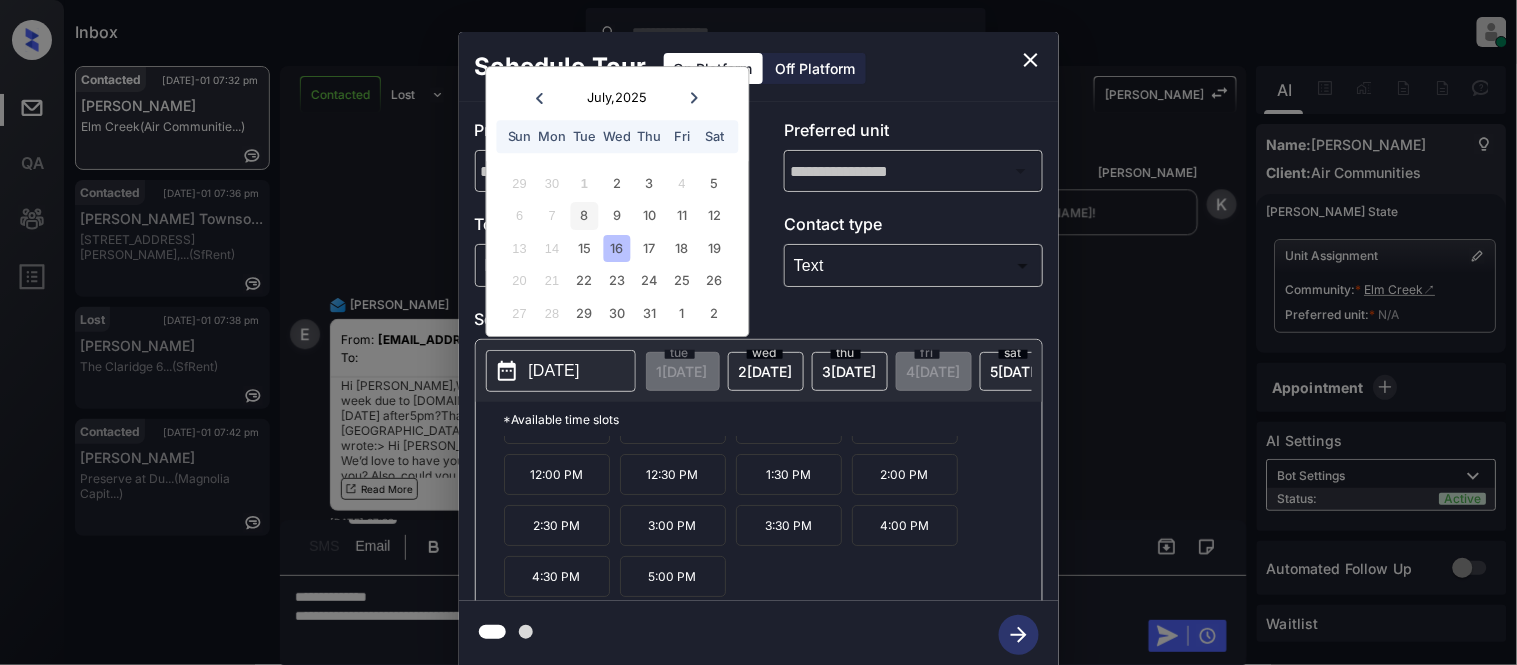 click on "8" at bounding box center [584, 216] 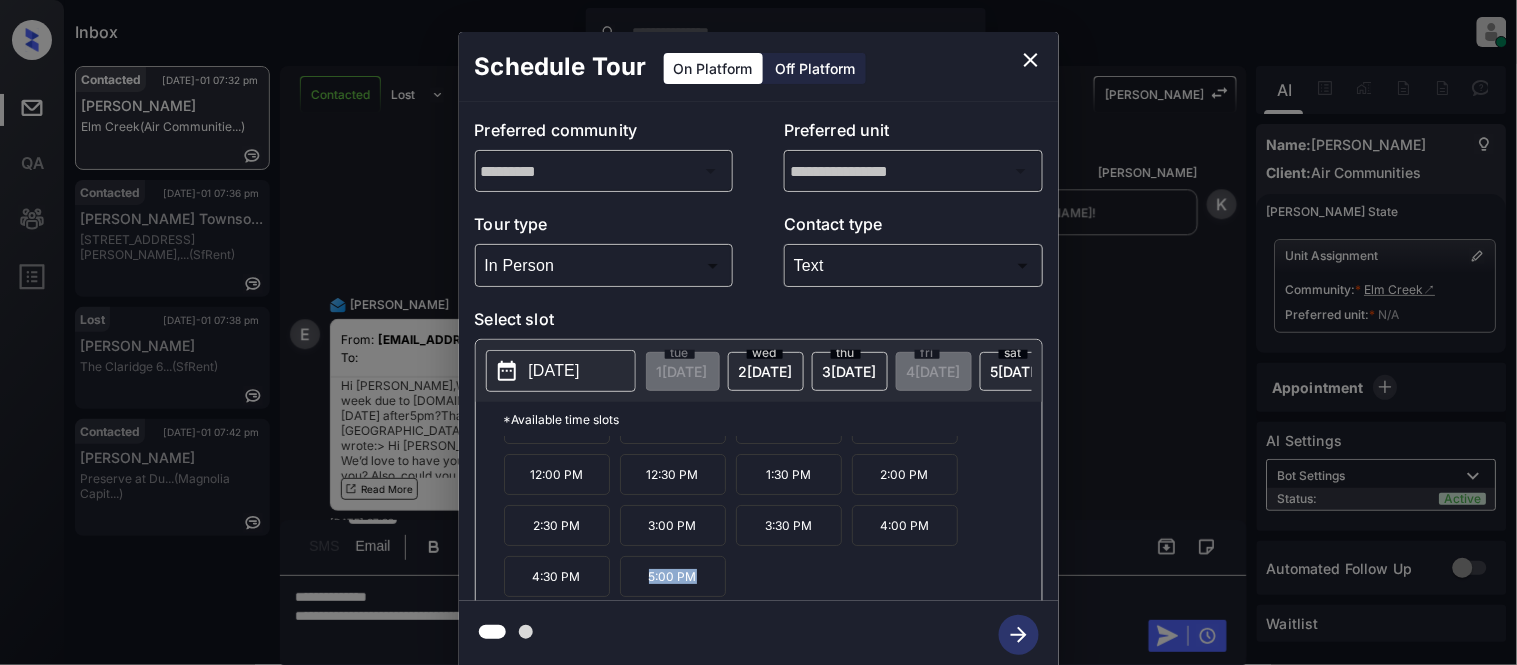 drag, startPoint x: 636, startPoint y: 598, endPoint x: 720, endPoint y: 596, distance: 84.0238 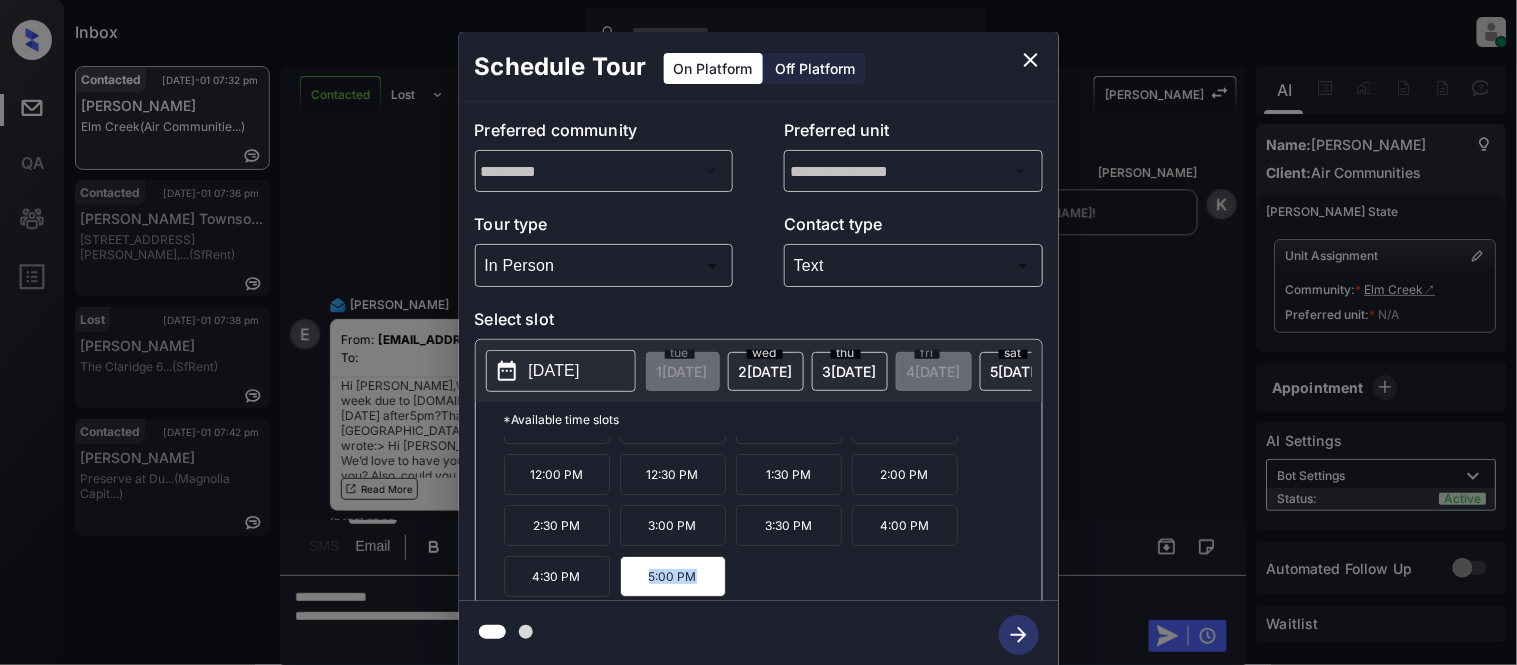 copy on "5:00 PM" 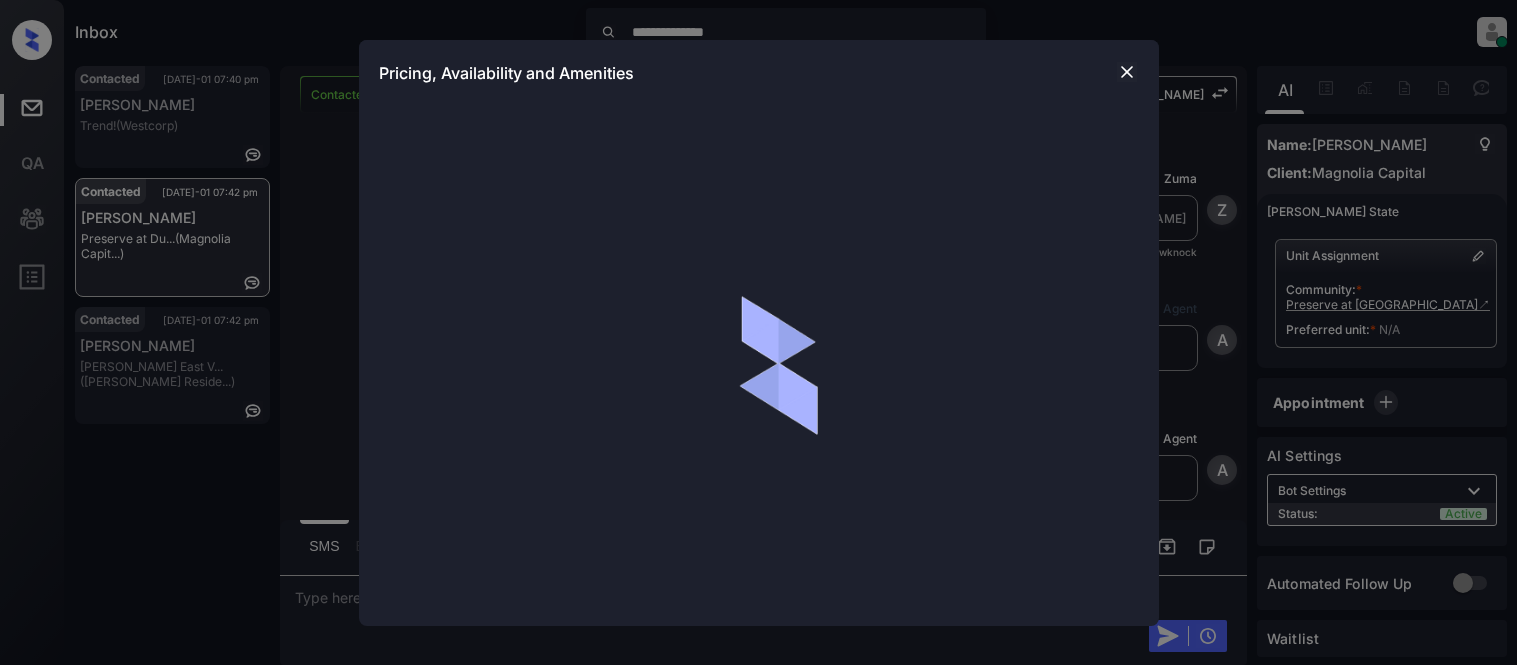 scroll, scrollTop: 0, scrollLeft: 0, axis: both 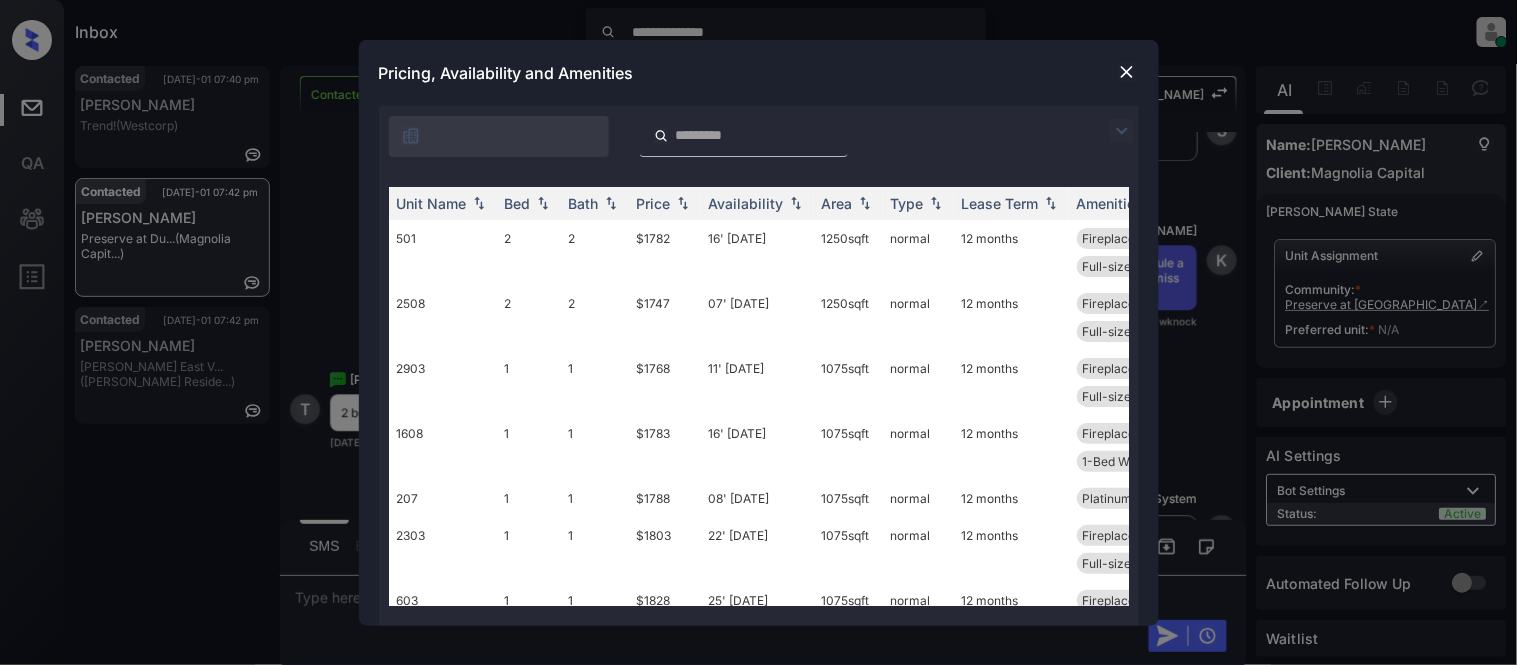 click at bounding box center [1122, 131] 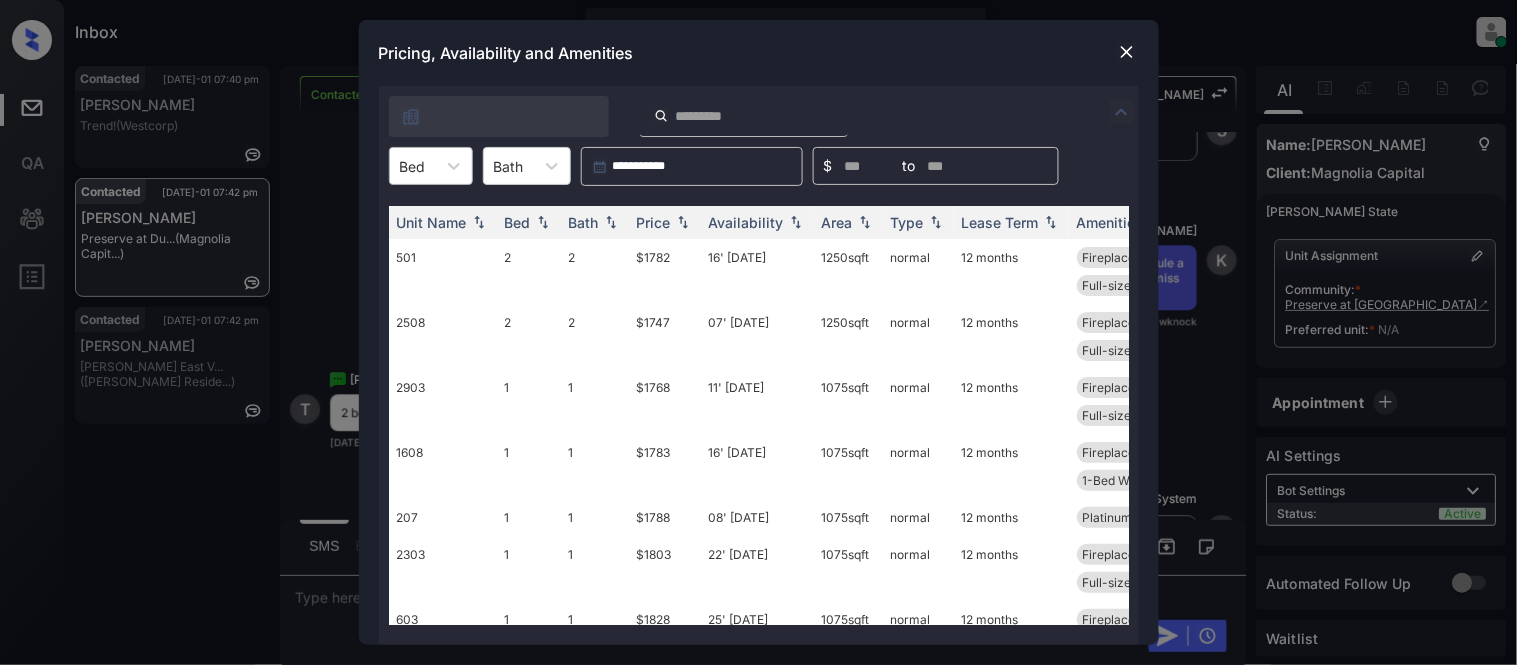 click at bounding box center [413, 166] 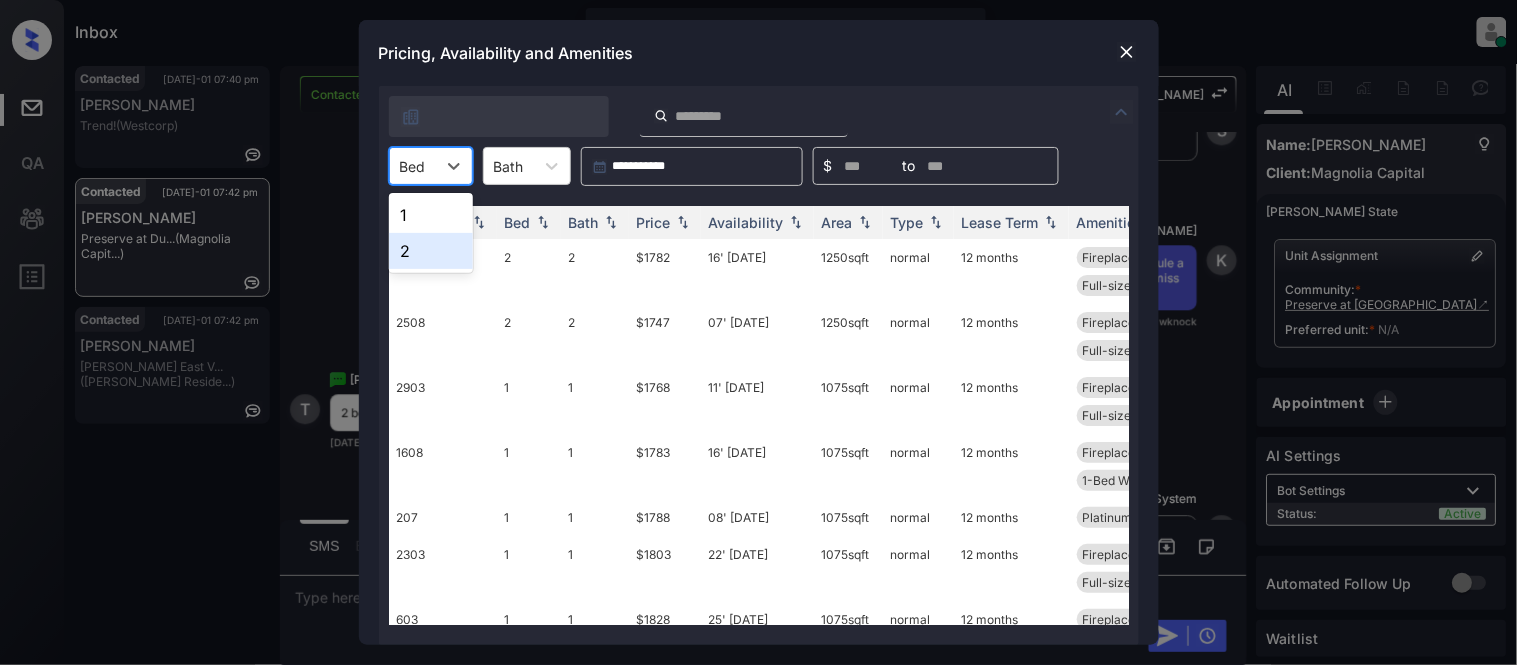 click on "2" at bounding box center (431, 251) 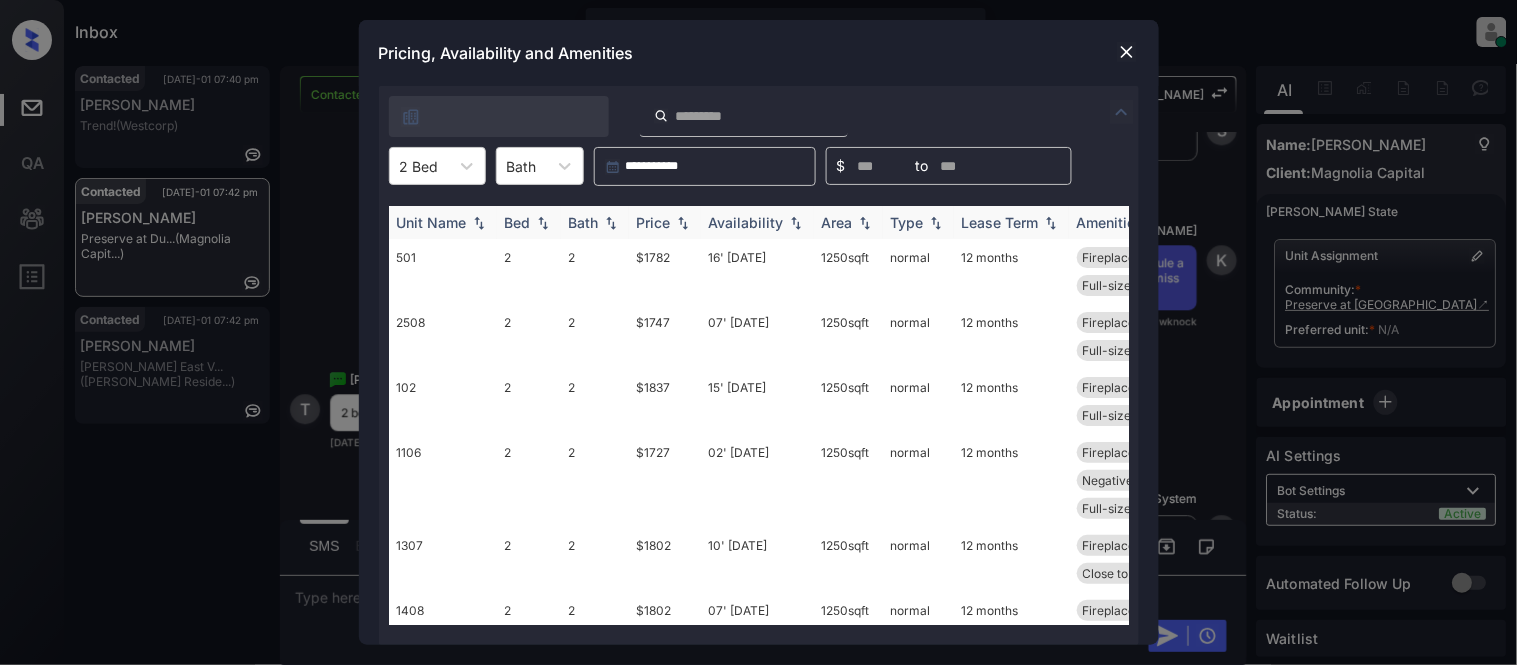 click on "Price" at bounding box center [654, 222] 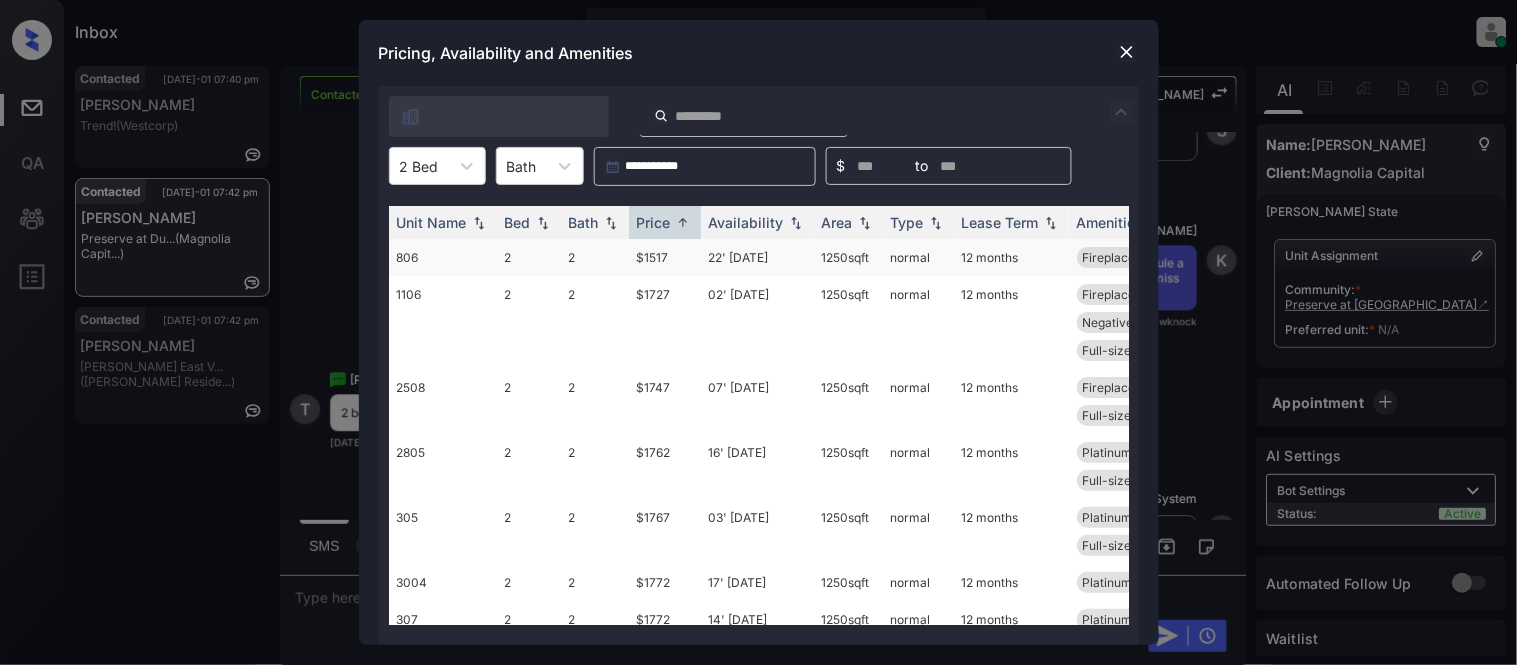 click on "$1517" at bounding box center [665, 257] 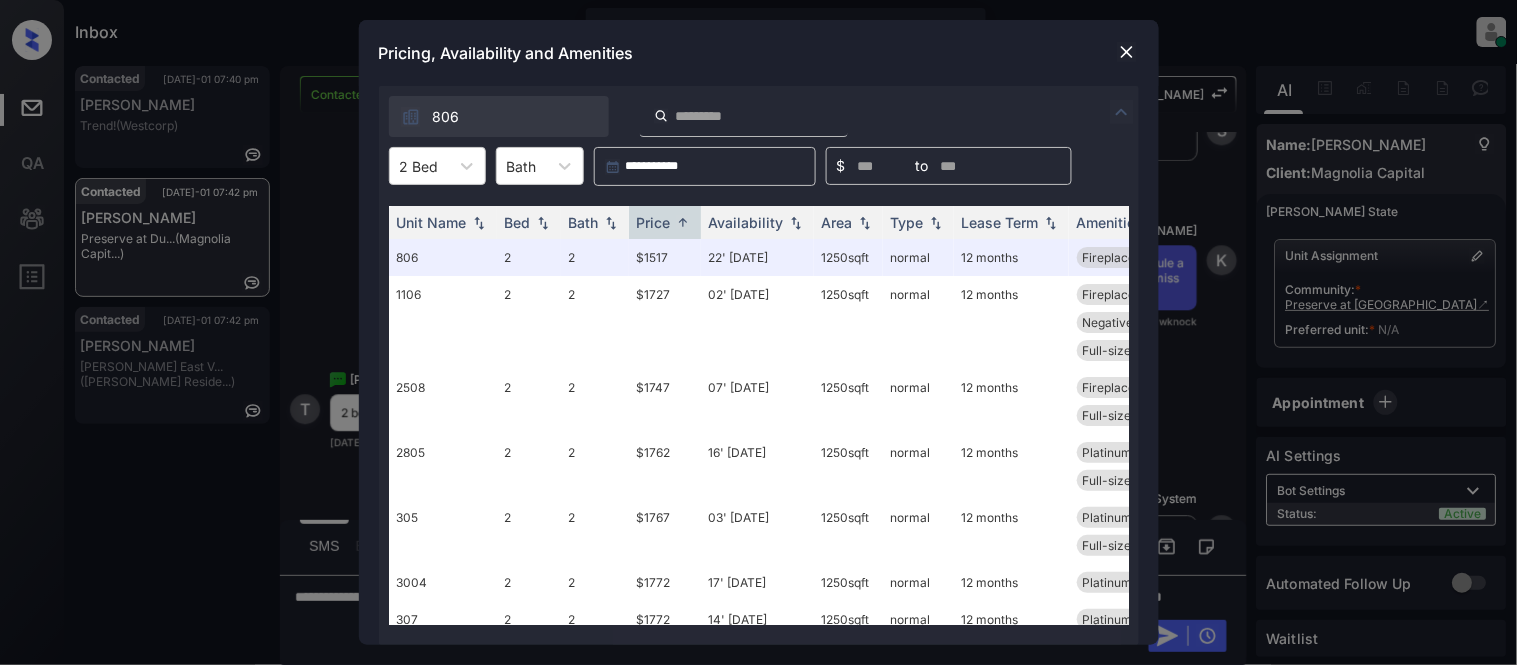 click on "Pricing, Availability and Amenities" at bounding box center (759, 53) 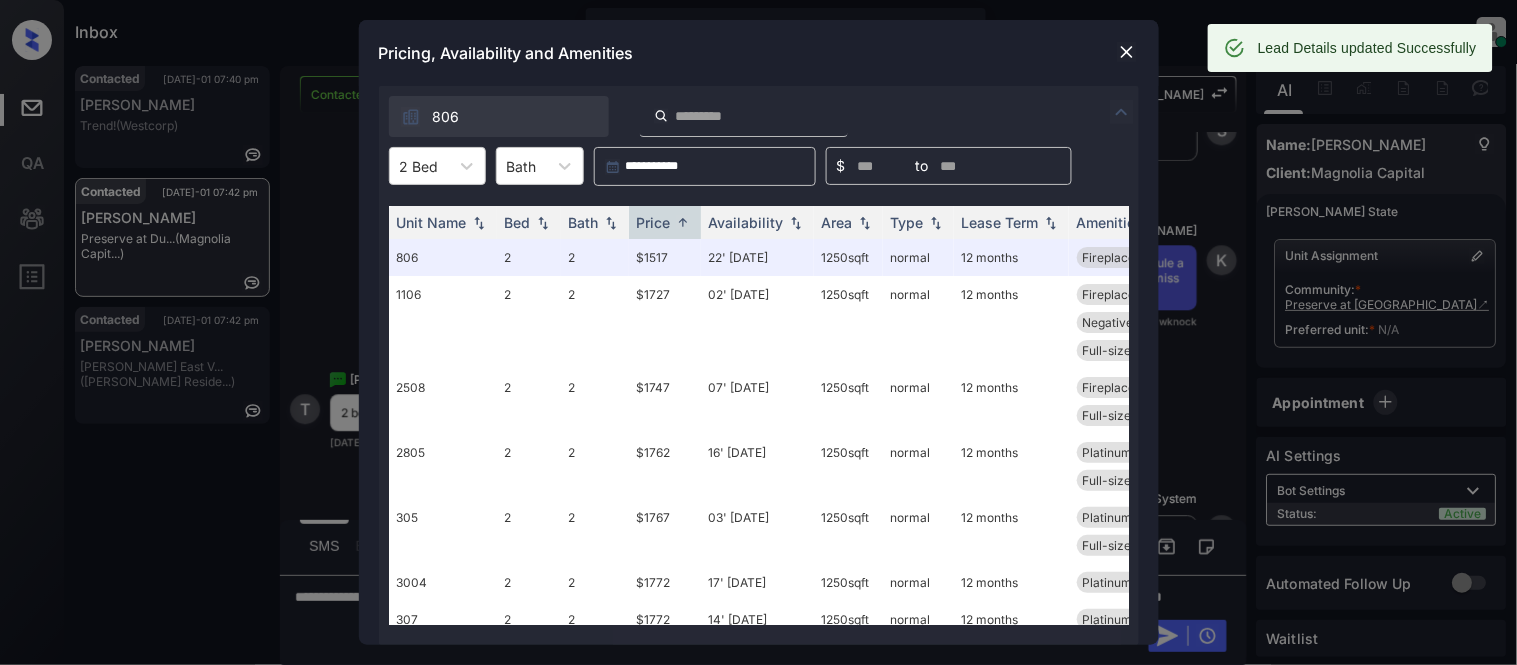 click at bounding box center (1127, 52) 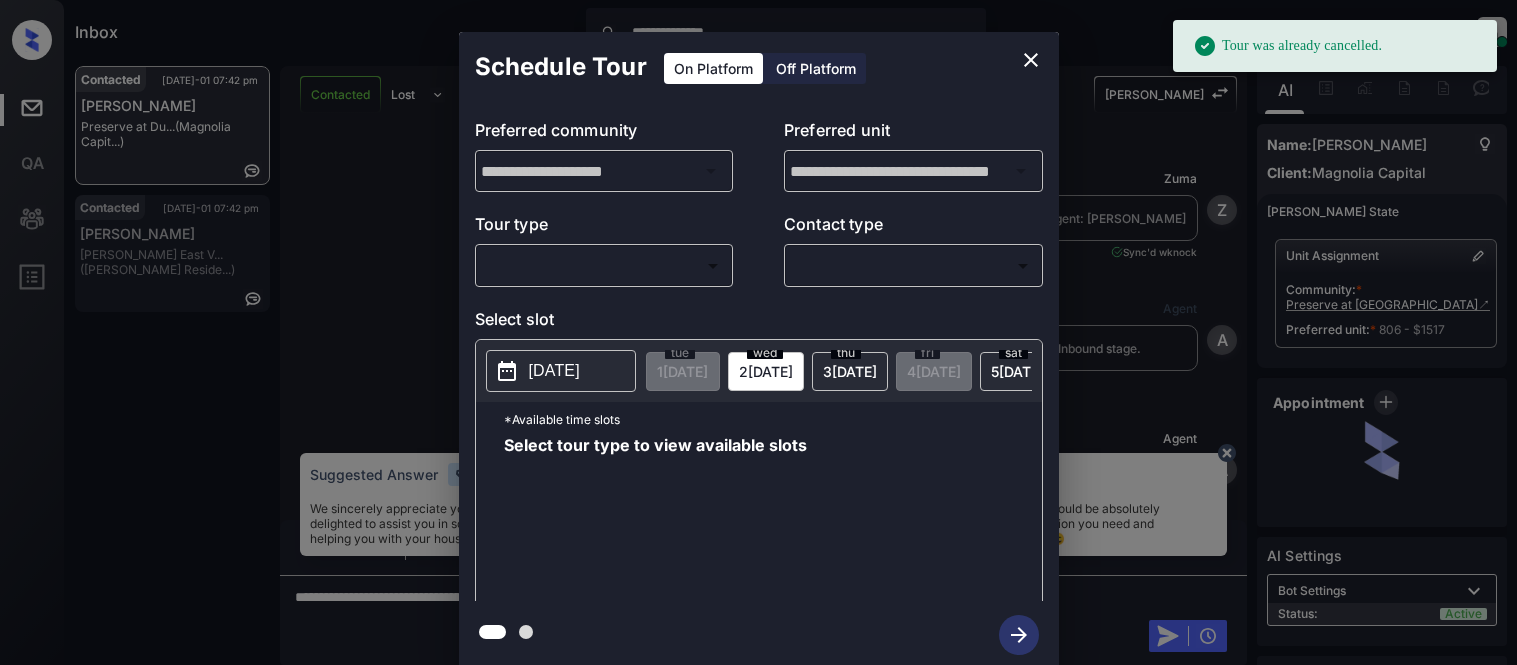 click on "**********" at bounding box center (758, 332) 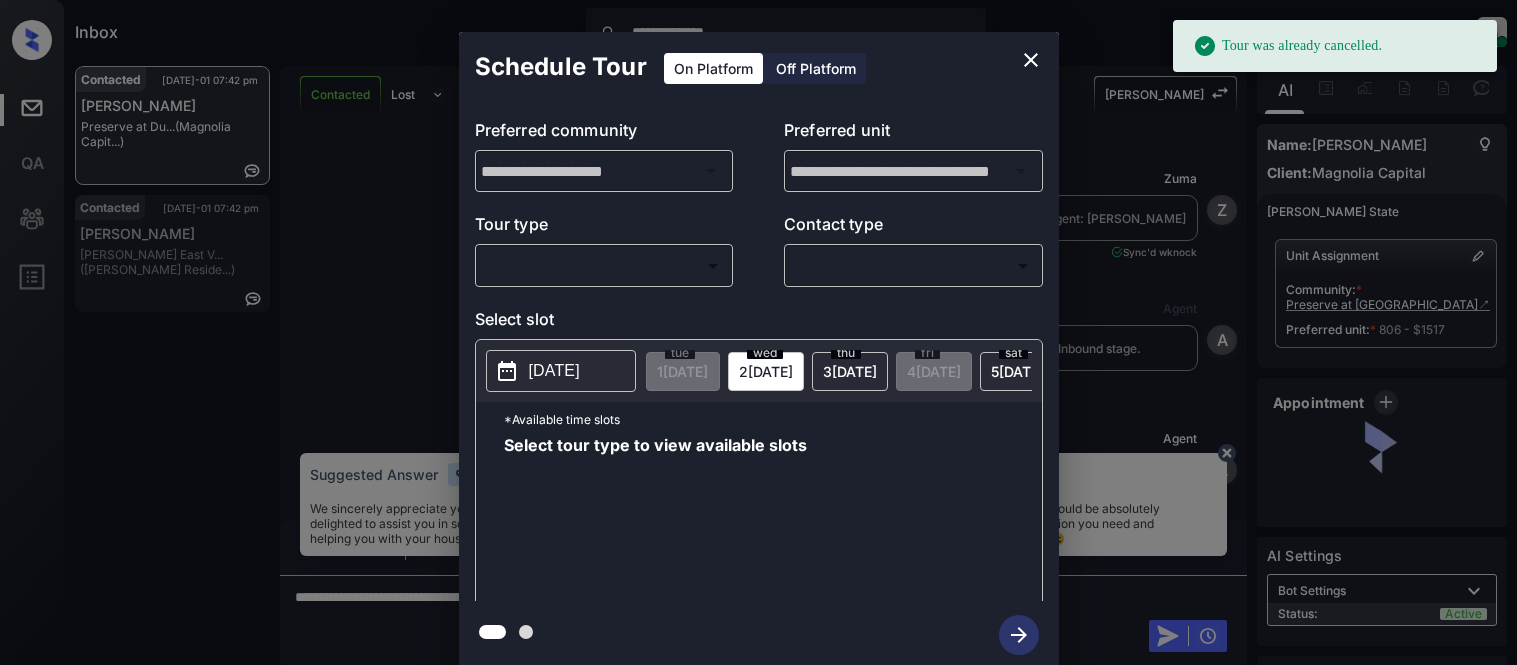 scroll, scrollTop: 0, scrollLeft: 0, axis: both 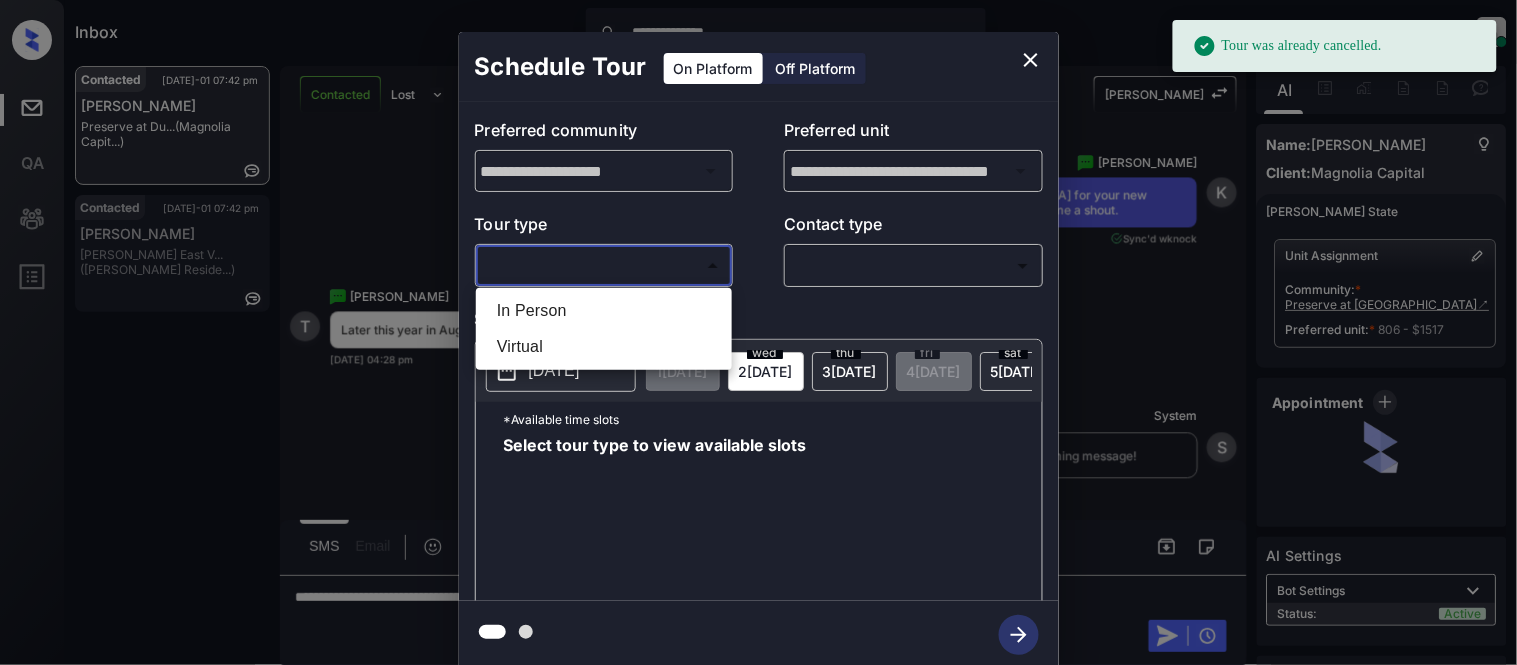 click on "In Person" at bounding box center [604, 311] 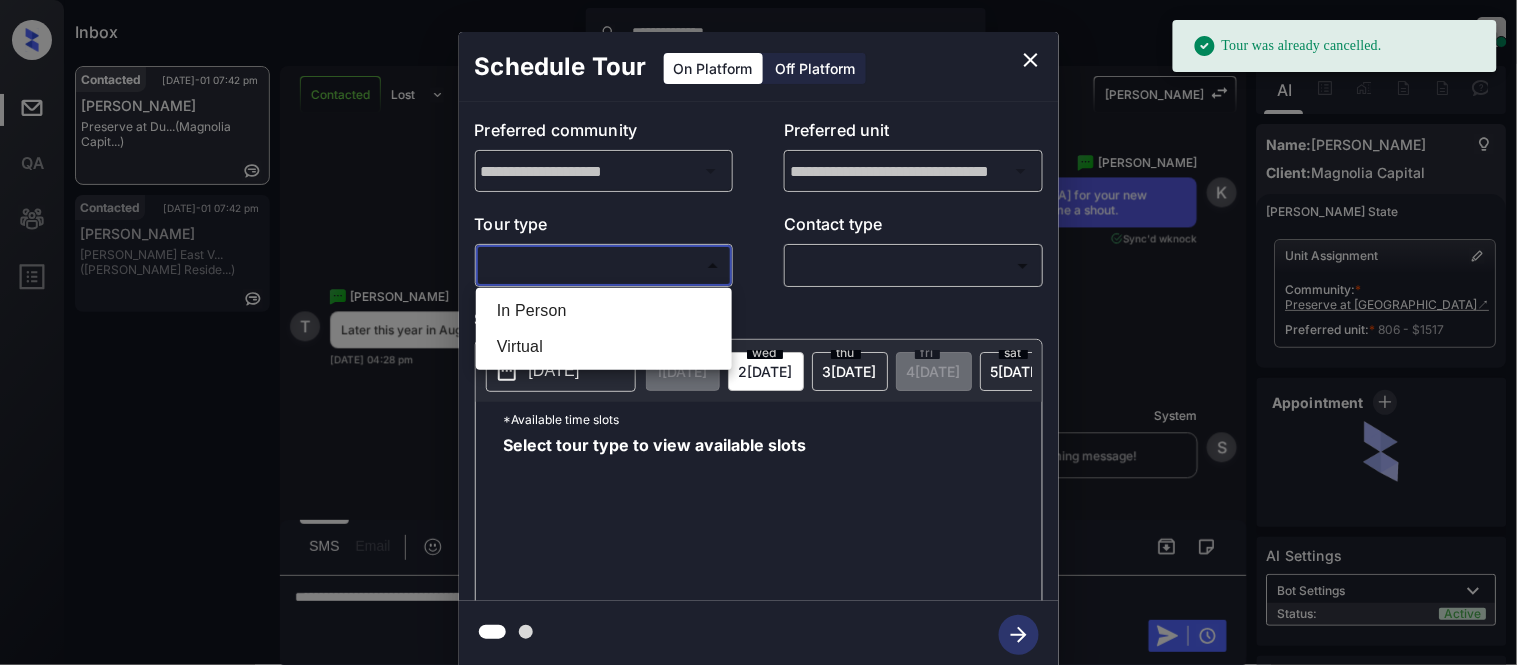 type on "********" 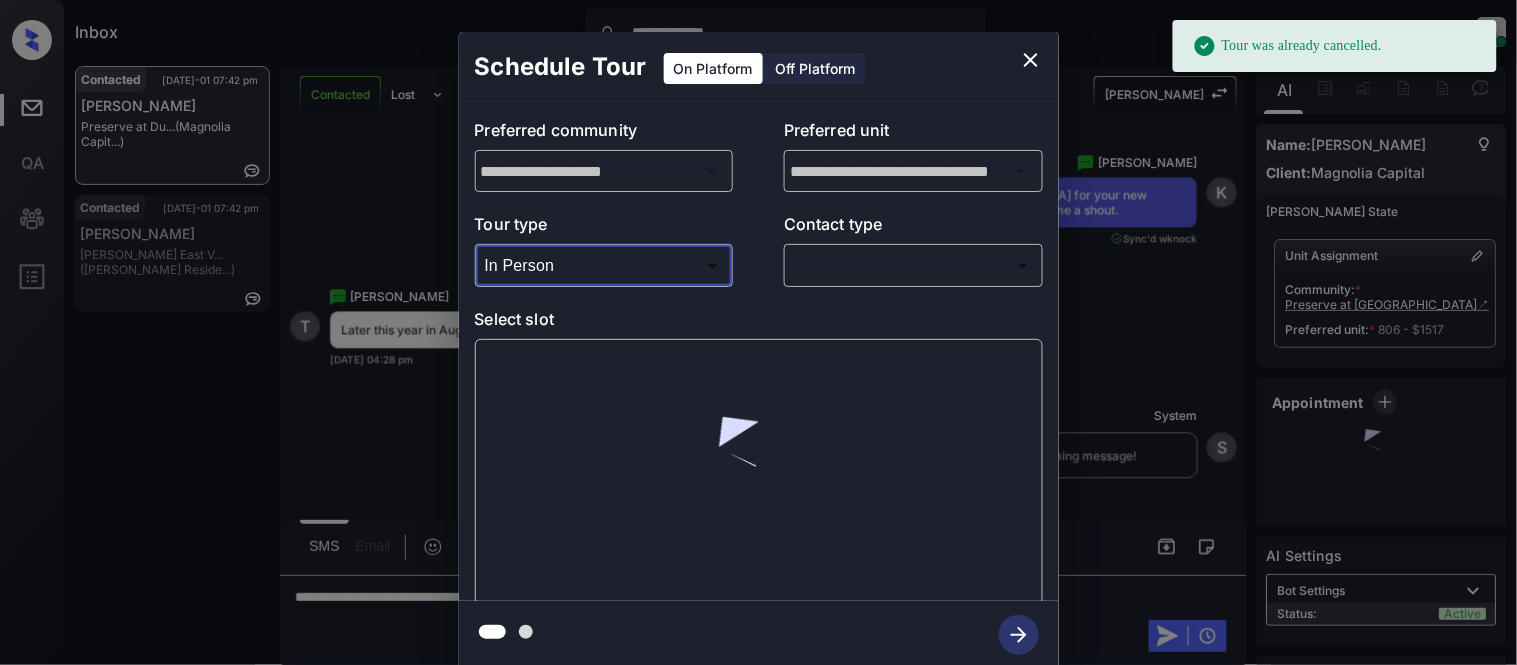 click at bounding box center [758, 332] 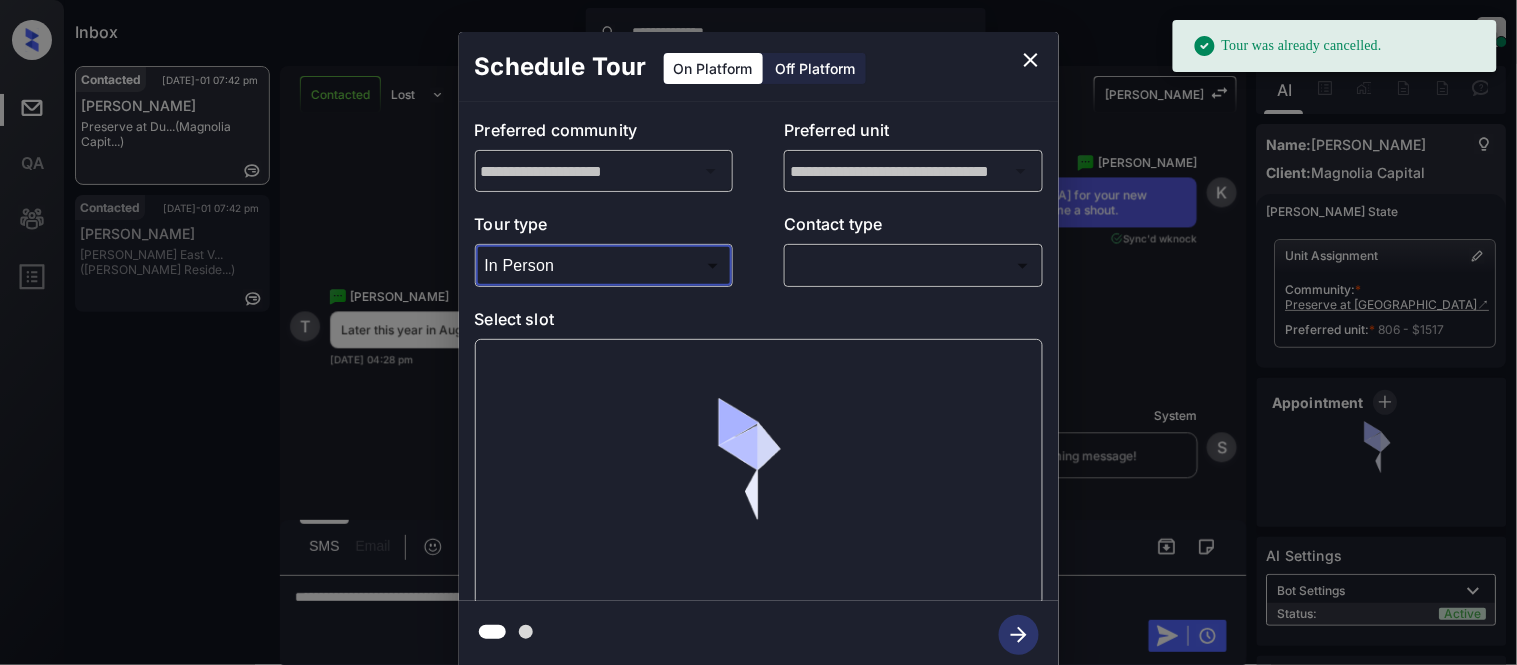 click on "**********" at bounding box center [758, 332] 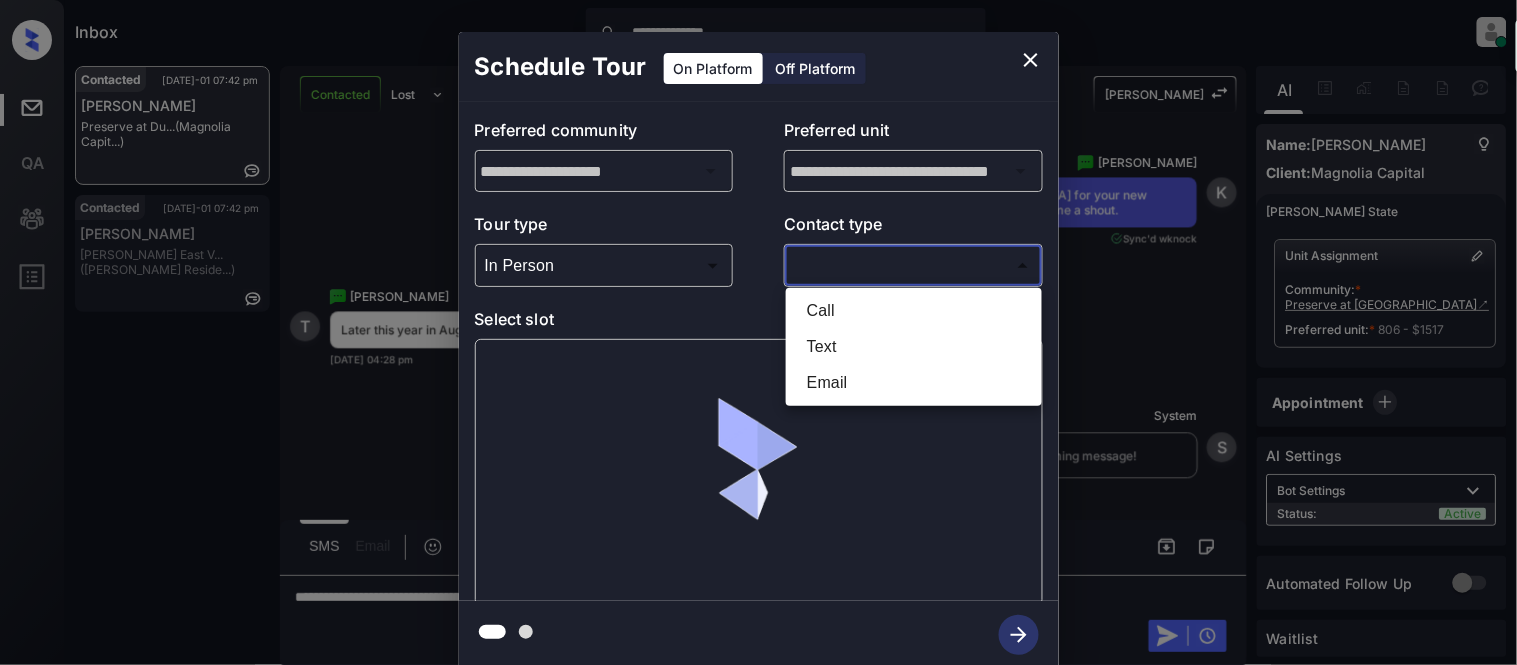 click at bounding box center (758, 332) 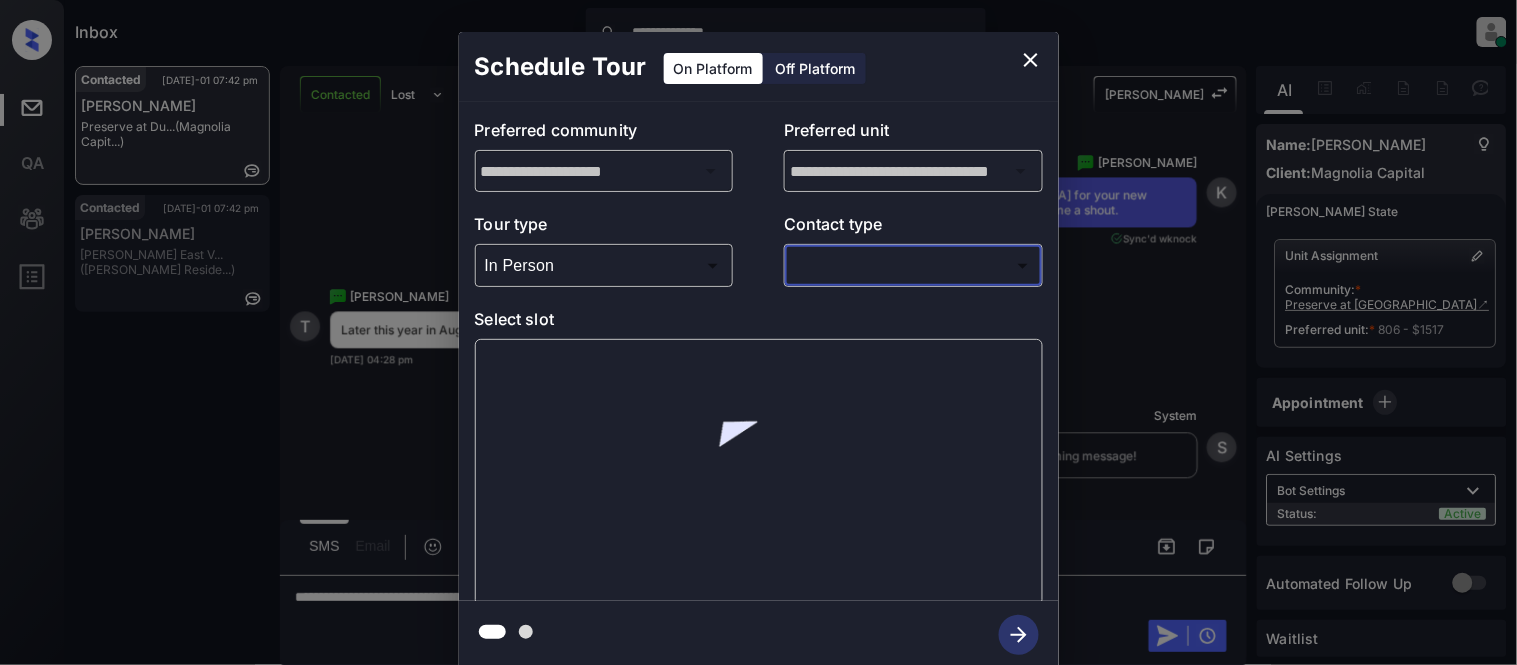click on "​ ​" at bounding box center (913, 265) 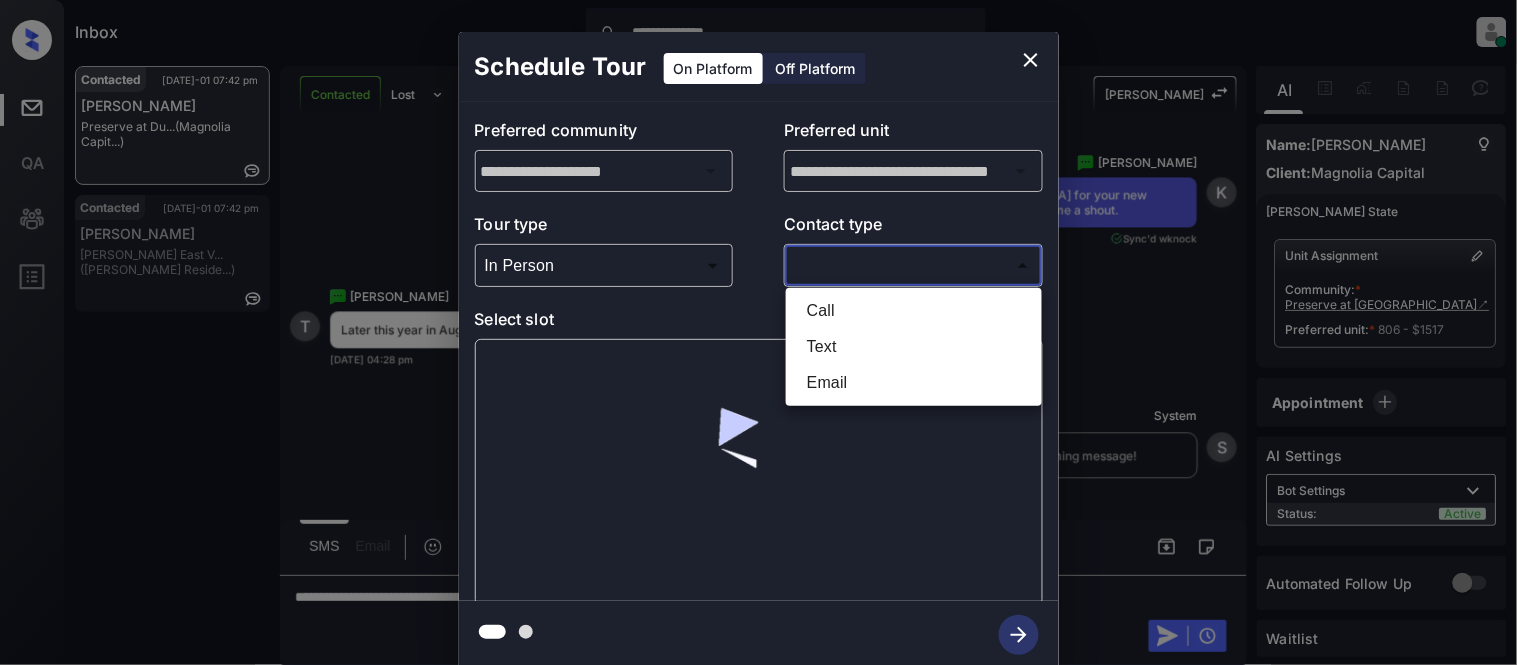 click on "**********" at bounding box center (758, 332) 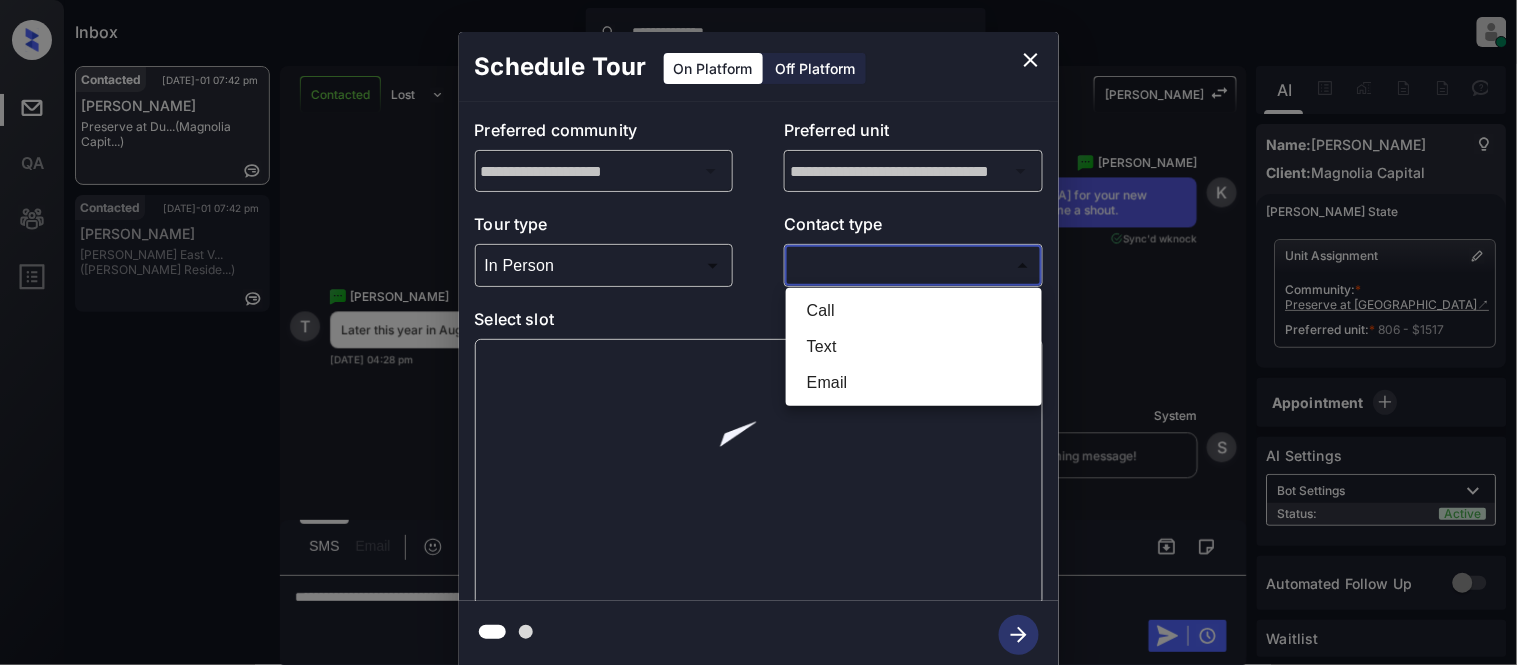 click on "Text" at bounding box center (914, 347) 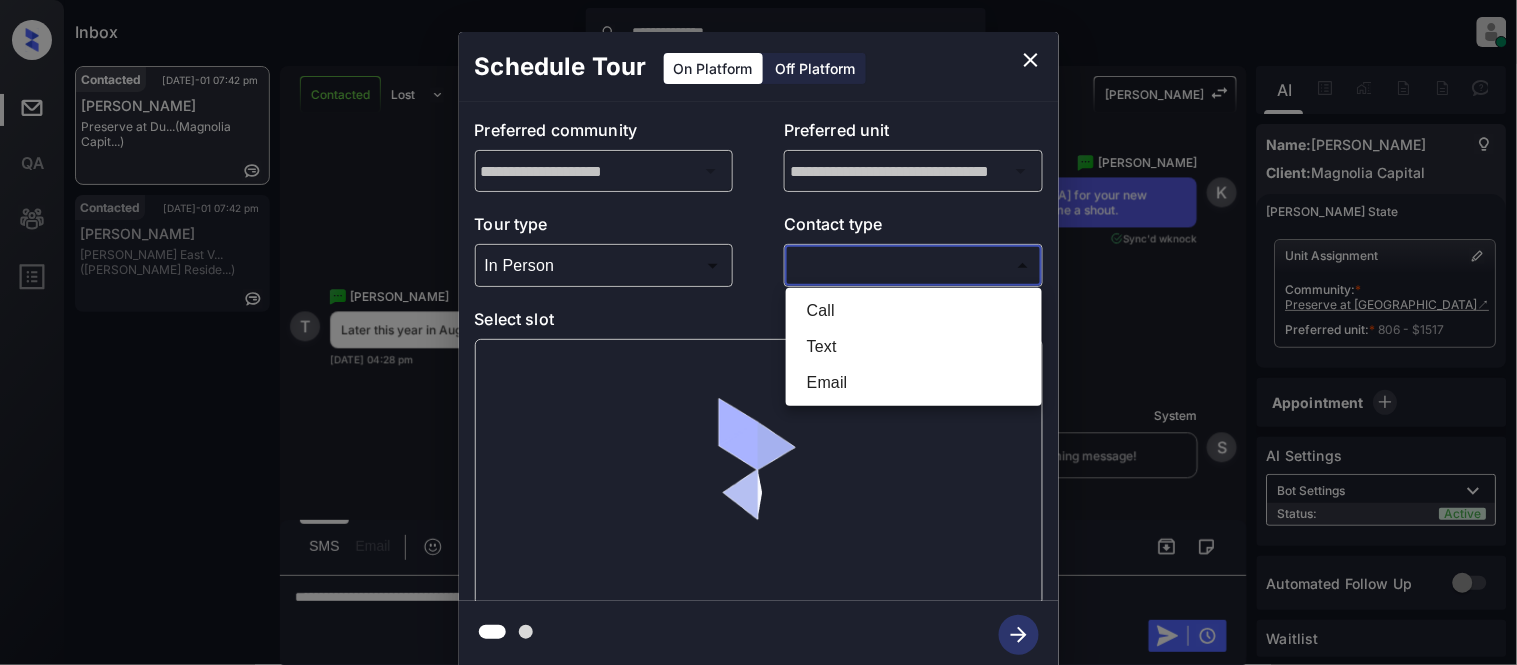 type on "****" 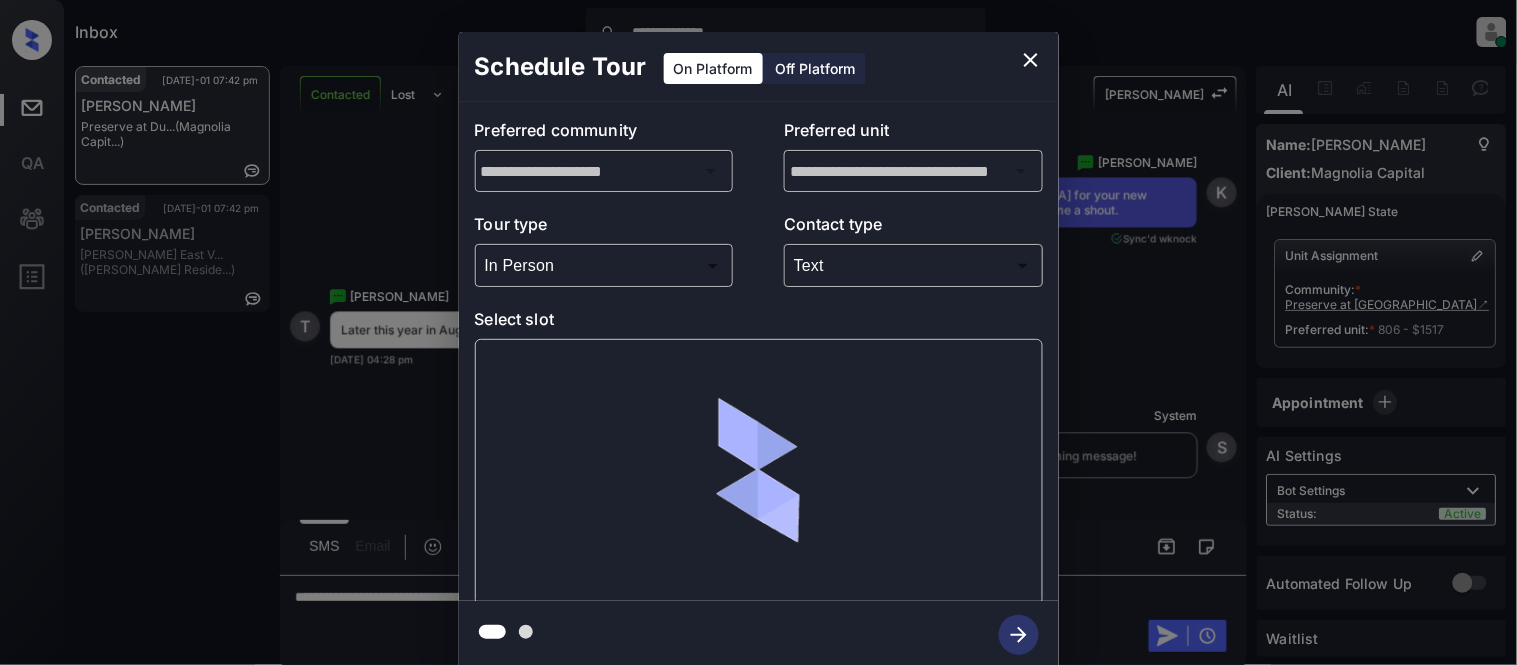 click at bounding box center (759, 472) 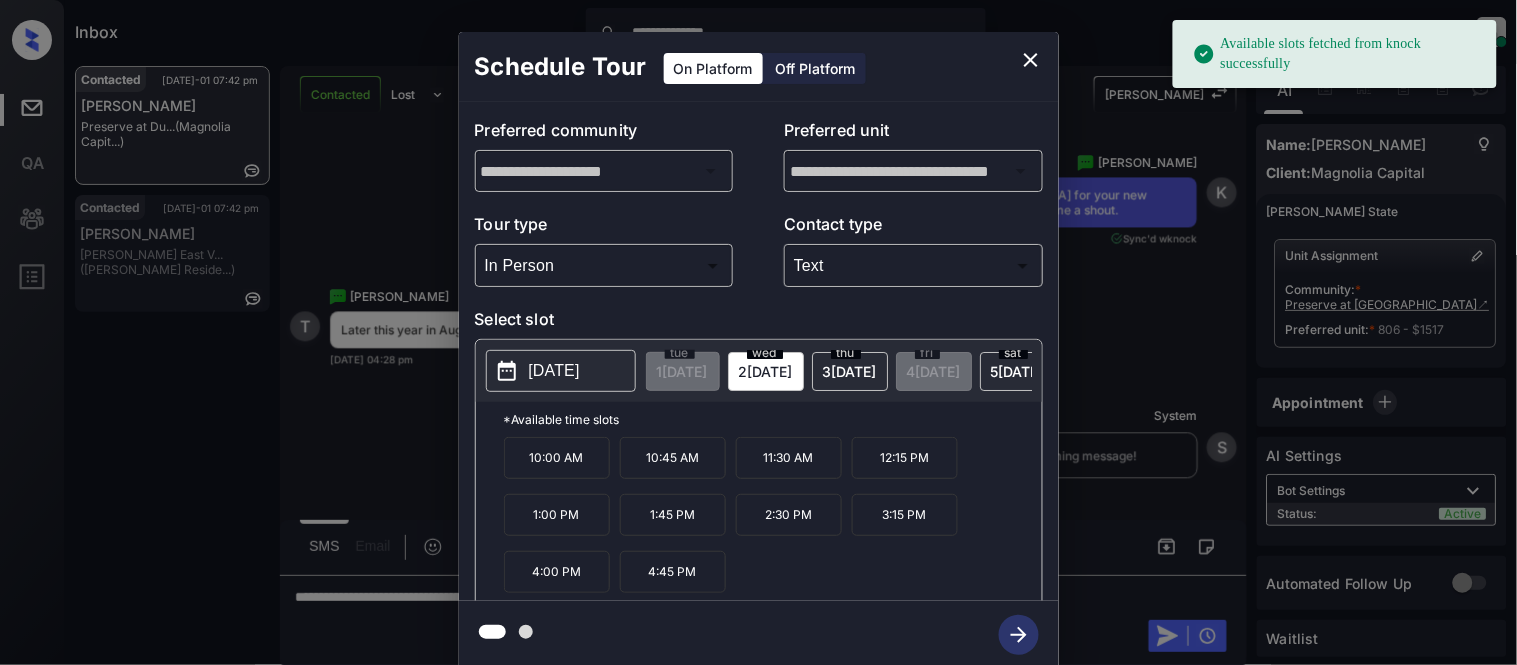 click on "2025-07-02" at bounding box center [554, 371] 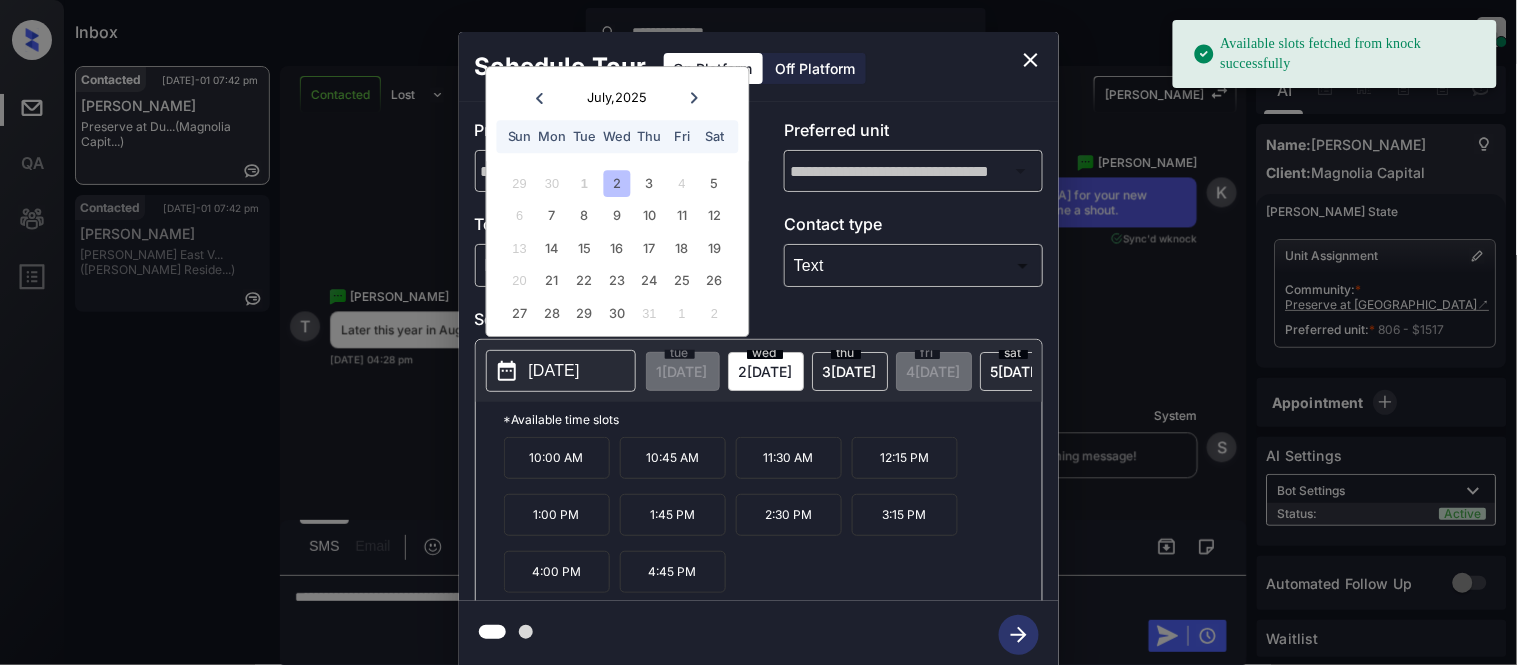 click on "2025-07-02" at bounding box center (554, 371) 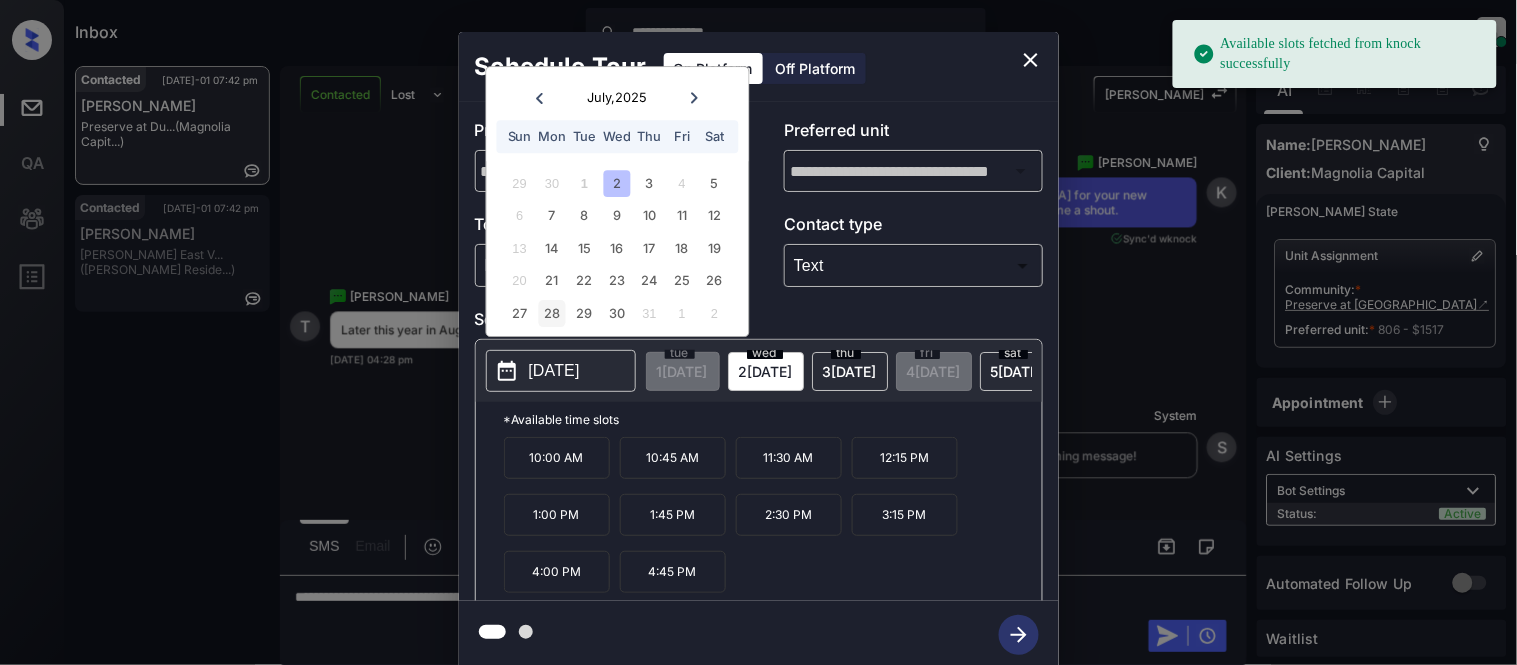 click on "28" at bounding box center (552, 313) 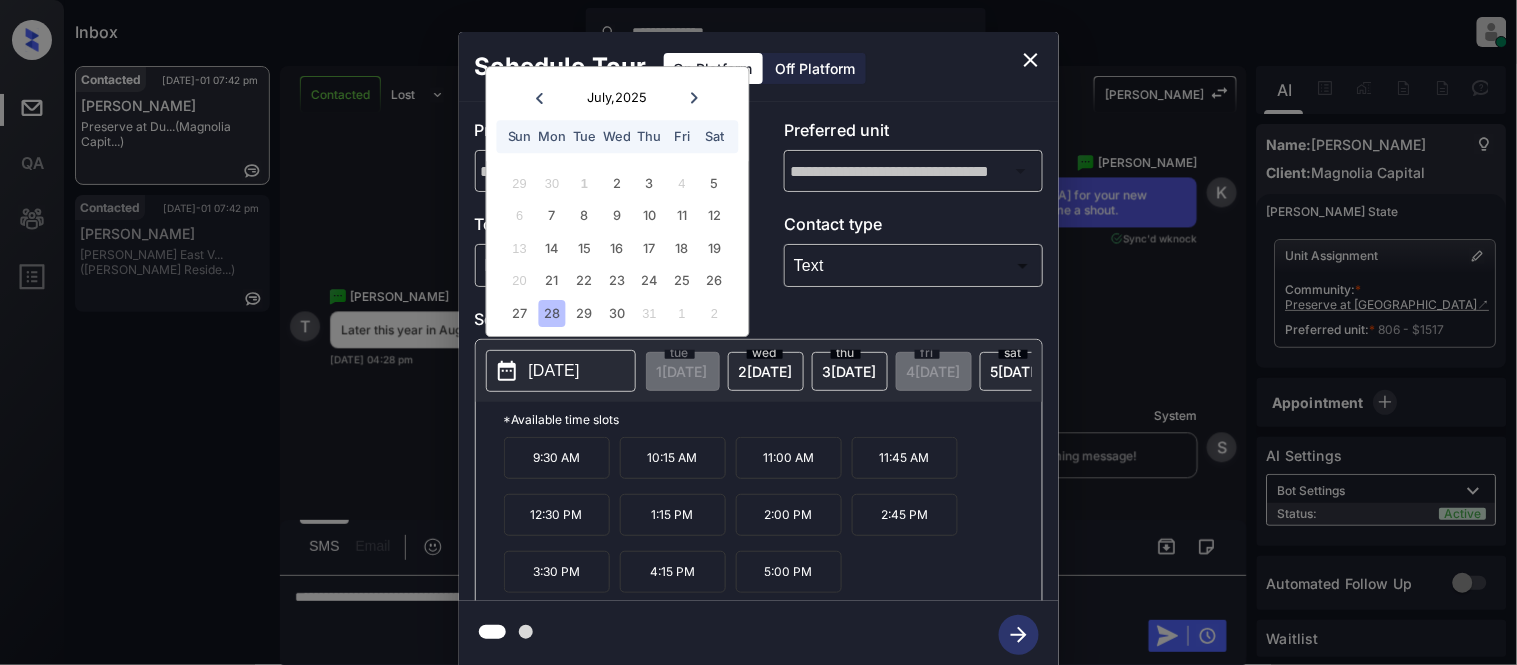 click on "11:00 AM" at bounding box center (789, 458) 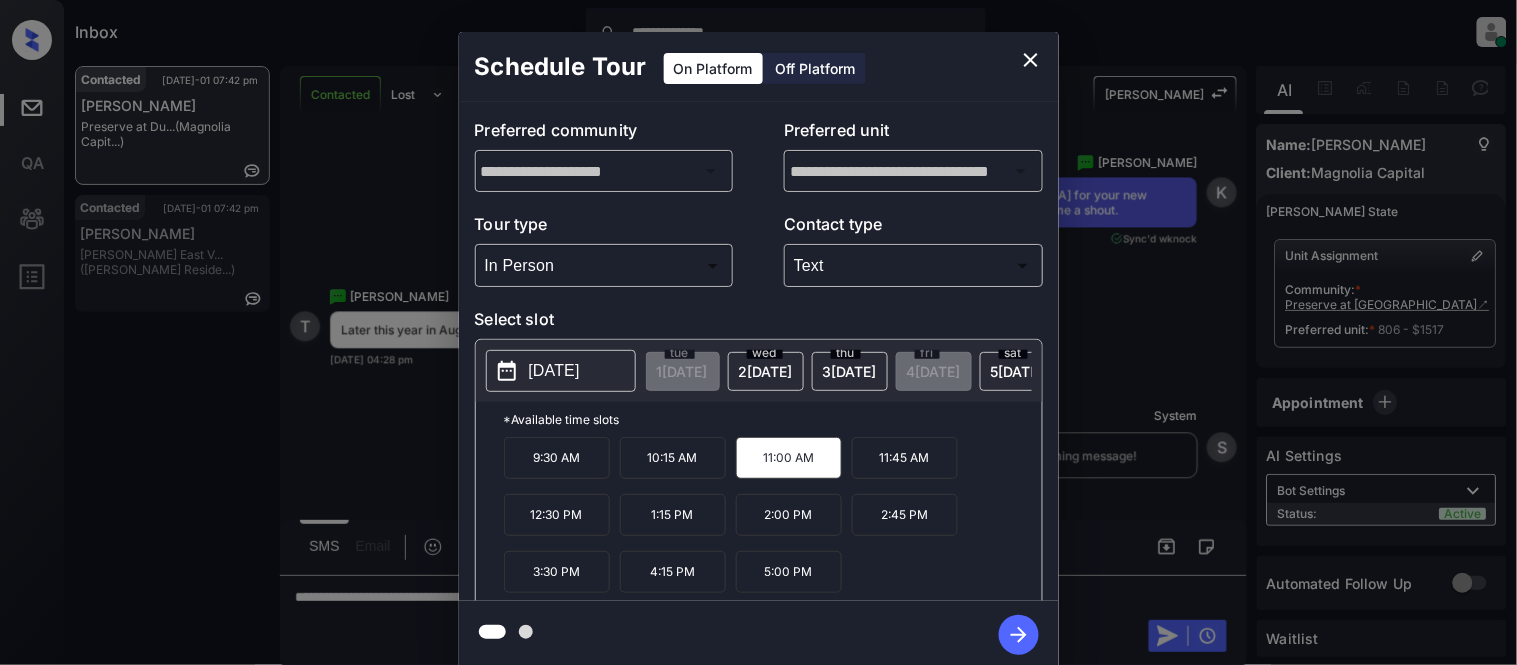 click 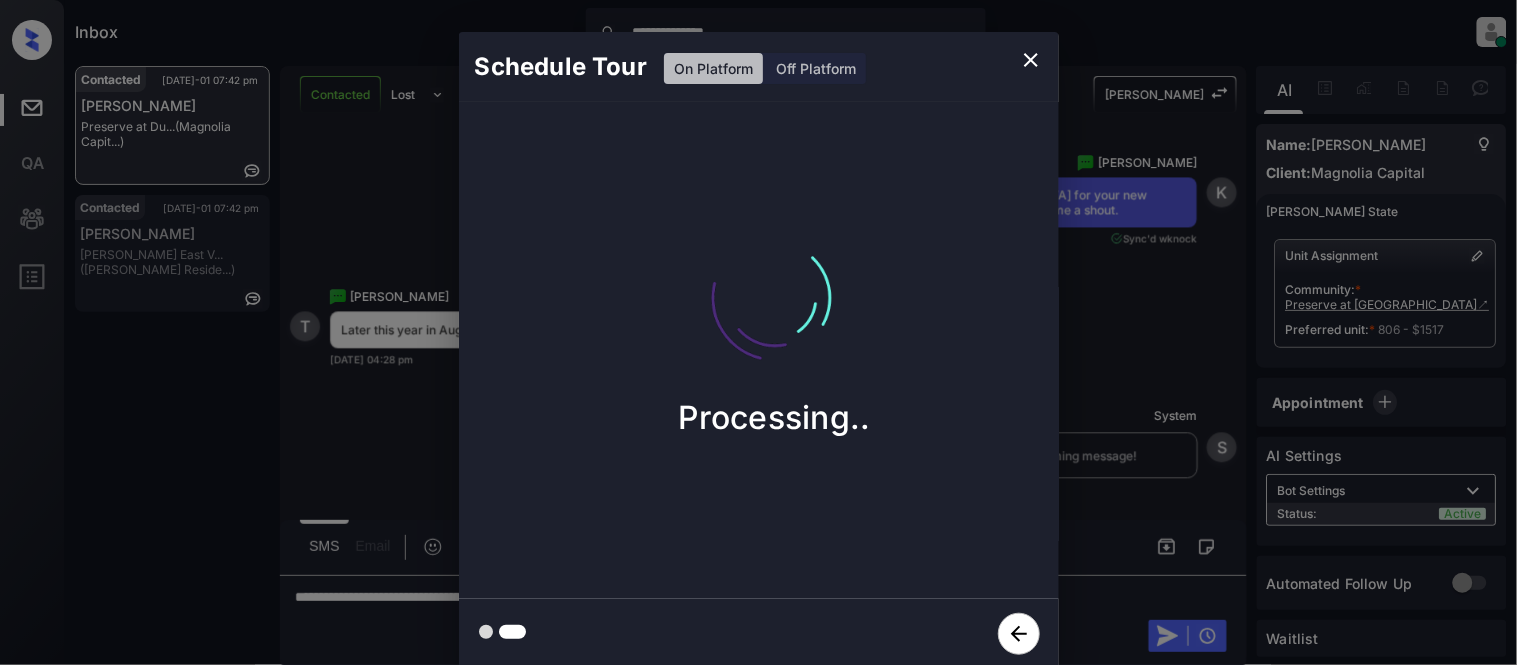 click on "Schedule Tour On Platform Off Platform Processing.." at bounding box center [758, 350] 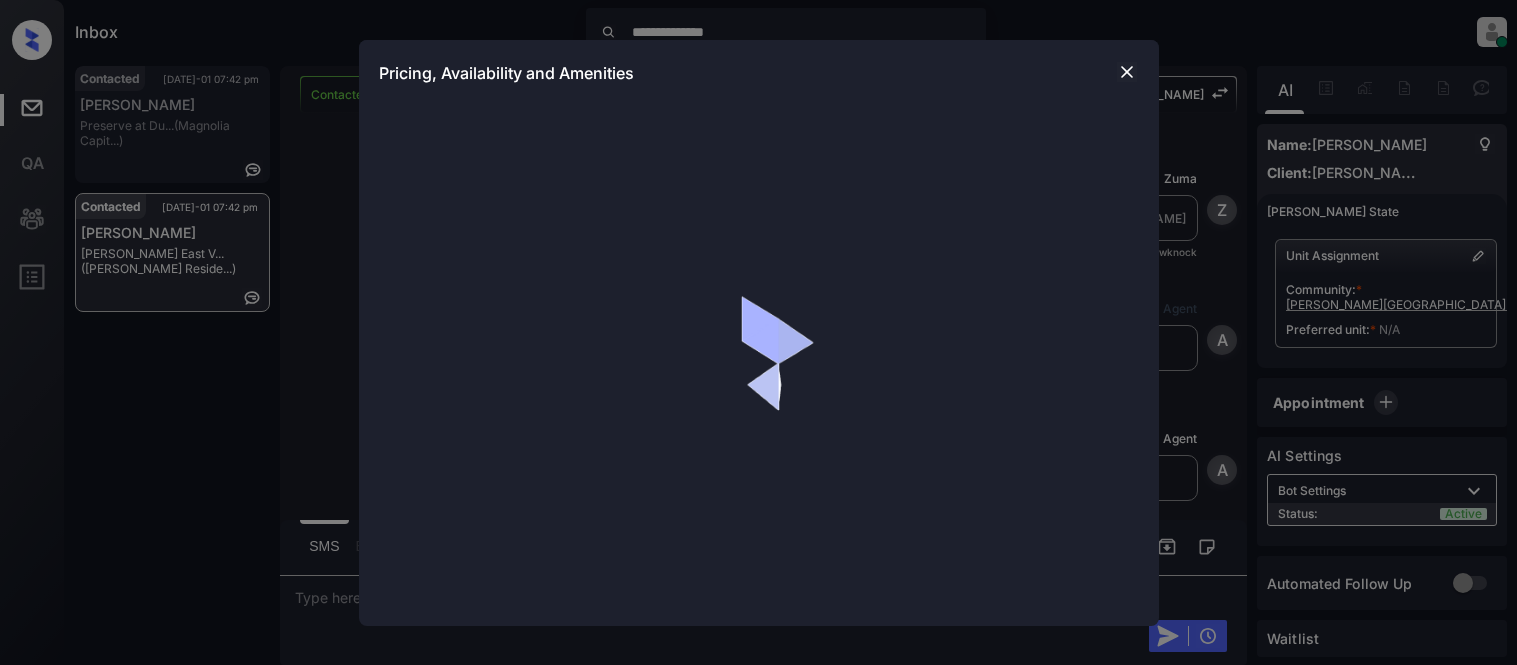 scroll, scrollTop: 0, scrollLeft: 0, axis: both 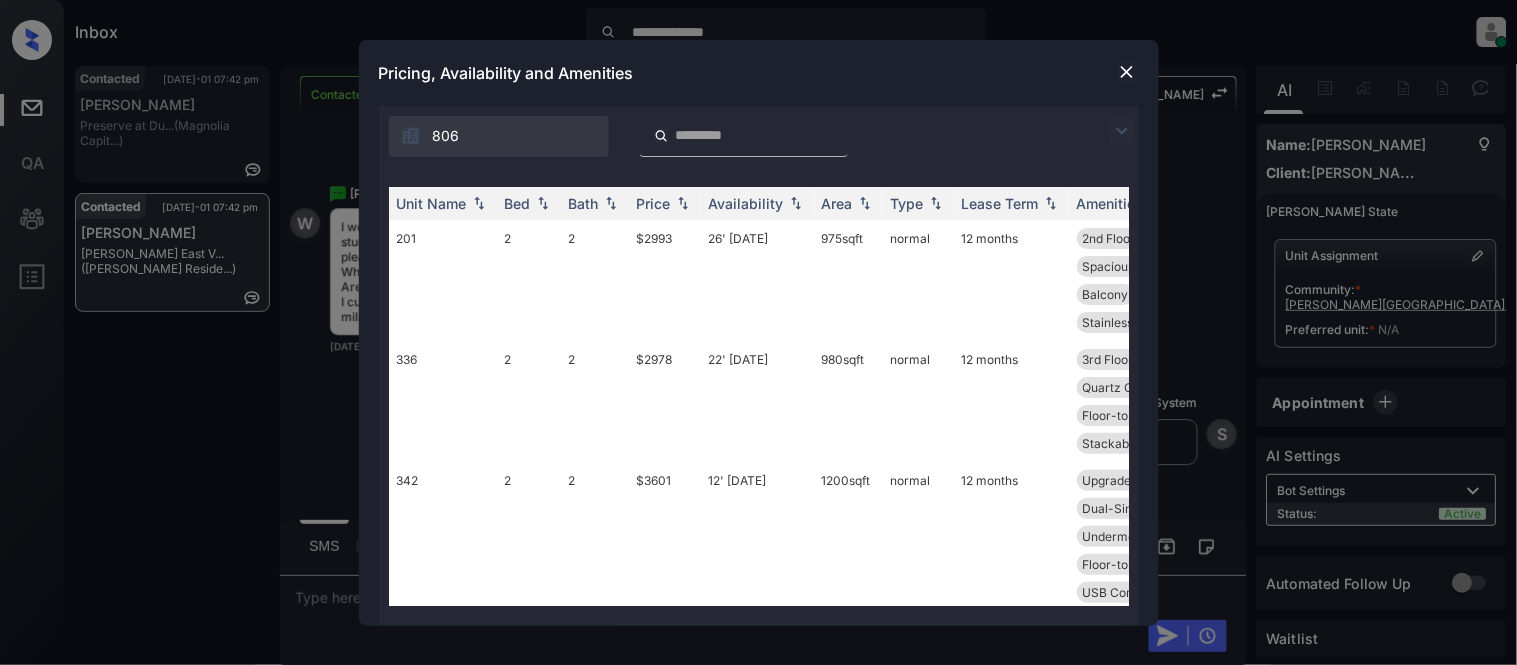 click at bounding box center [1122, 131] 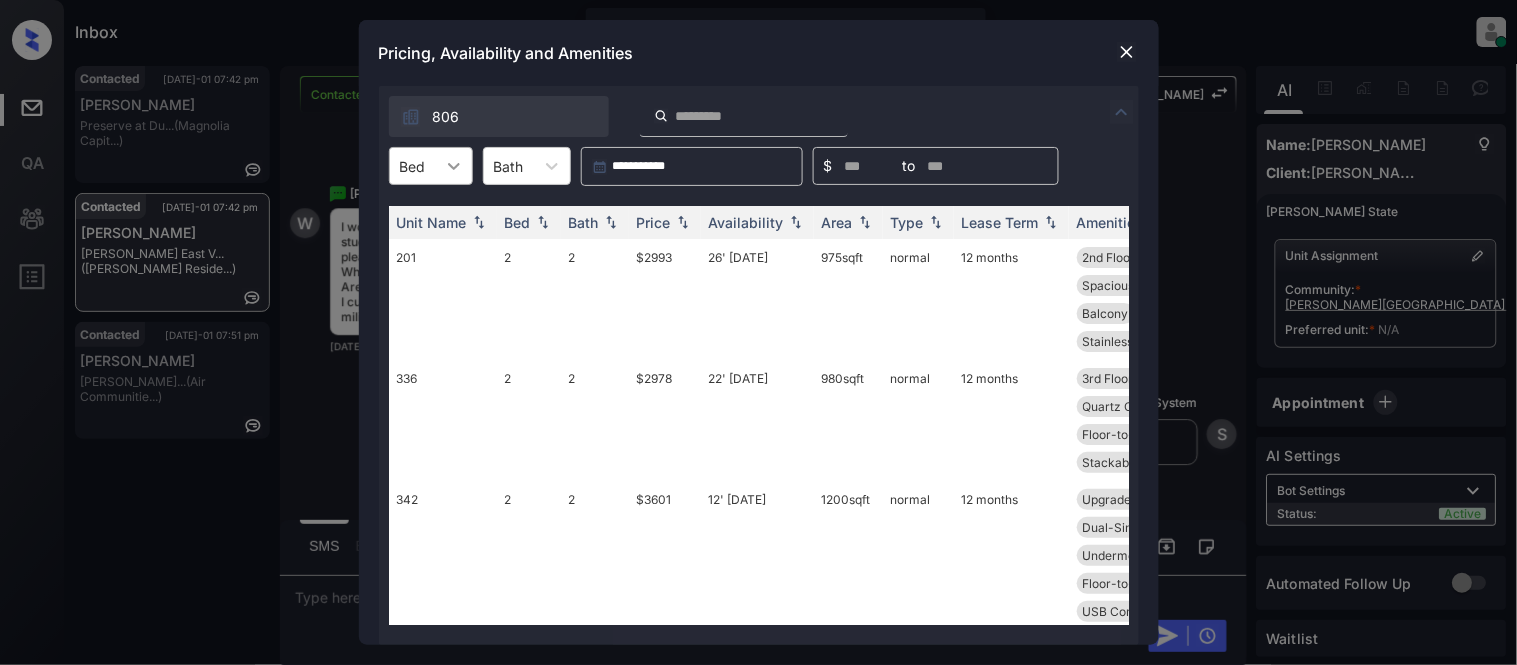 click at bounding box center (454, 166) 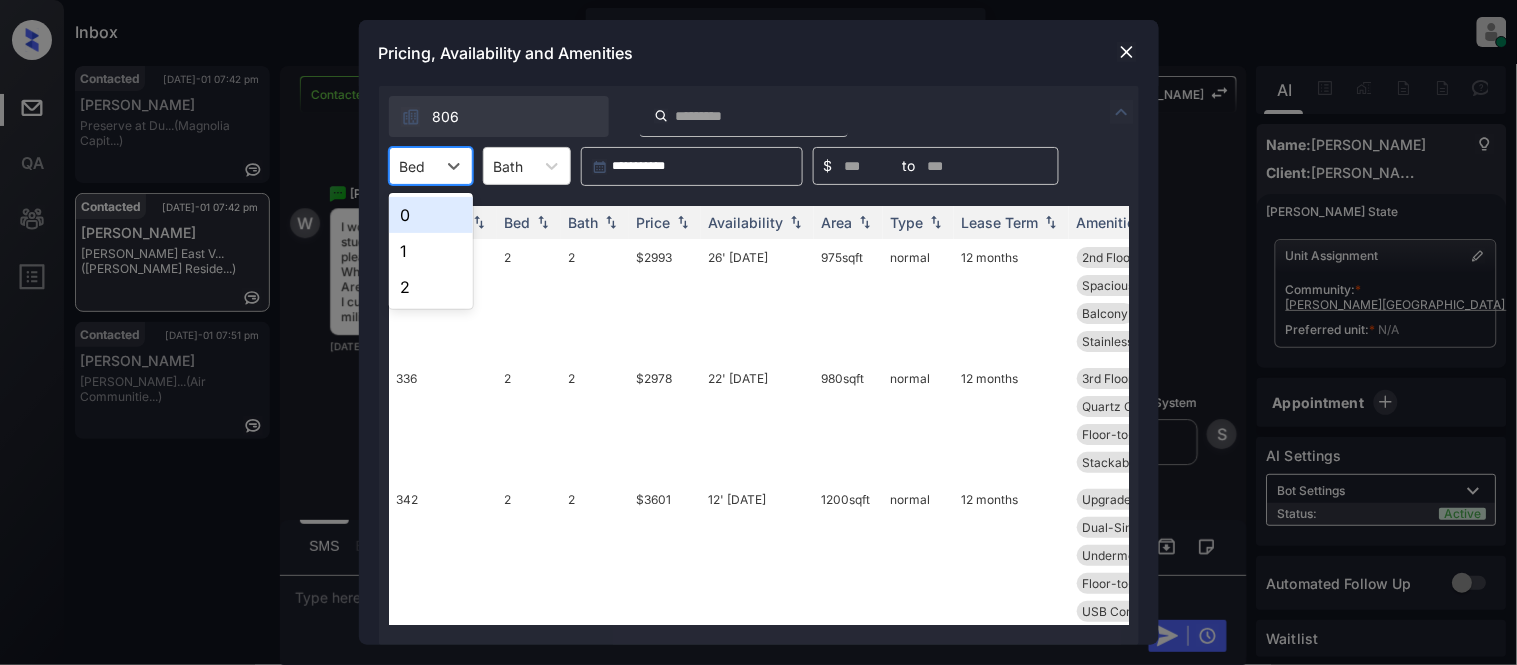 click on "1" at bounding box center [431, 251] 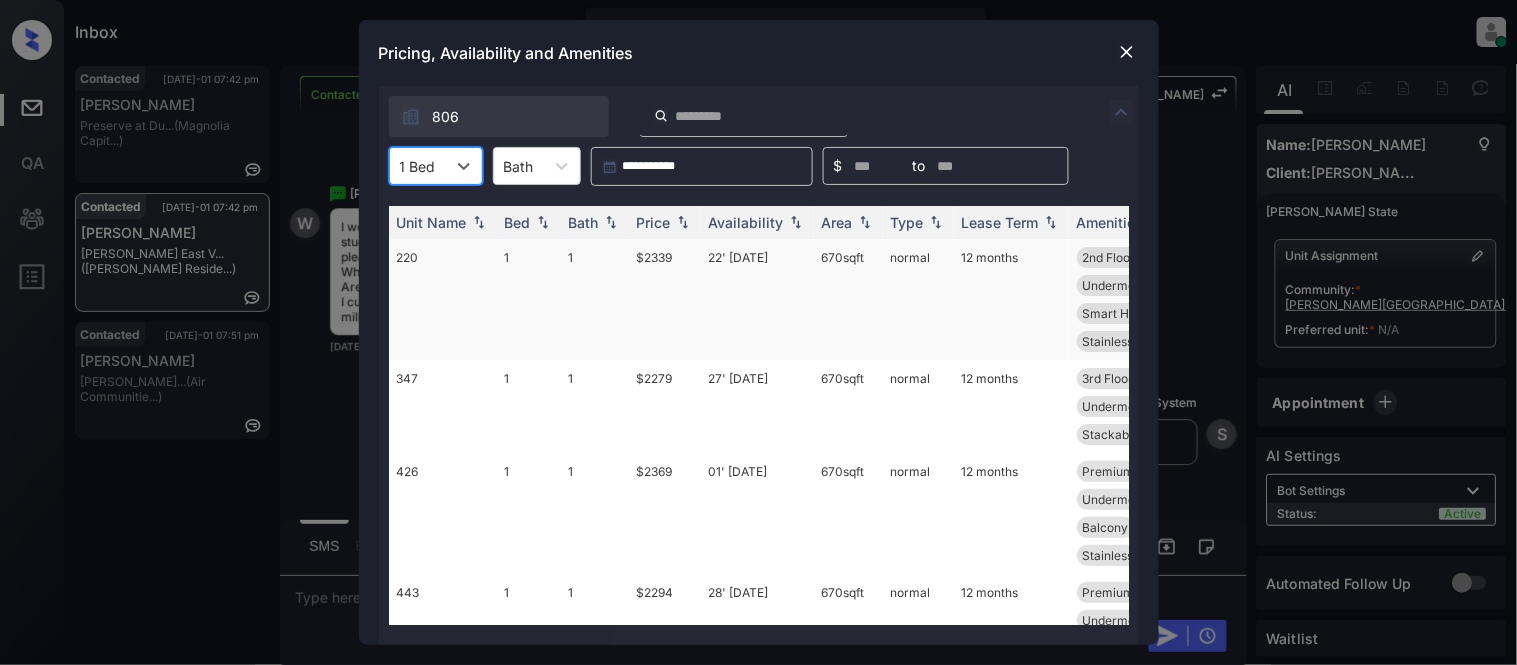 click on "Price" at bounding box center (654, 222) 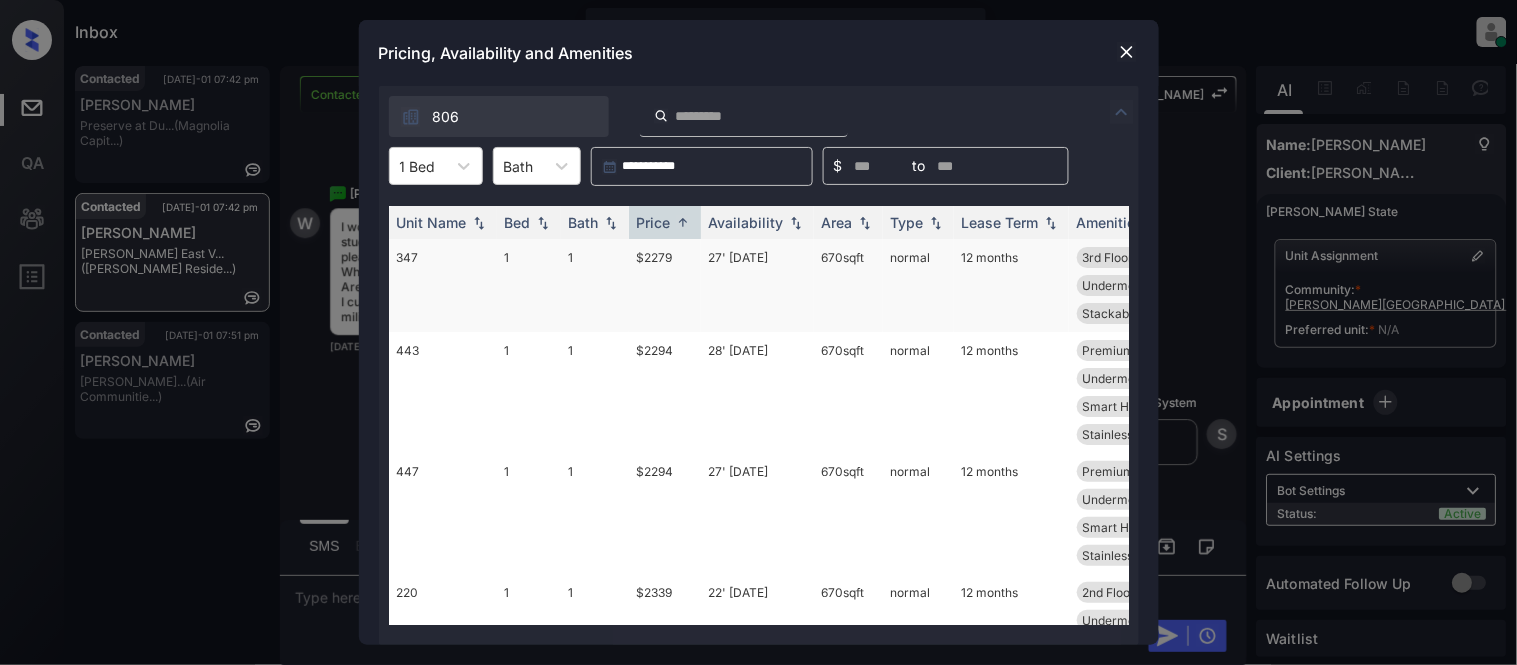 click on "$2279" at bounding box center (665, 285) 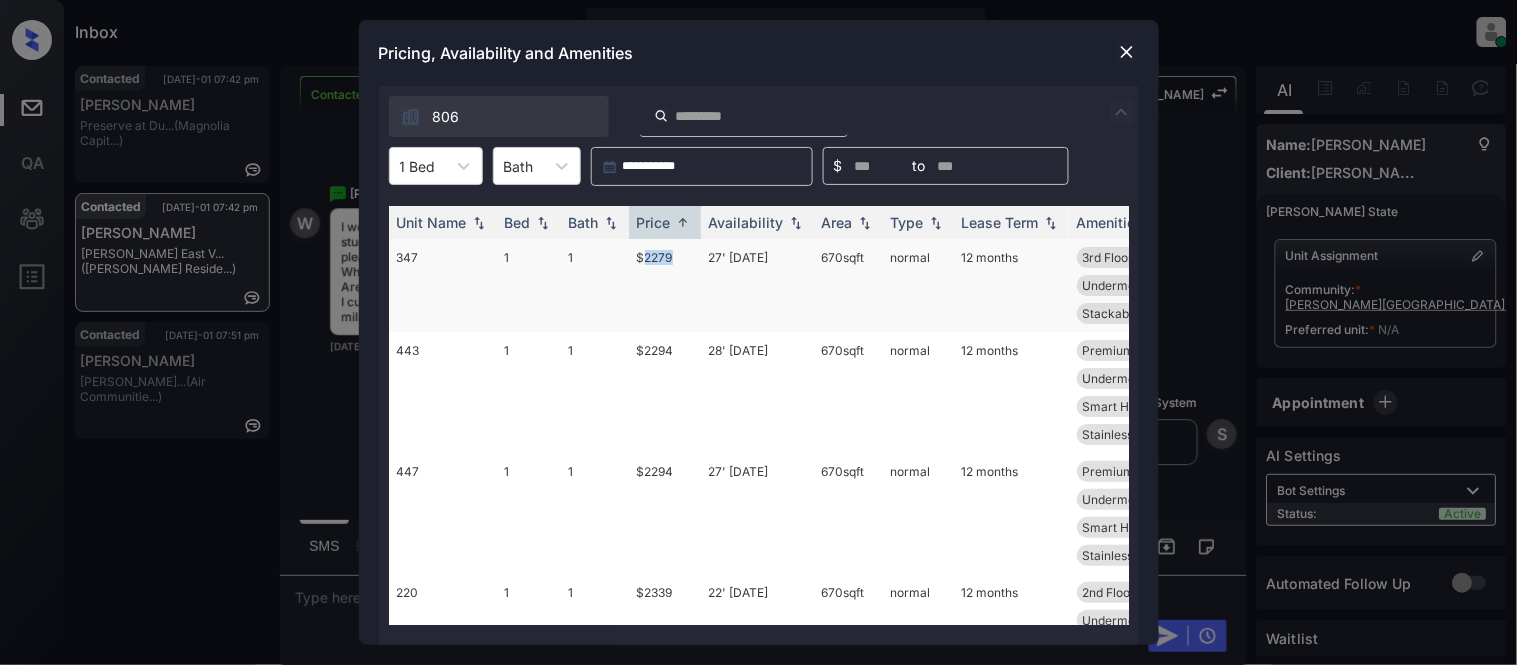 click on "$2279" at bounding box center [665, 285] 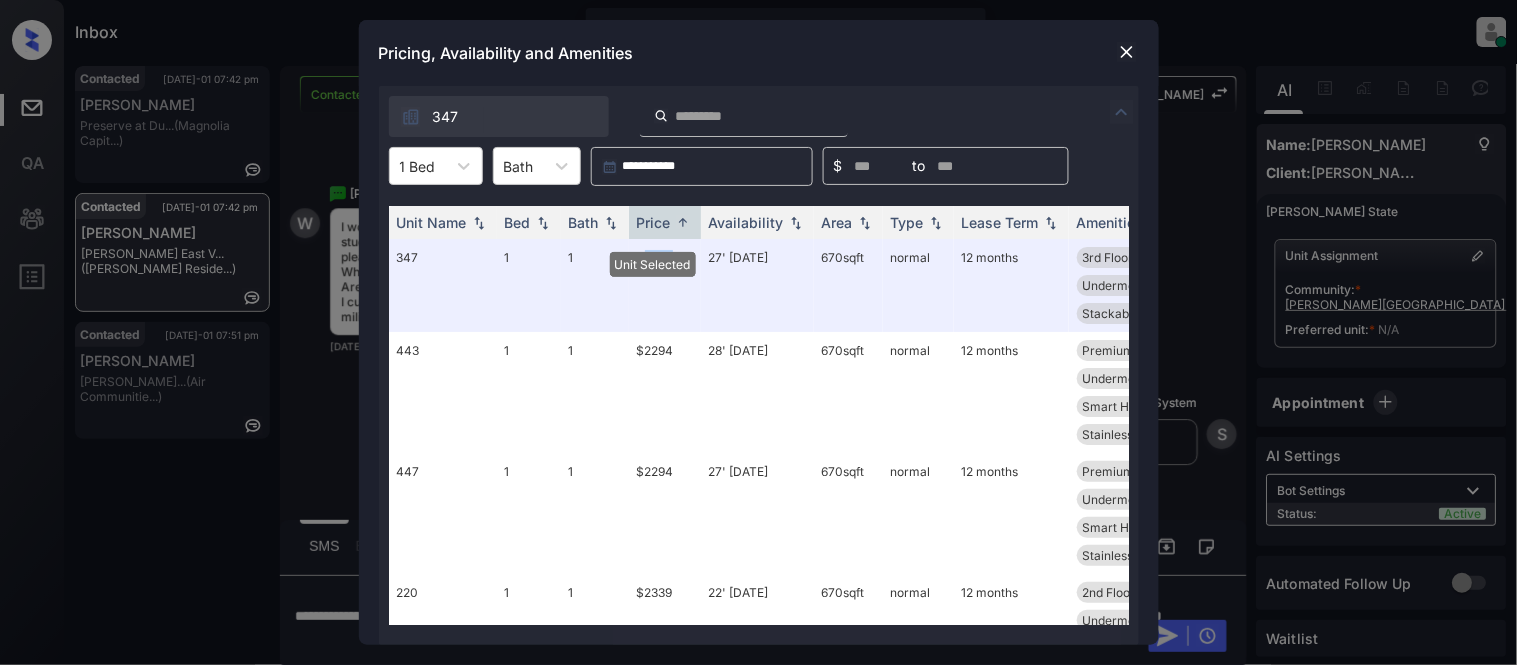 click at bounding box center [1127, 52] 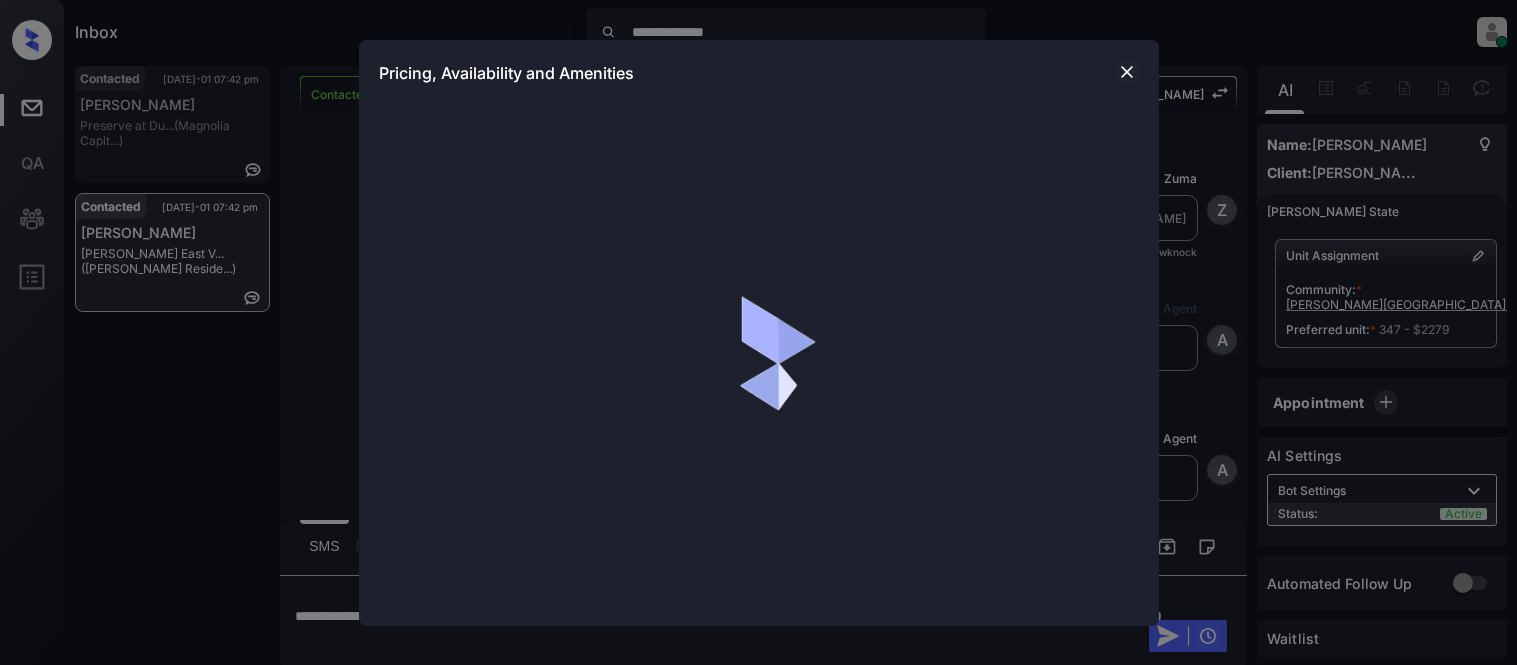 scroll, scrollTop: 0, scrollLeft: 0, axis: both 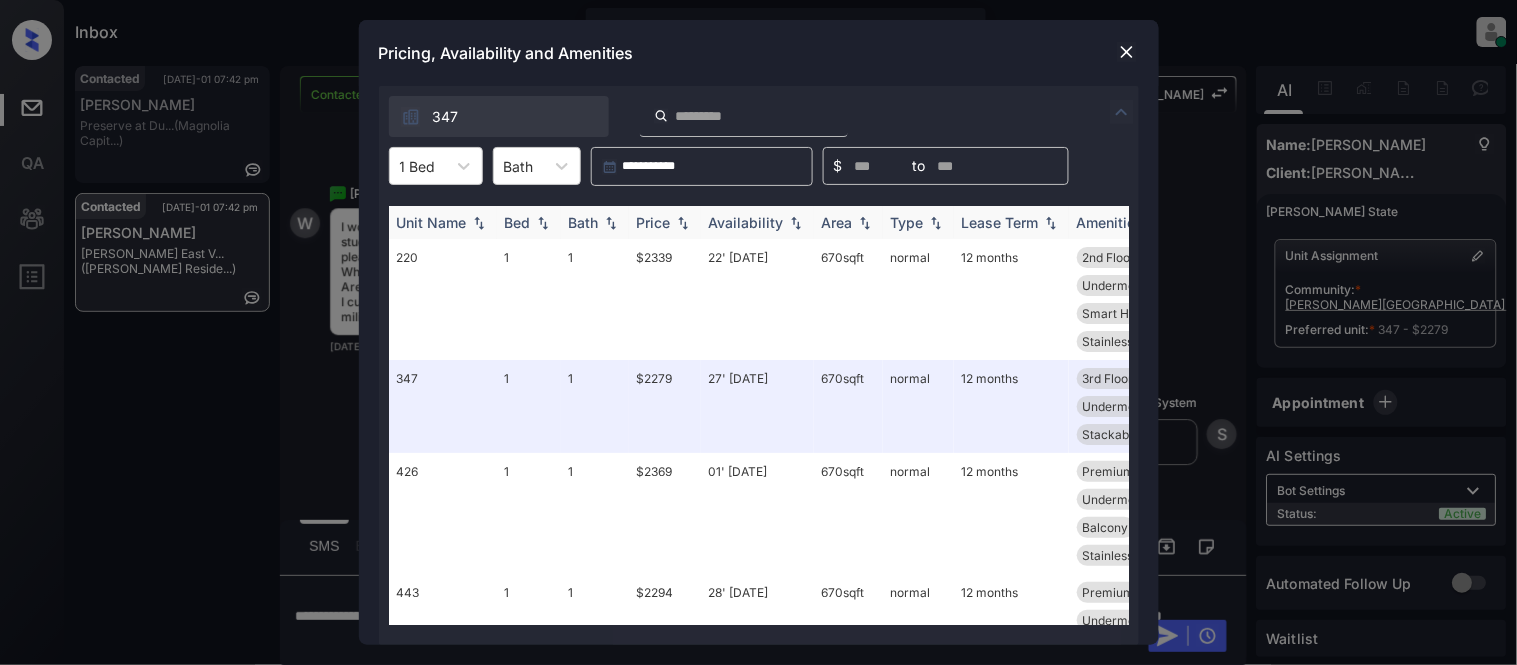 click at bounding box center [683, 223] 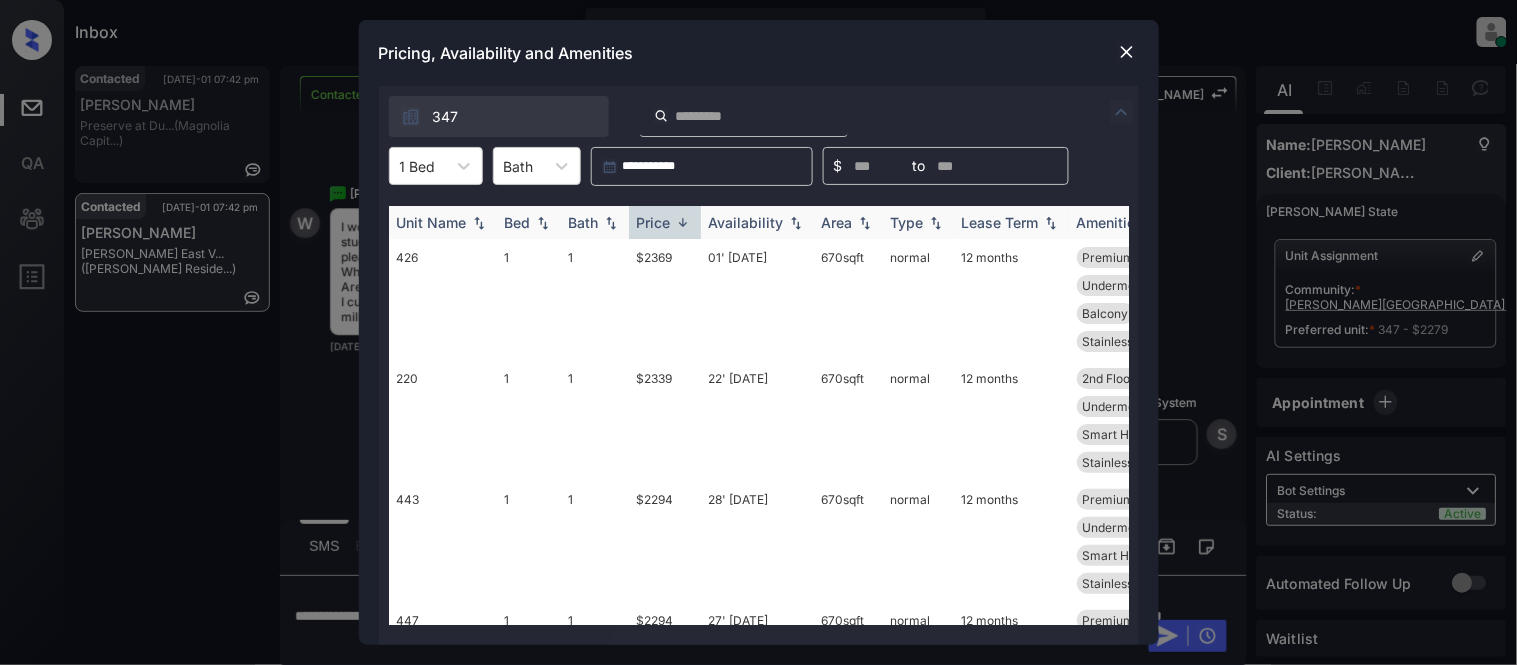 click at bounding box center (683, 222) 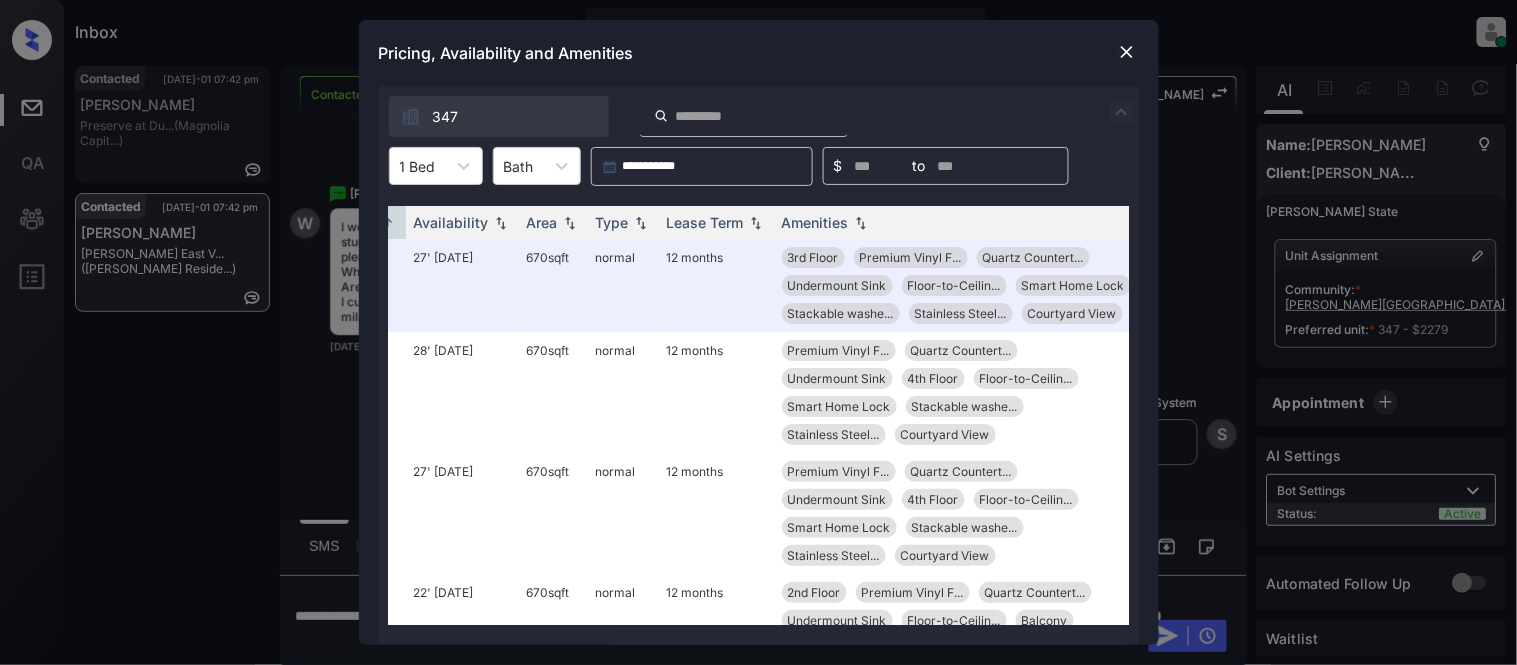 scroll, scrollTop: 0, scrollLeft: 321, axis: horizontal 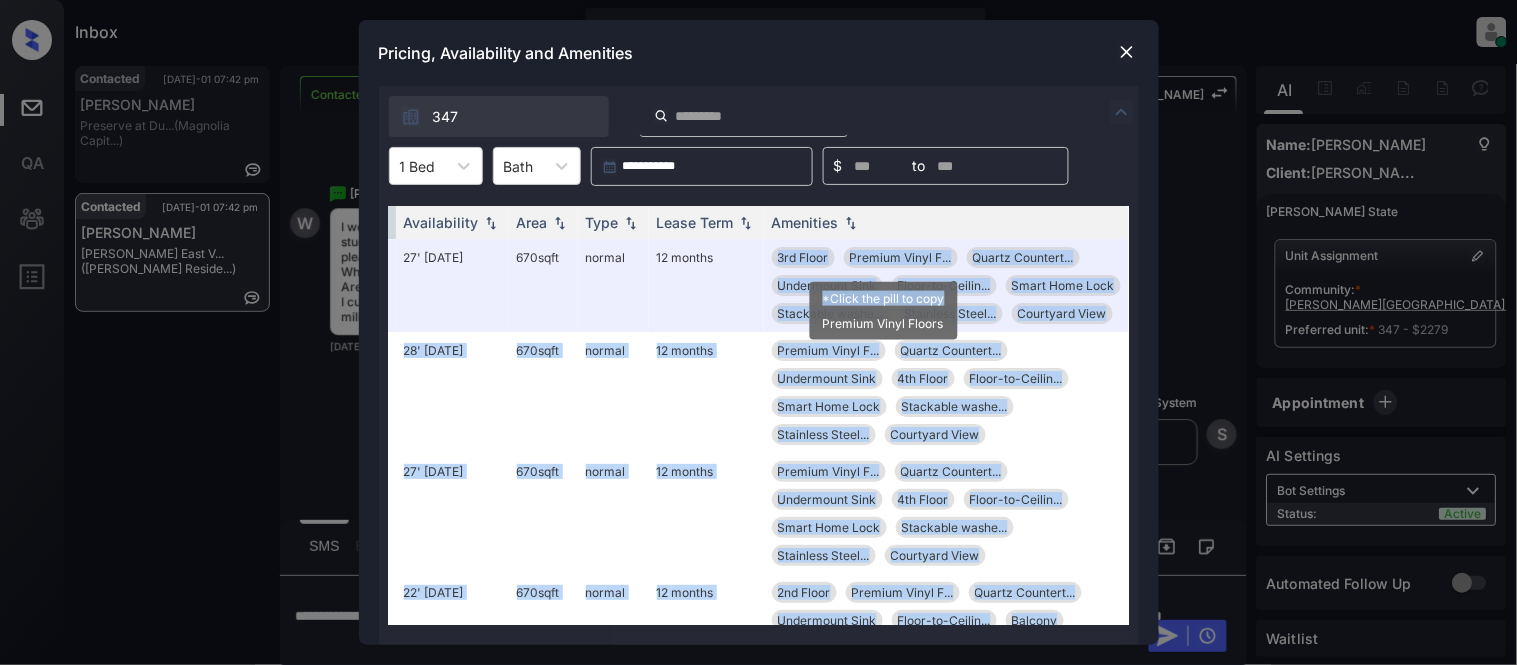 drag, startPoint x: 752, startPoint y: 248, endPoint x: 948, endPoint y: 302, distance: 203.30273 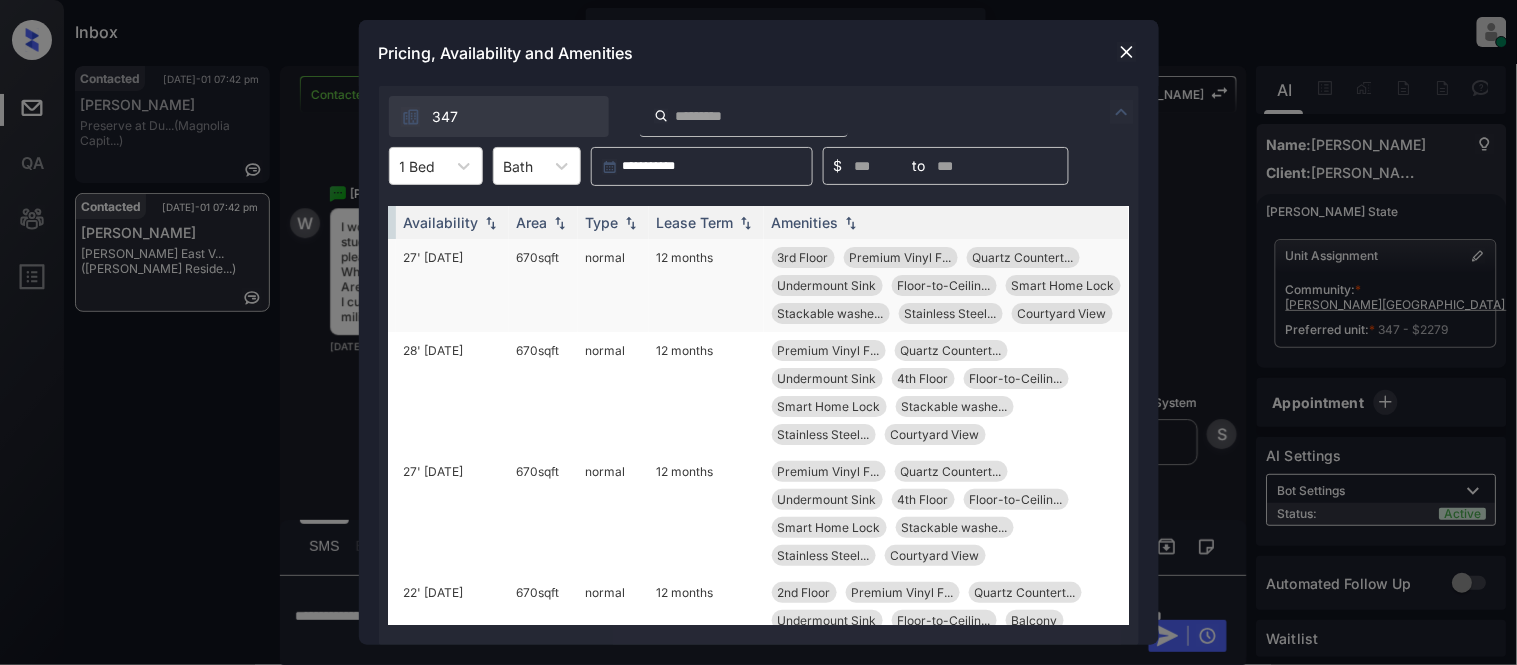 click on "12   months" at bounding box center (706, 285) 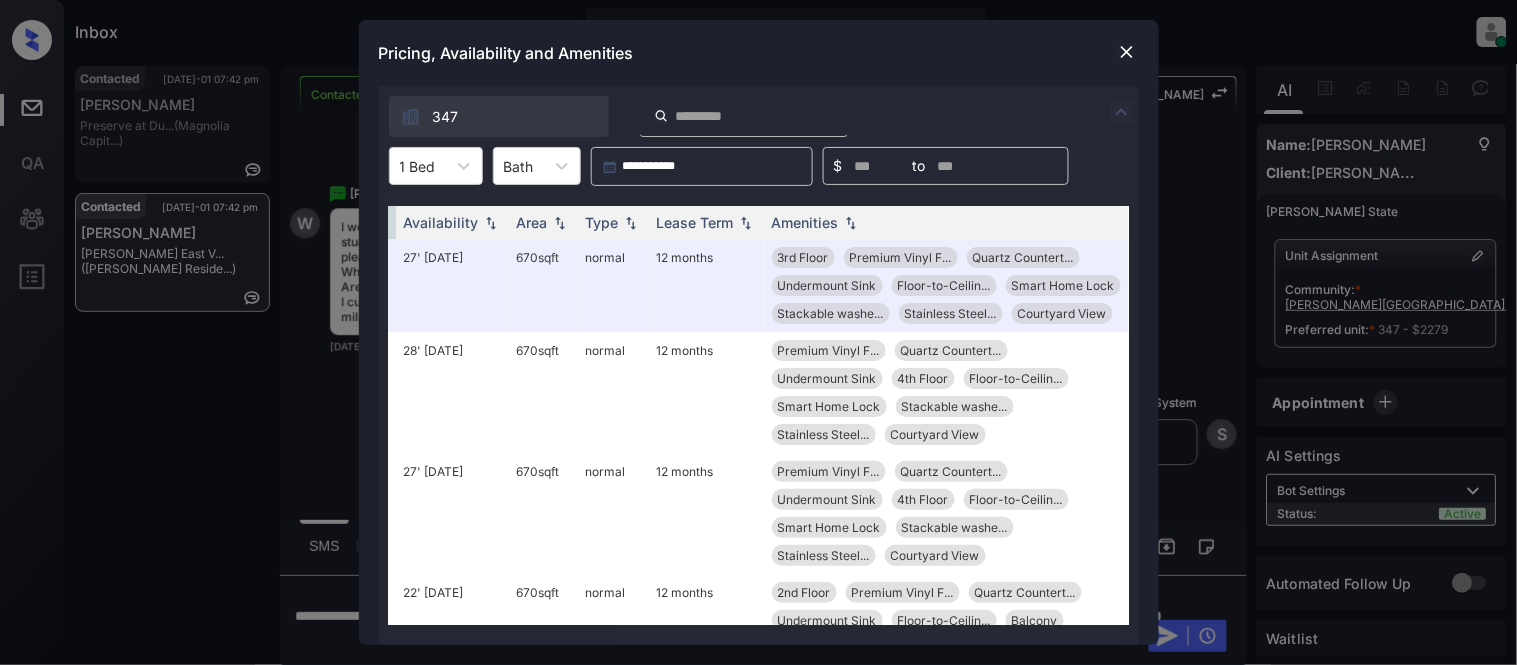 click at bounding box center (1127, 52) 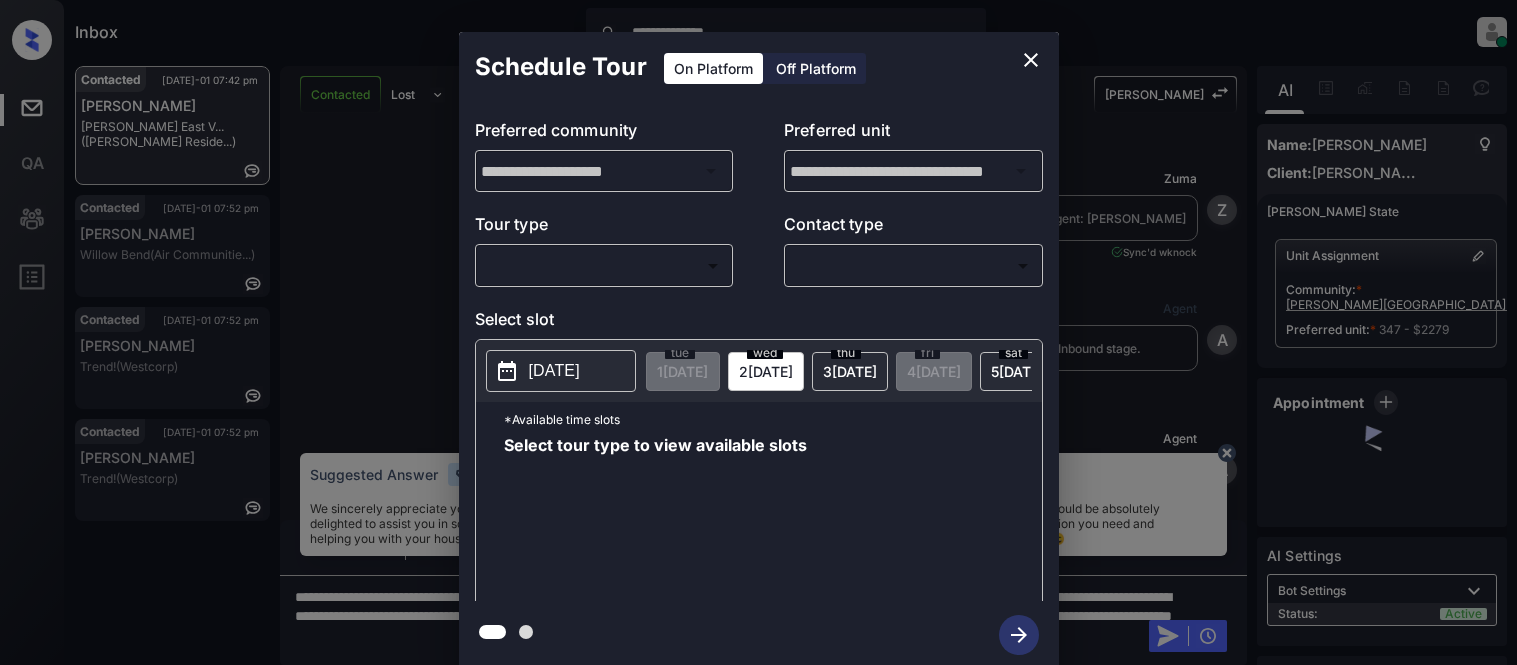 scroll, scrollTop: 0, scrollLeft: 0, axis: both 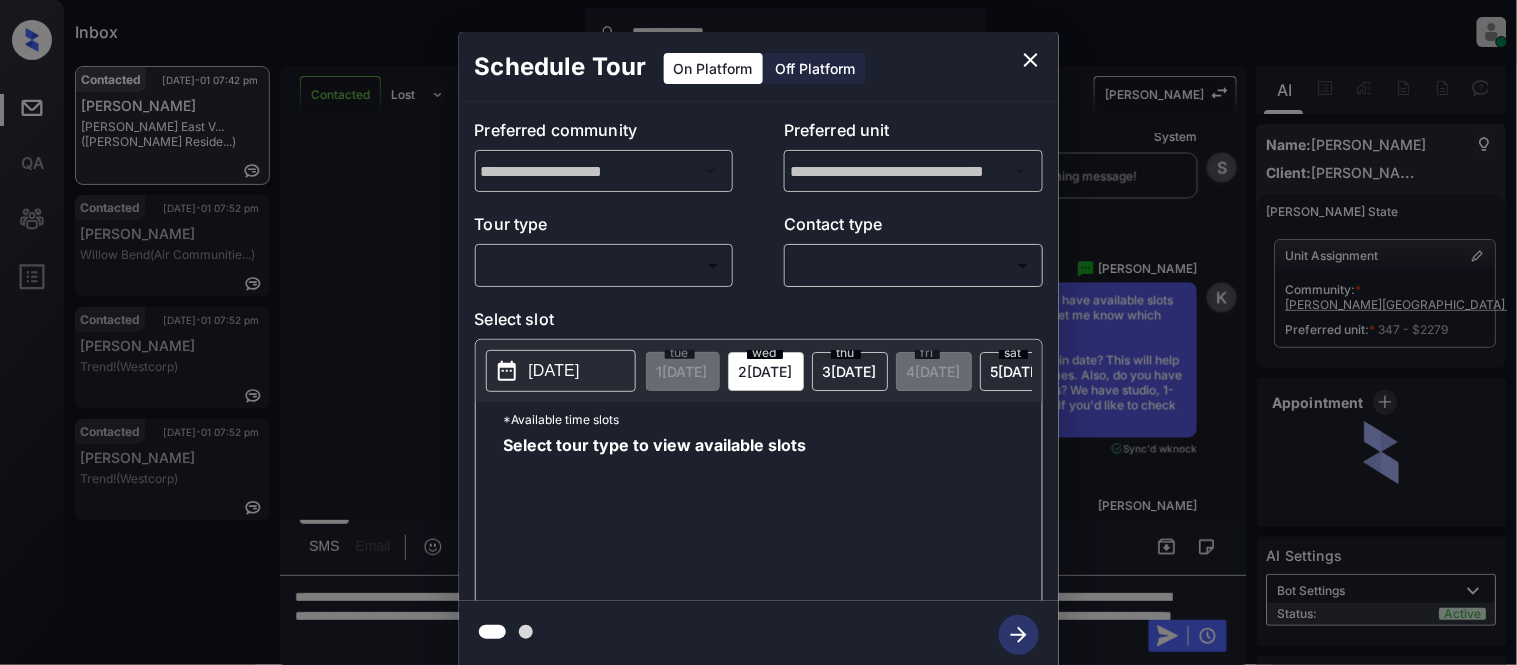 click 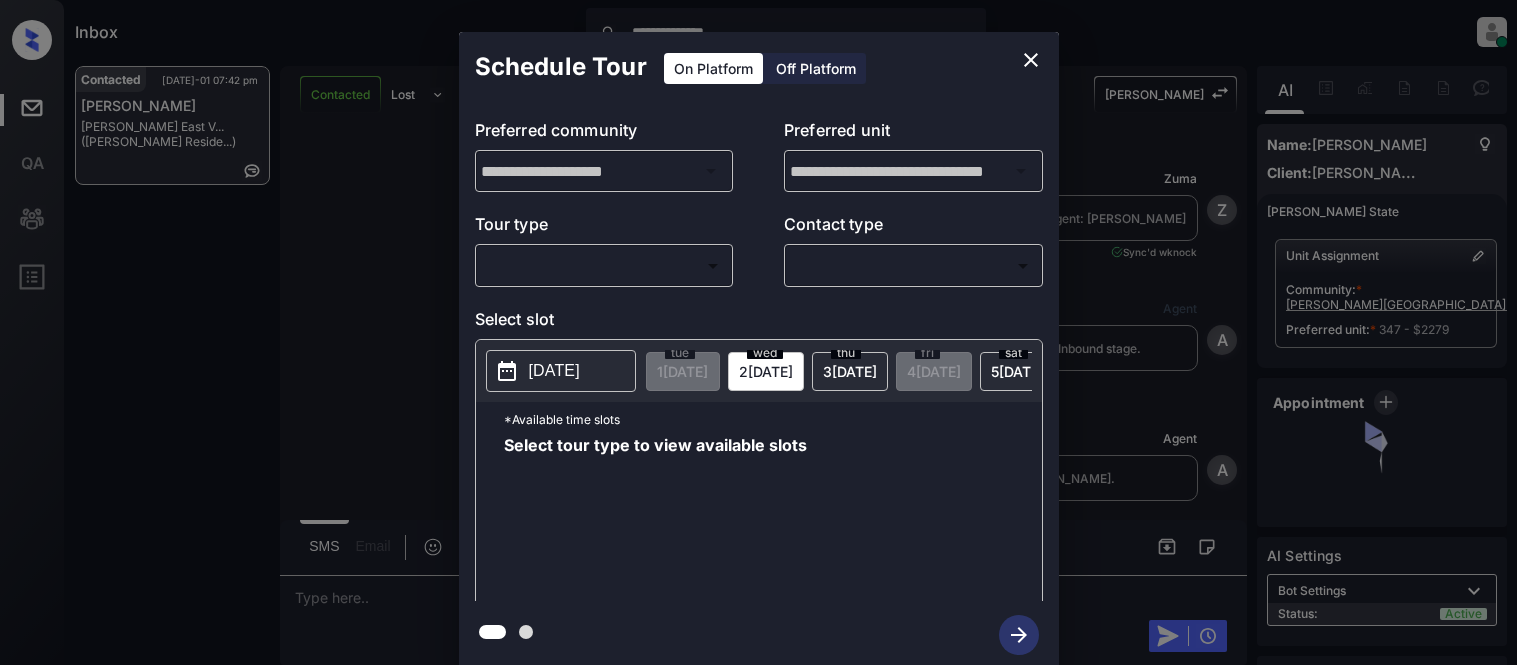 click on "**********" at bounding box center (758, 332) 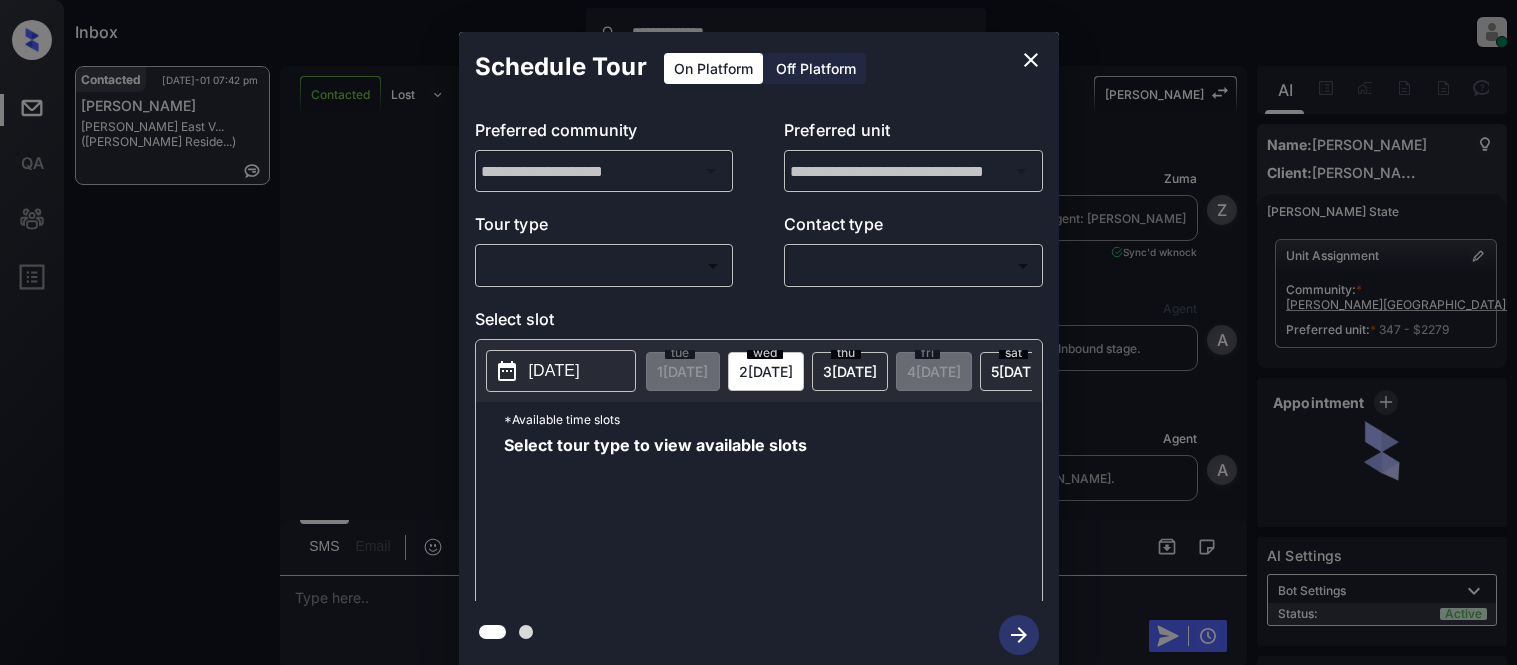 scroll, scrollTop: 0, scrollLeft: 0, axis: both 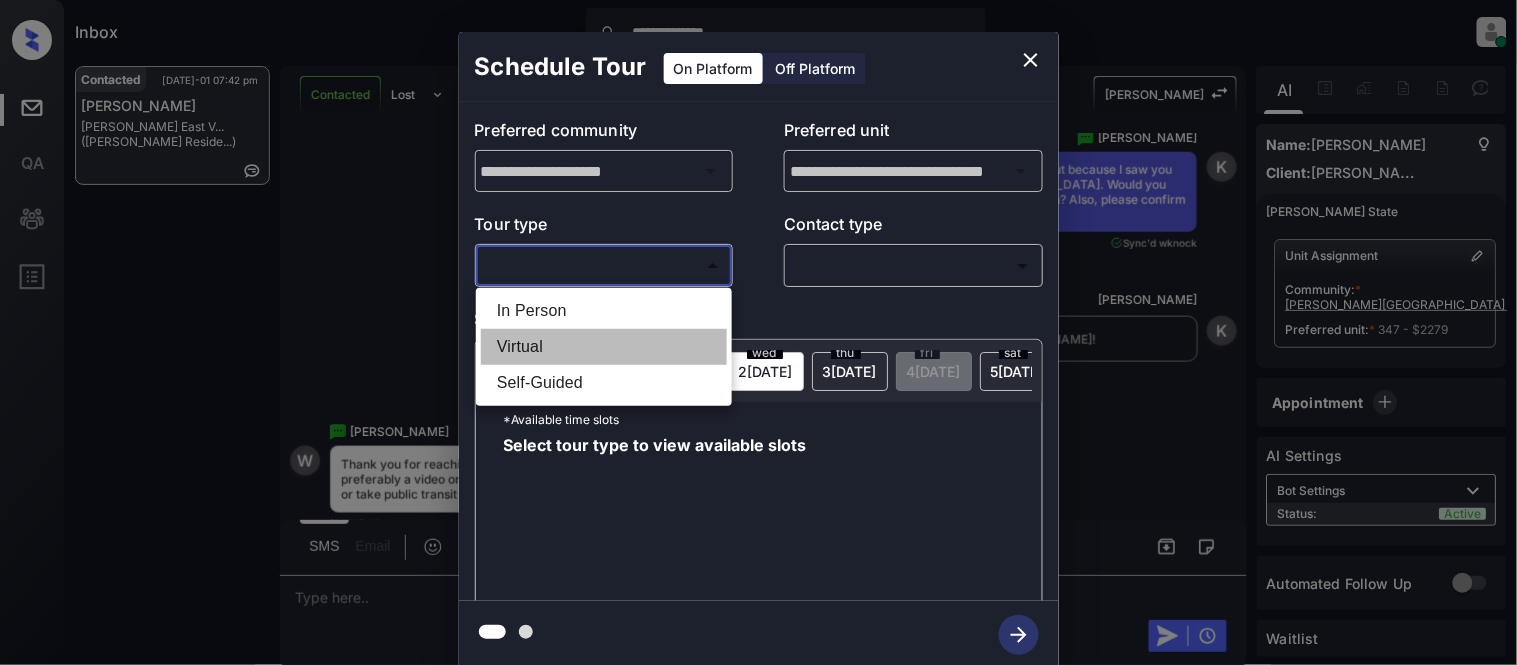 click on "Virtual" at bounding box center [604, 347] 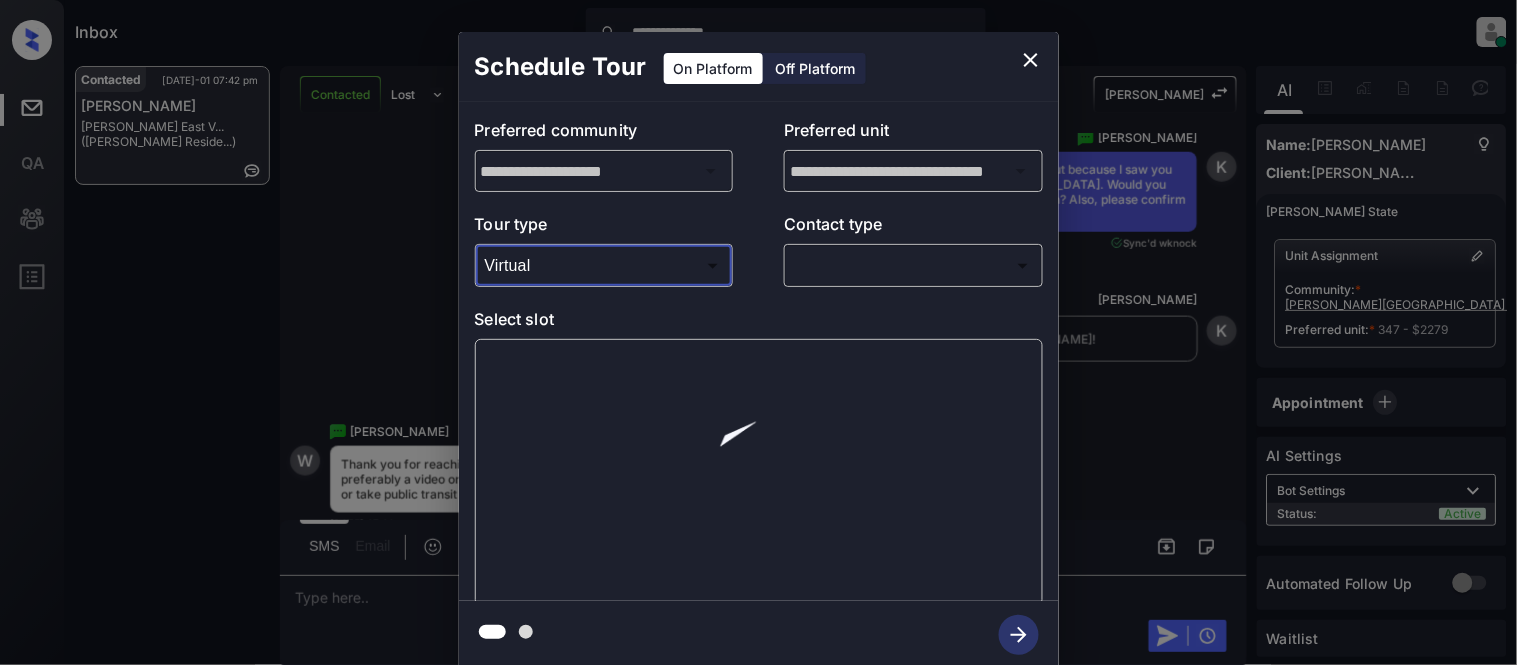 click at bounding box center [758, 332] 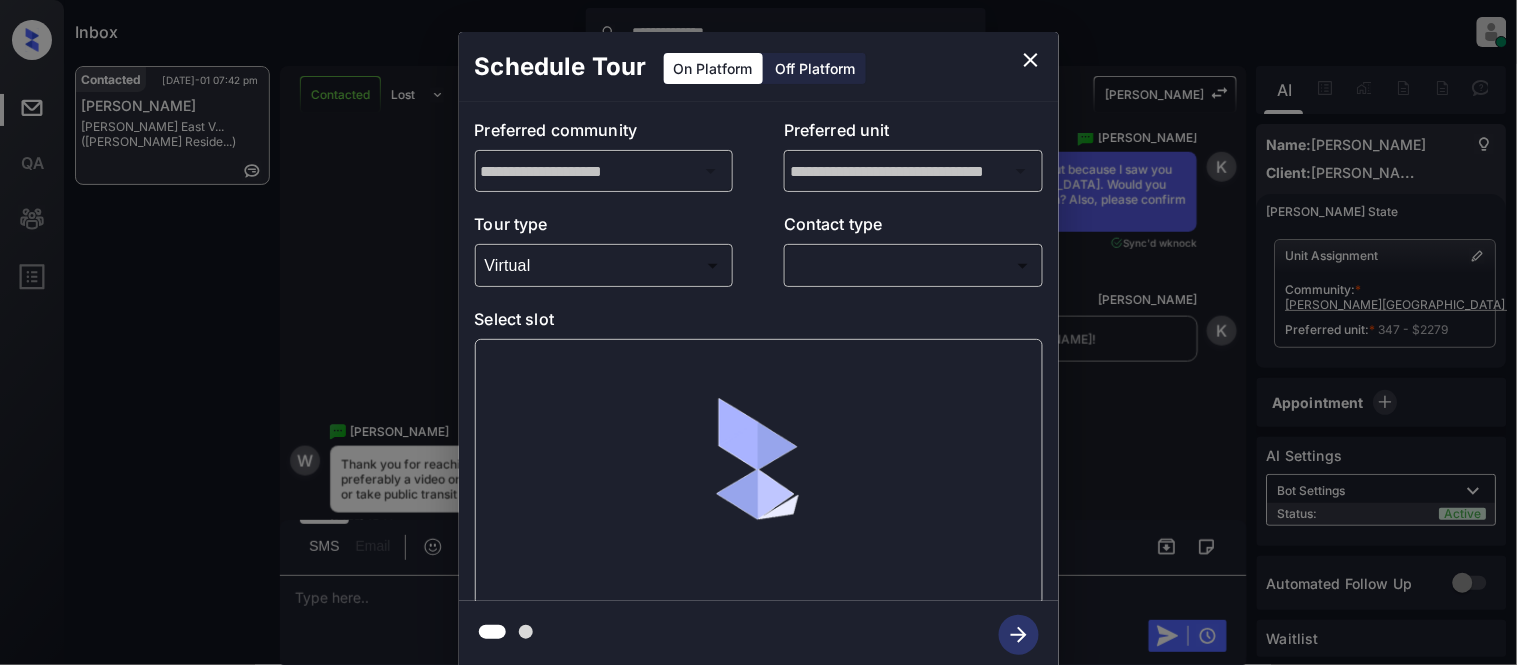 click on "**********" at bounding box center [758, 332] 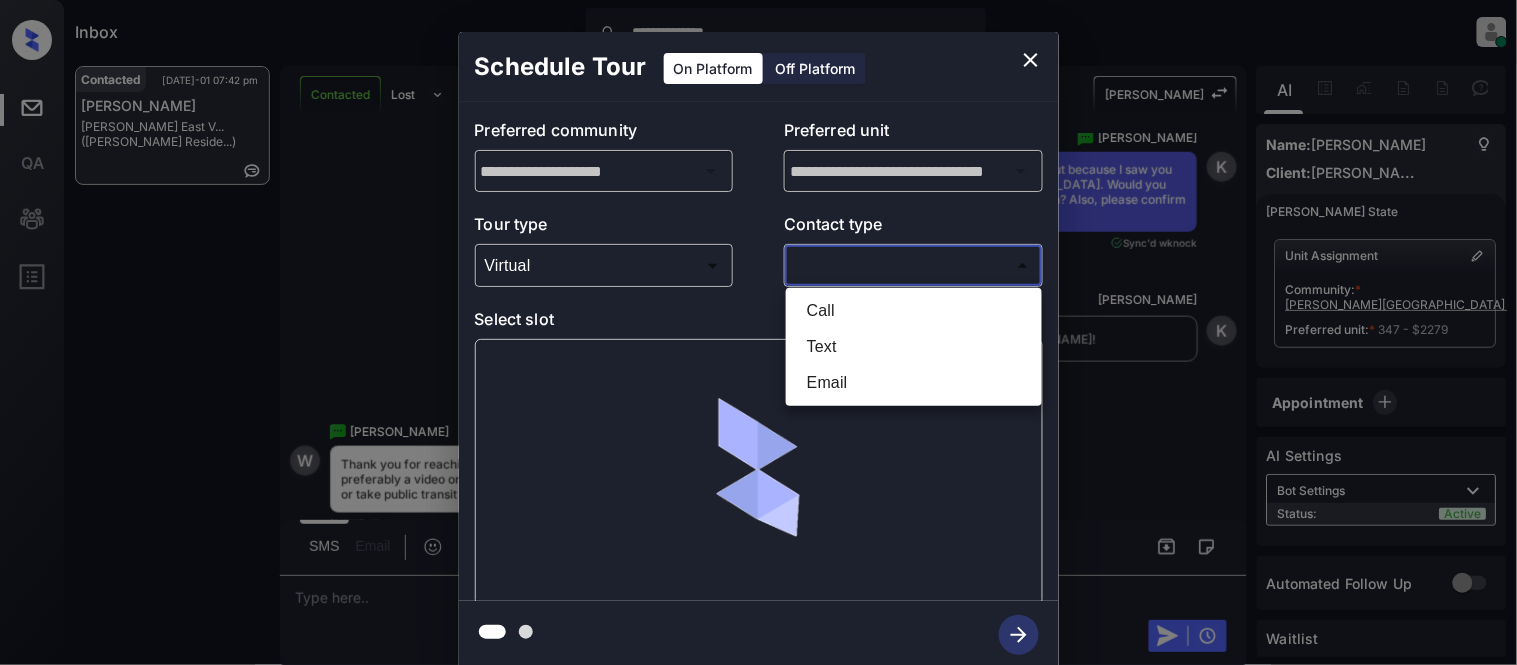 click on "Text" at bounding box center [914, 347] 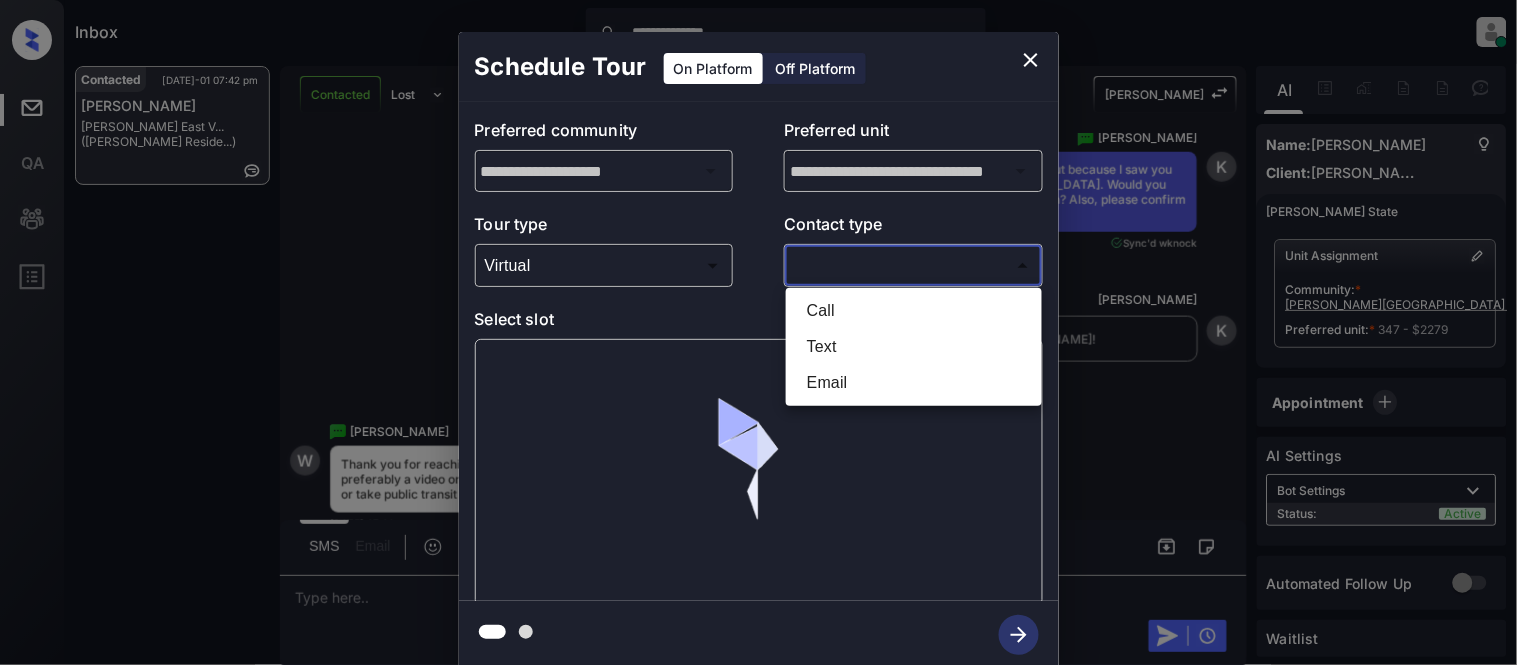 type on "****" 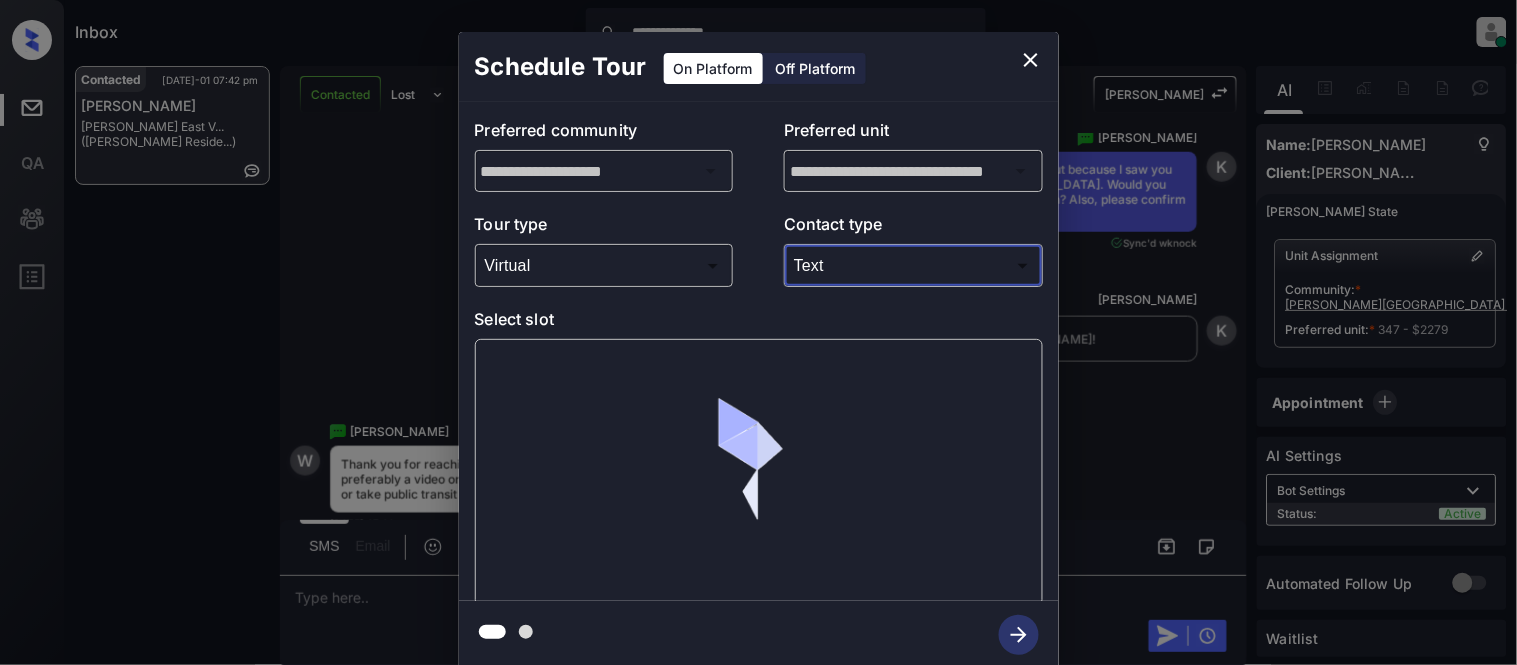 click at bounding box center (758, 332) 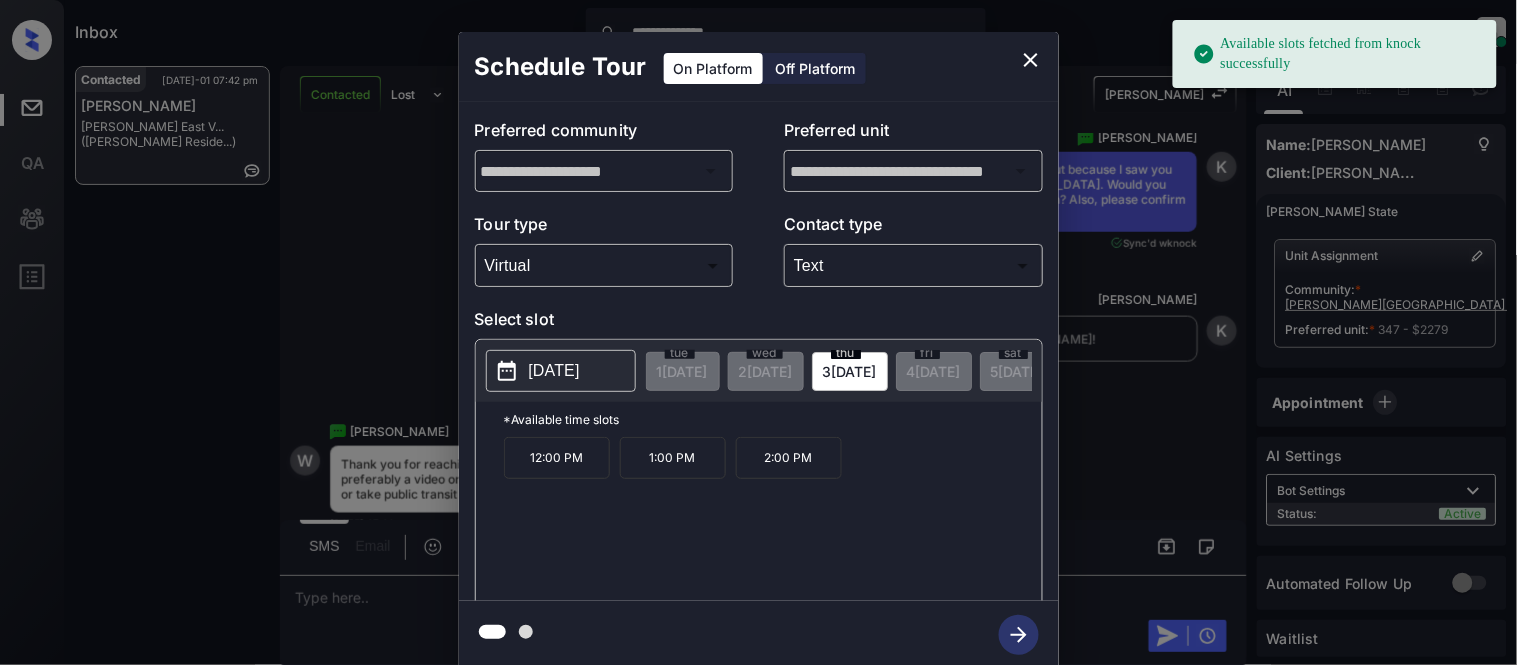 click on "12:00 PM" at bounding box center [557, 458] 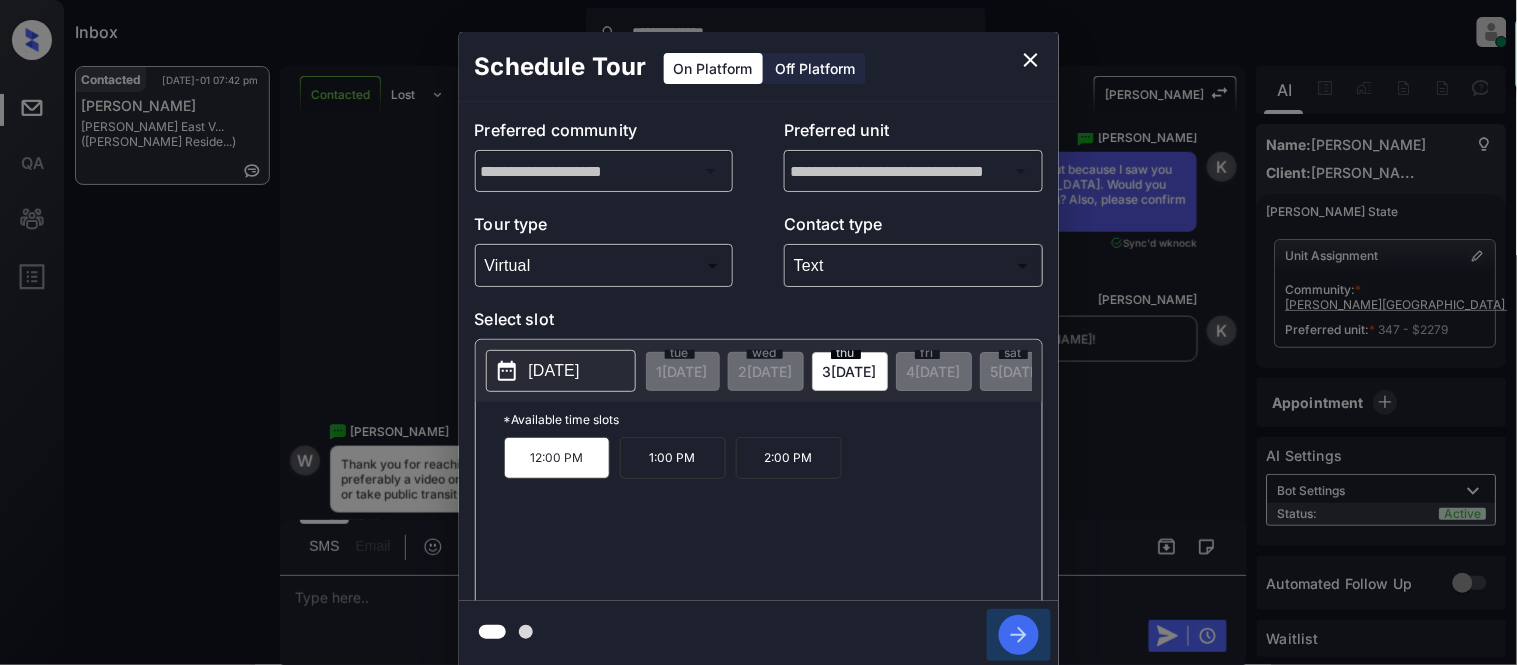 click 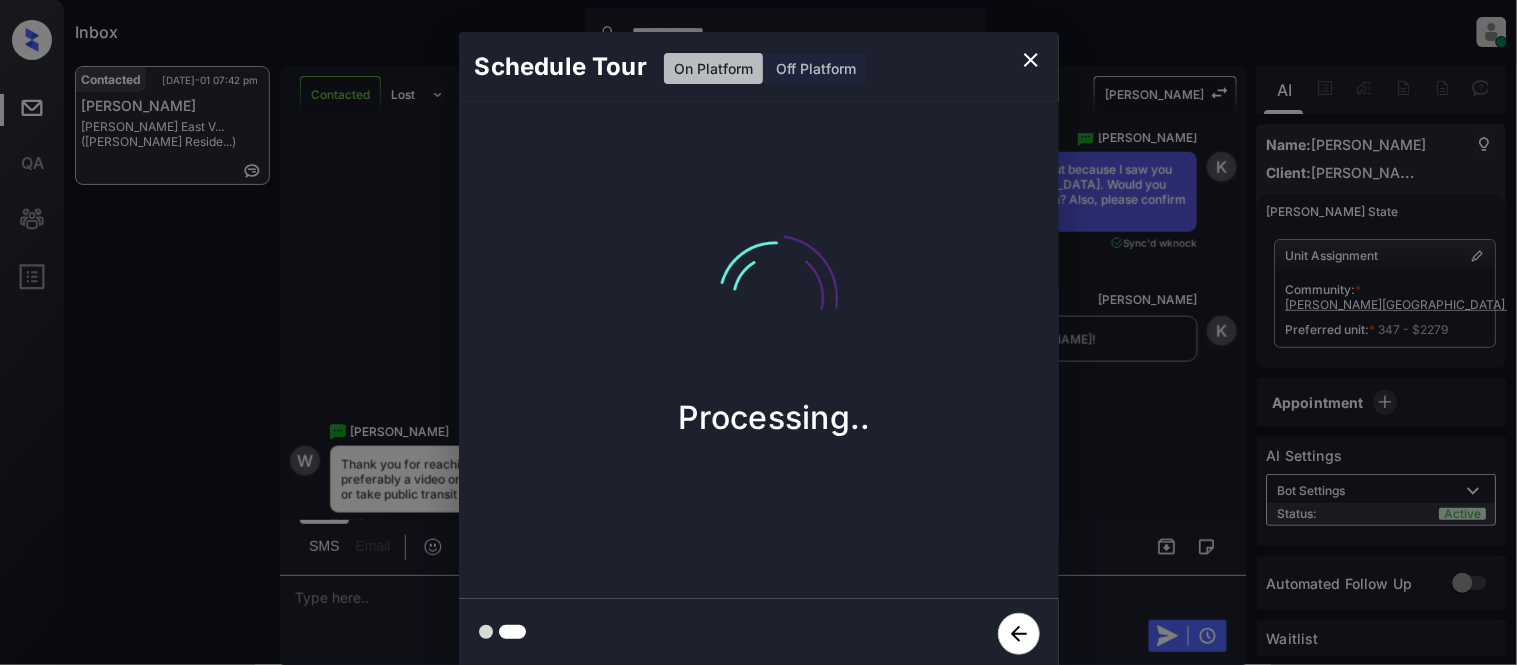click on "Schedule Tour On Platform Off Platform Processing.." at bounding box center [758, 350] 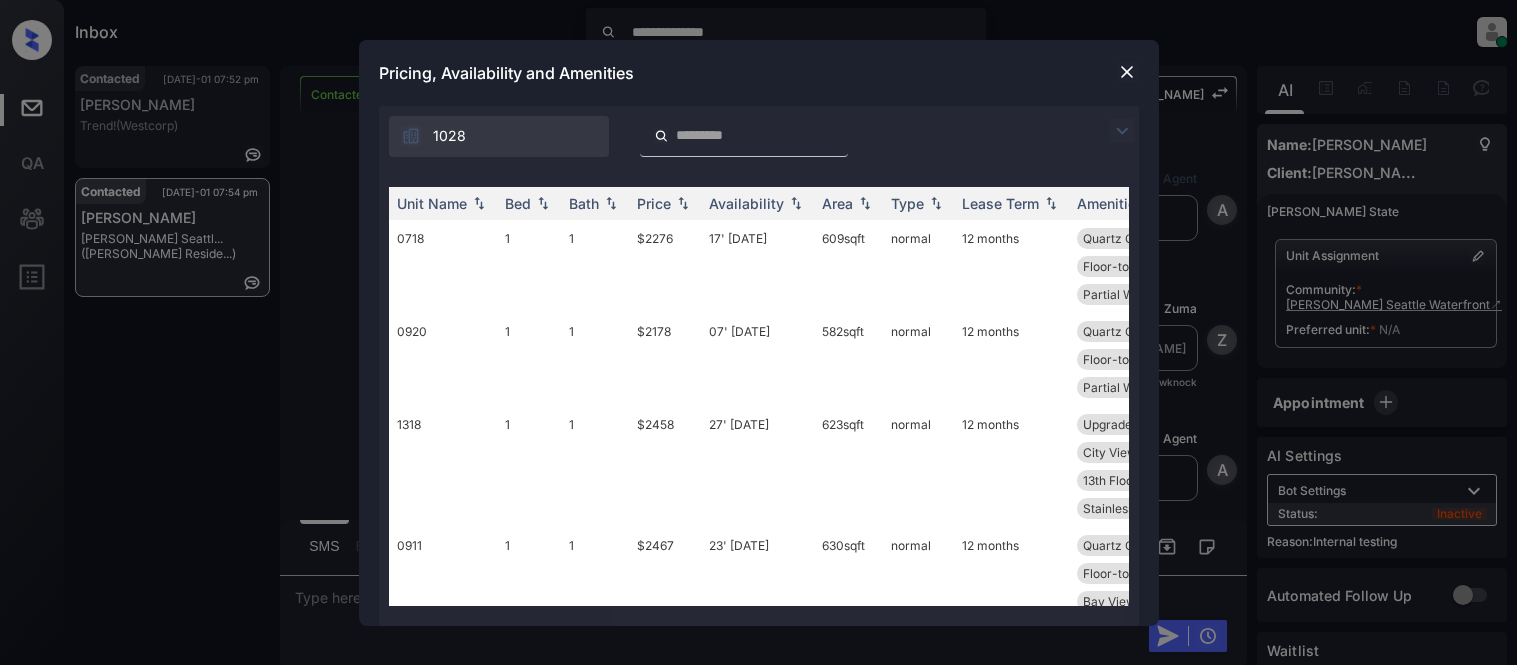 scroll, scrollTop: 0, scrollLeft: 0, axis: both 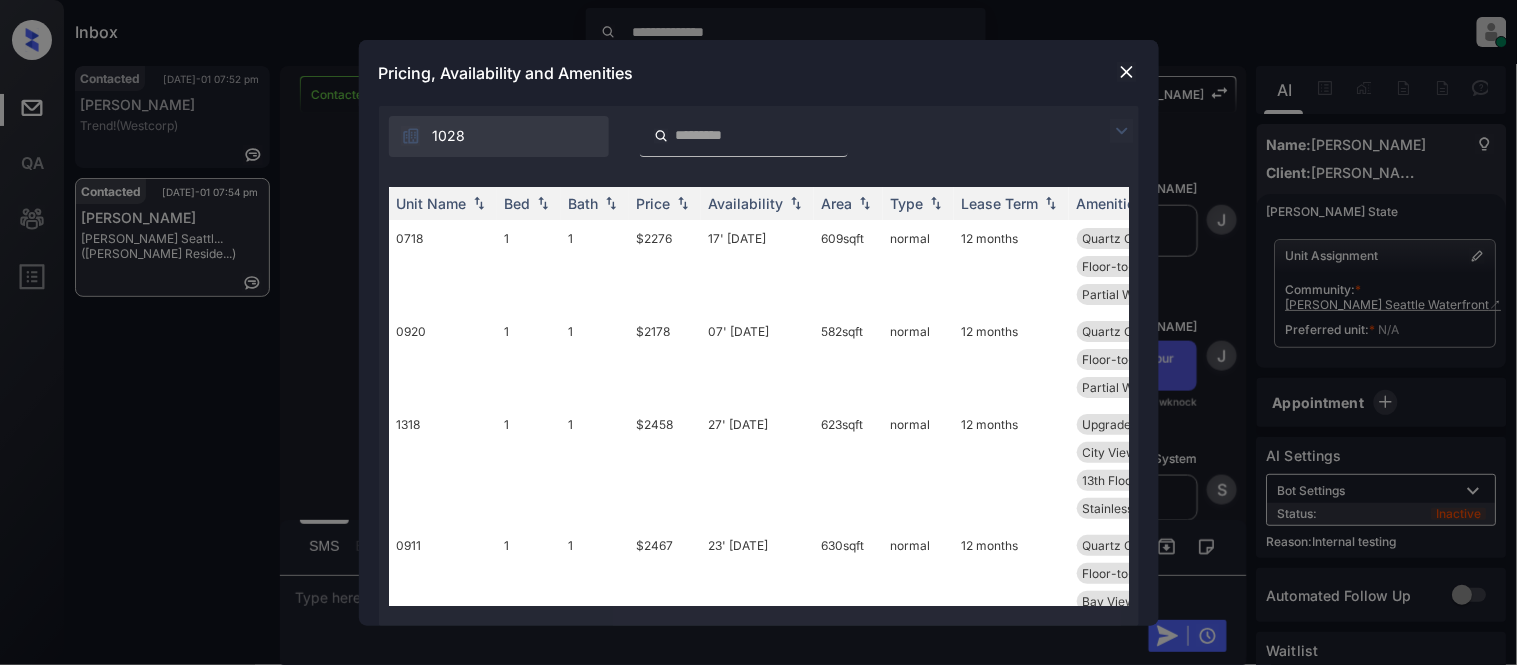 click at bounding box center (1122, 131) 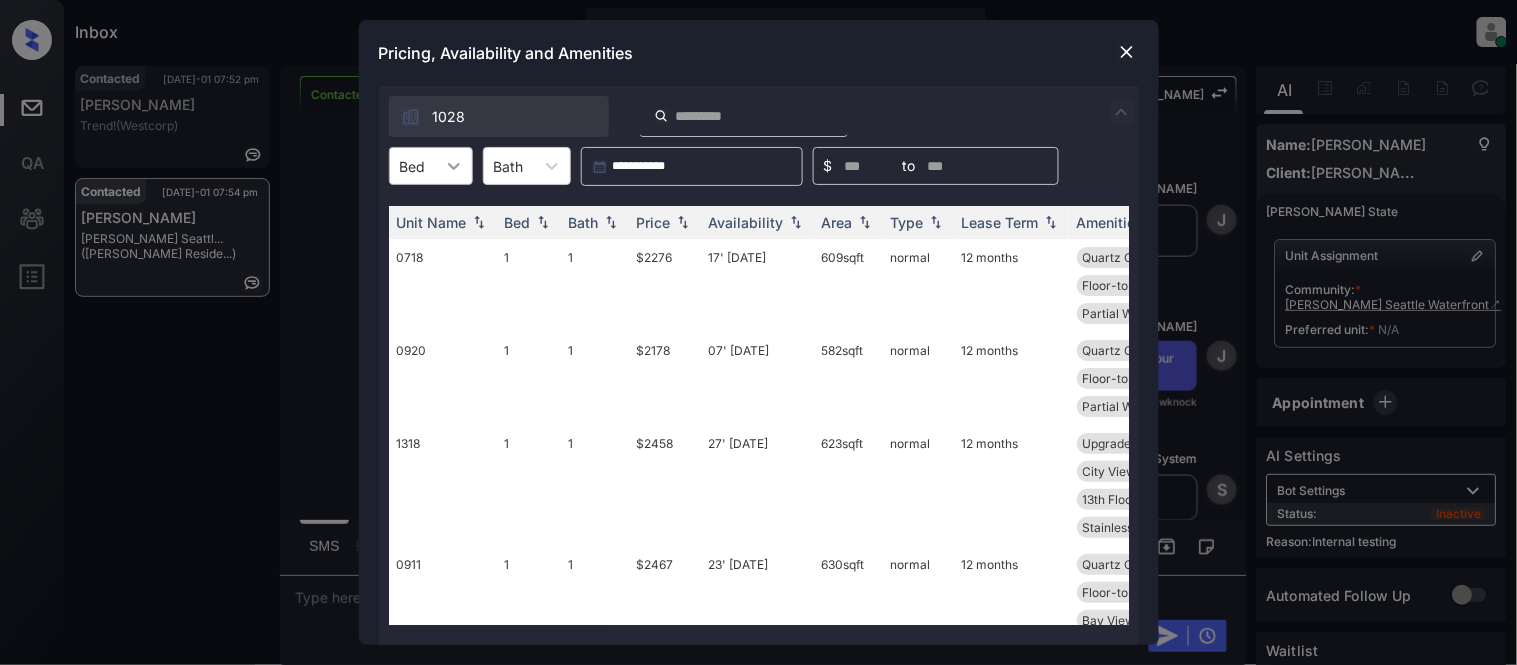 click 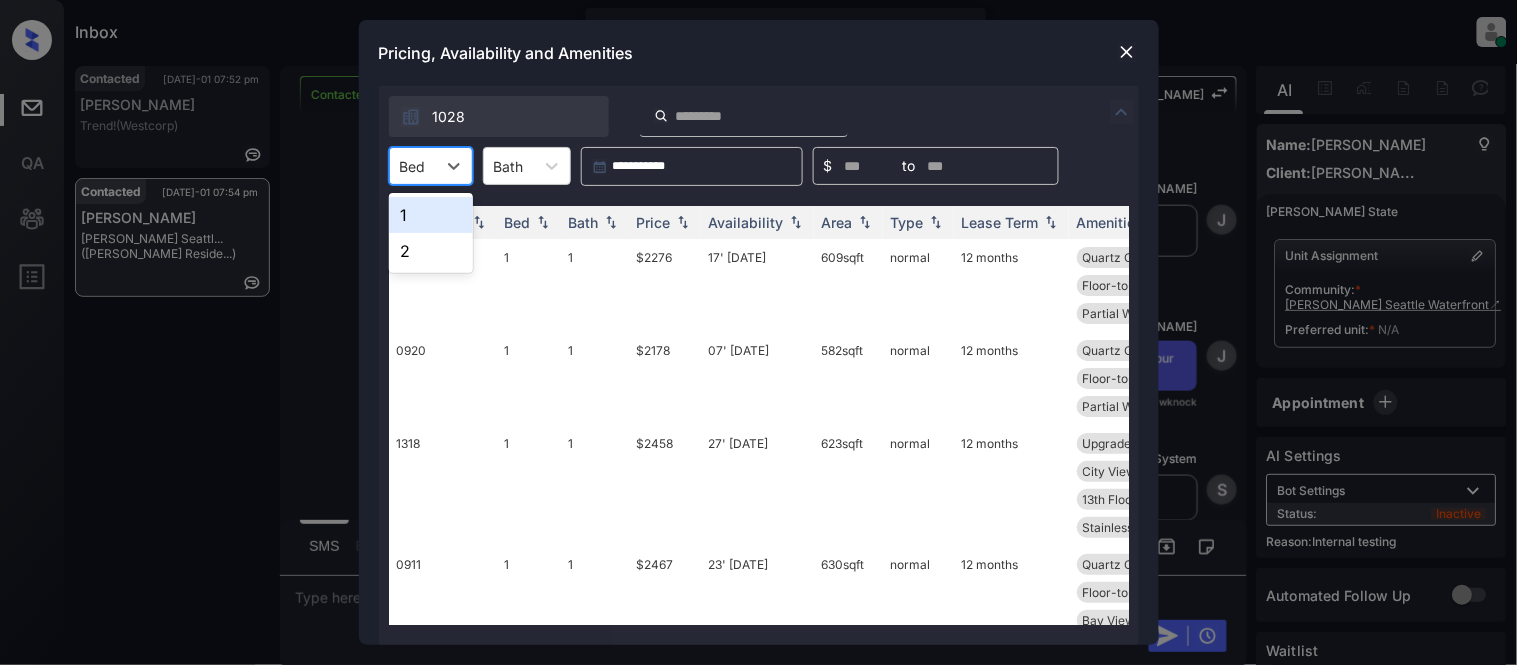 click on "1" at bounding box center [431, 215] 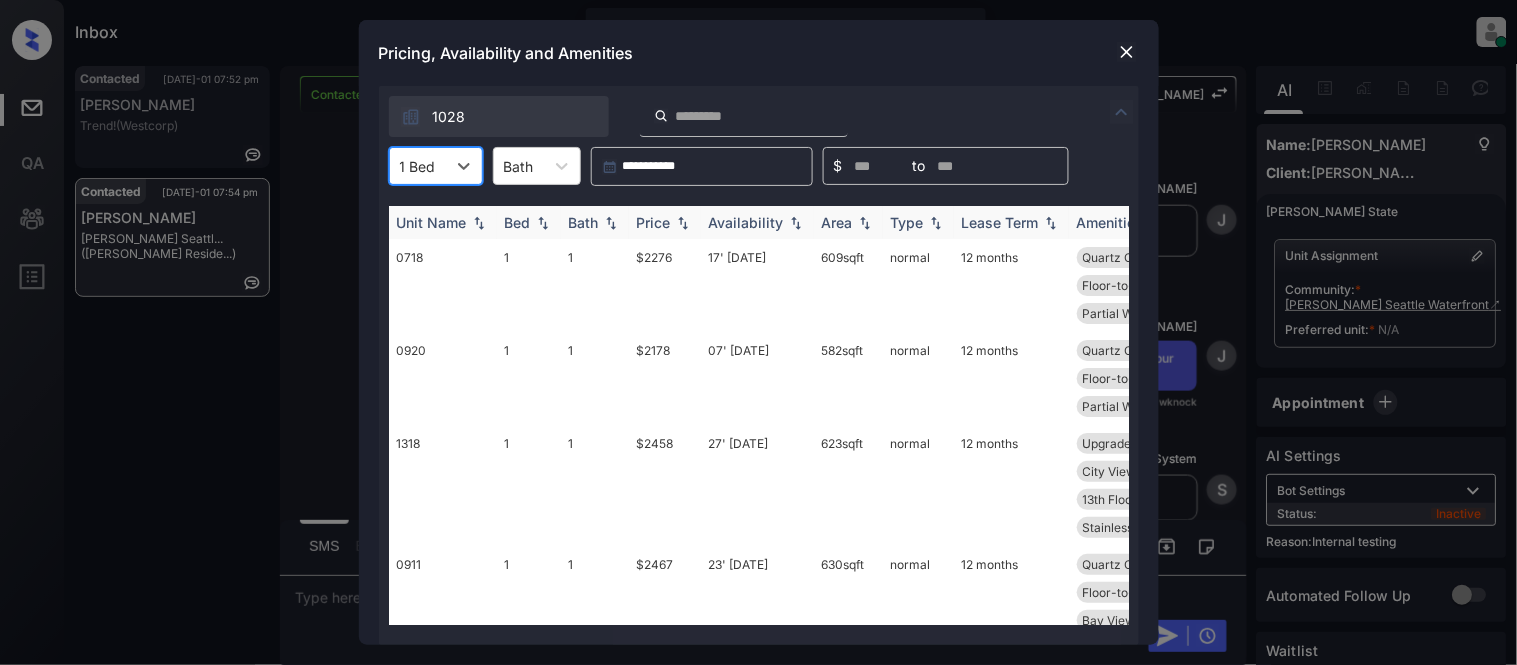 click on "Price" at bounding box center [654, 222] 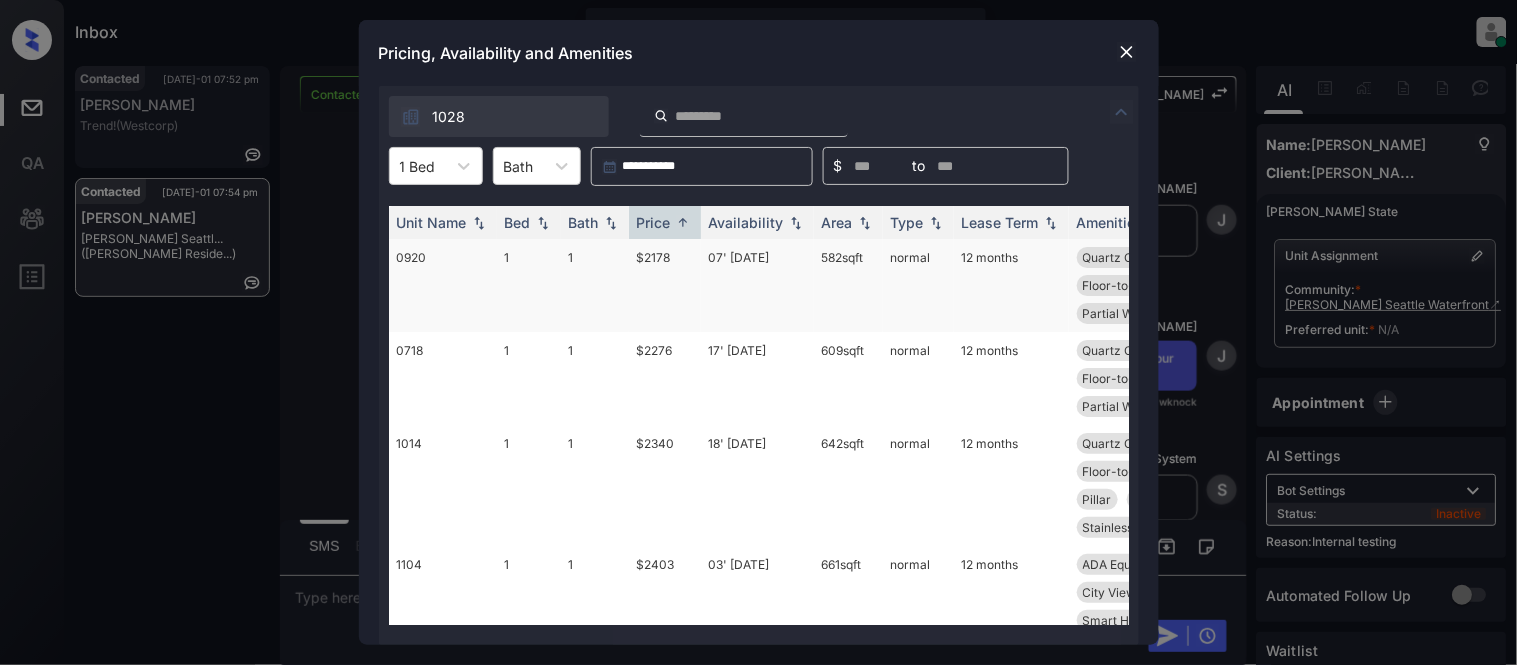 click on "$2178" at bounding box center [665, 285] 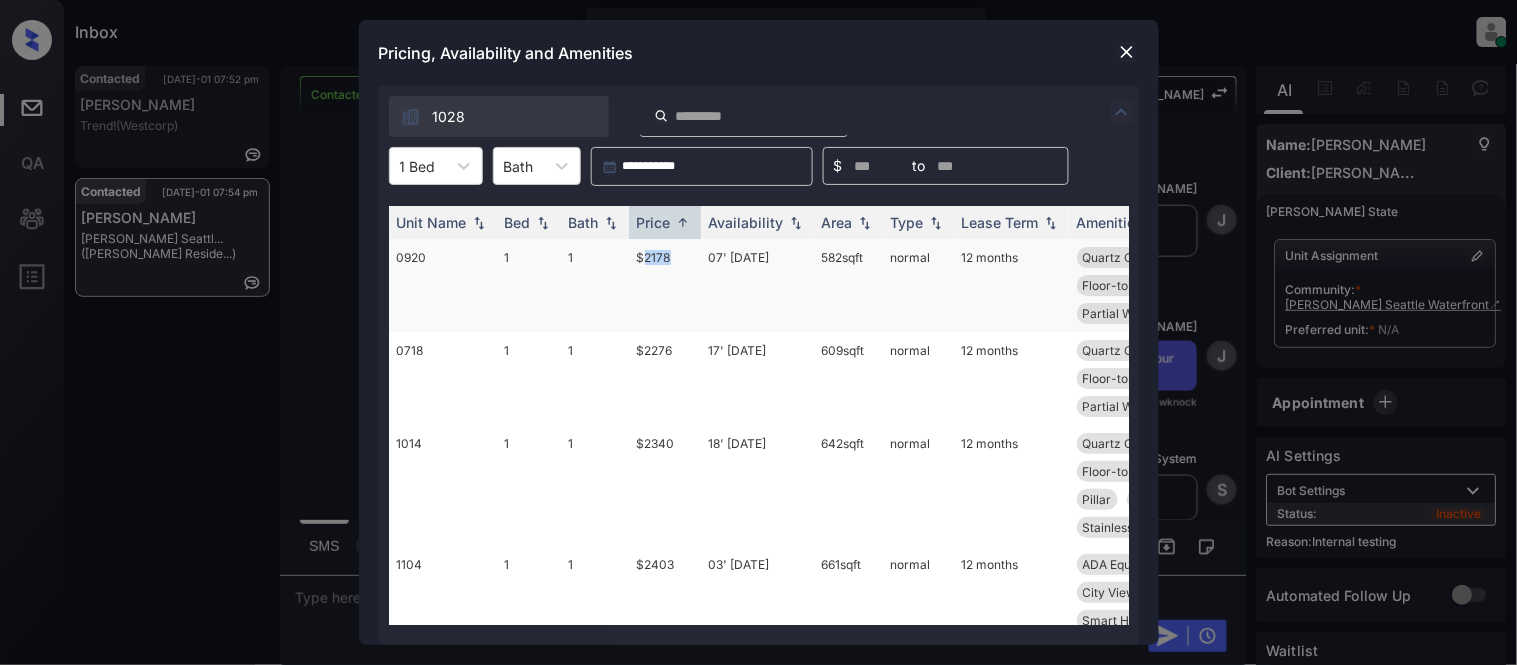 click on "$2178" at bounding box center (665, 285) 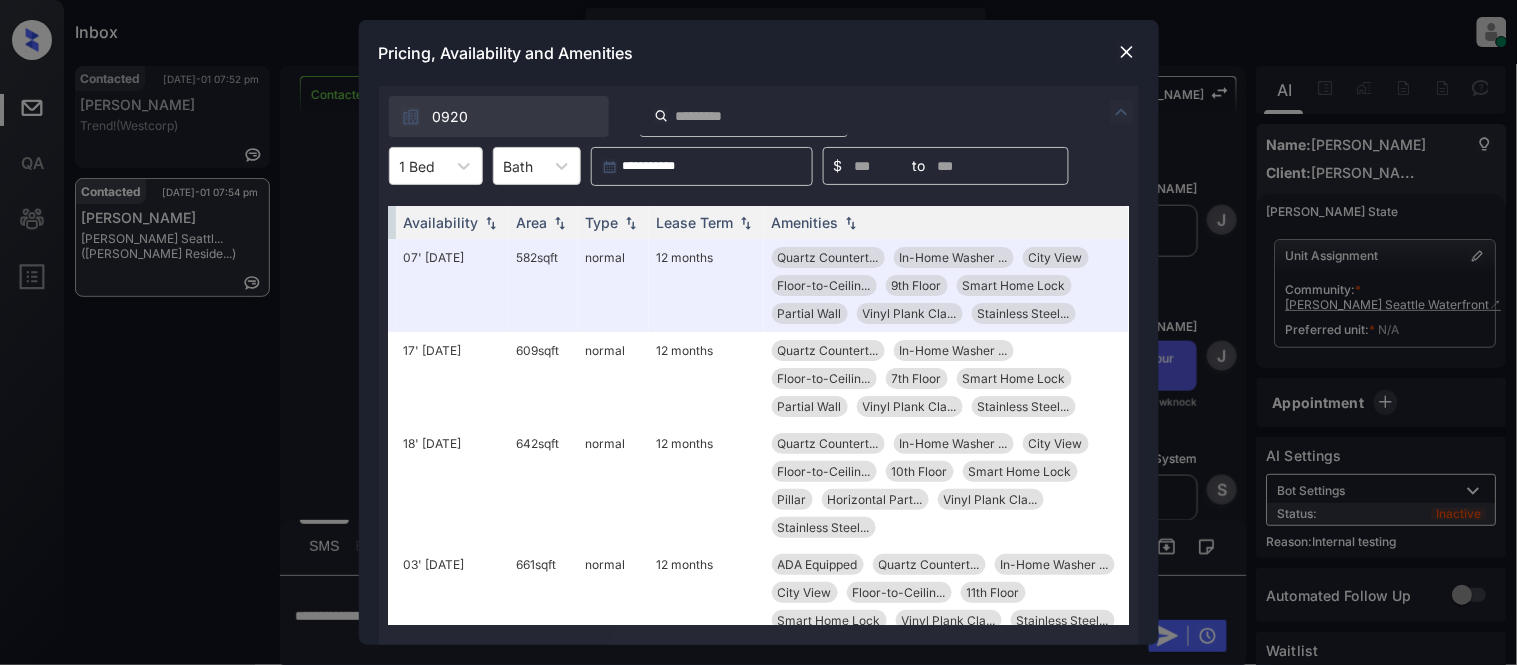 scroll, scrollTop: 0, scrollLeft: 321, axis: horizontal 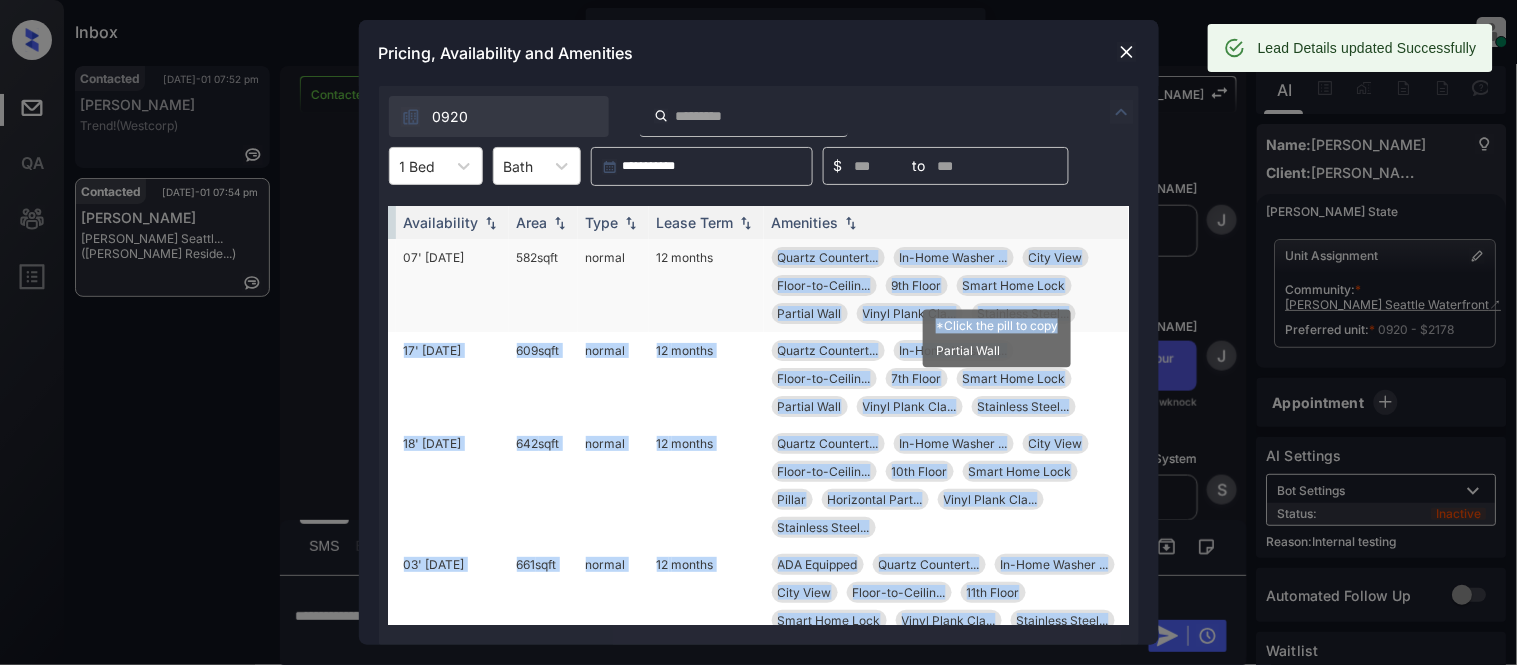 drag, startPoint x: 755, startPoint y: 253, endPoint x: 1065, endPoint y: 291, distance: 312.32034 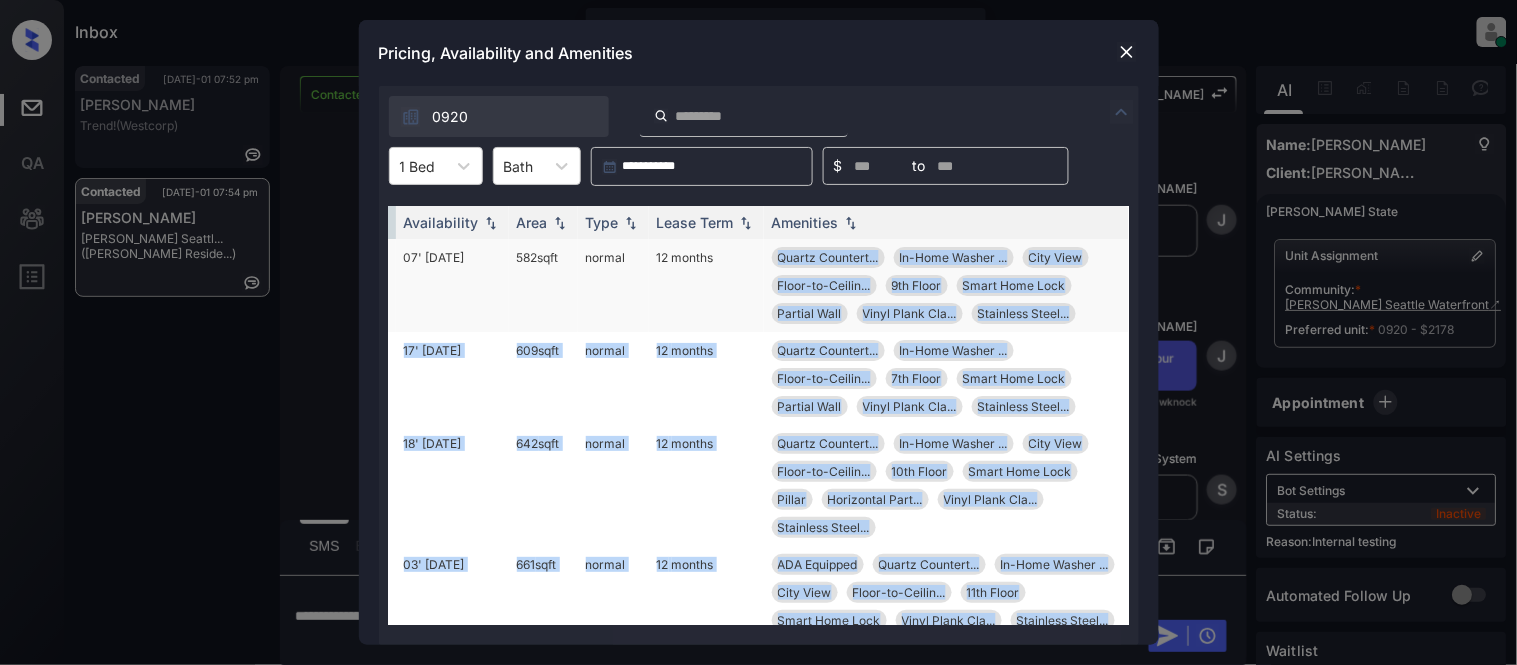 click on "Quartz Countert... In-Home Washer ... City View Floor-to-Ceilin... 9th Floor Smart Home Lock Partial Wall Vinyl Plank Cla... Stainless Steel..." at bounding box center [946, 285] 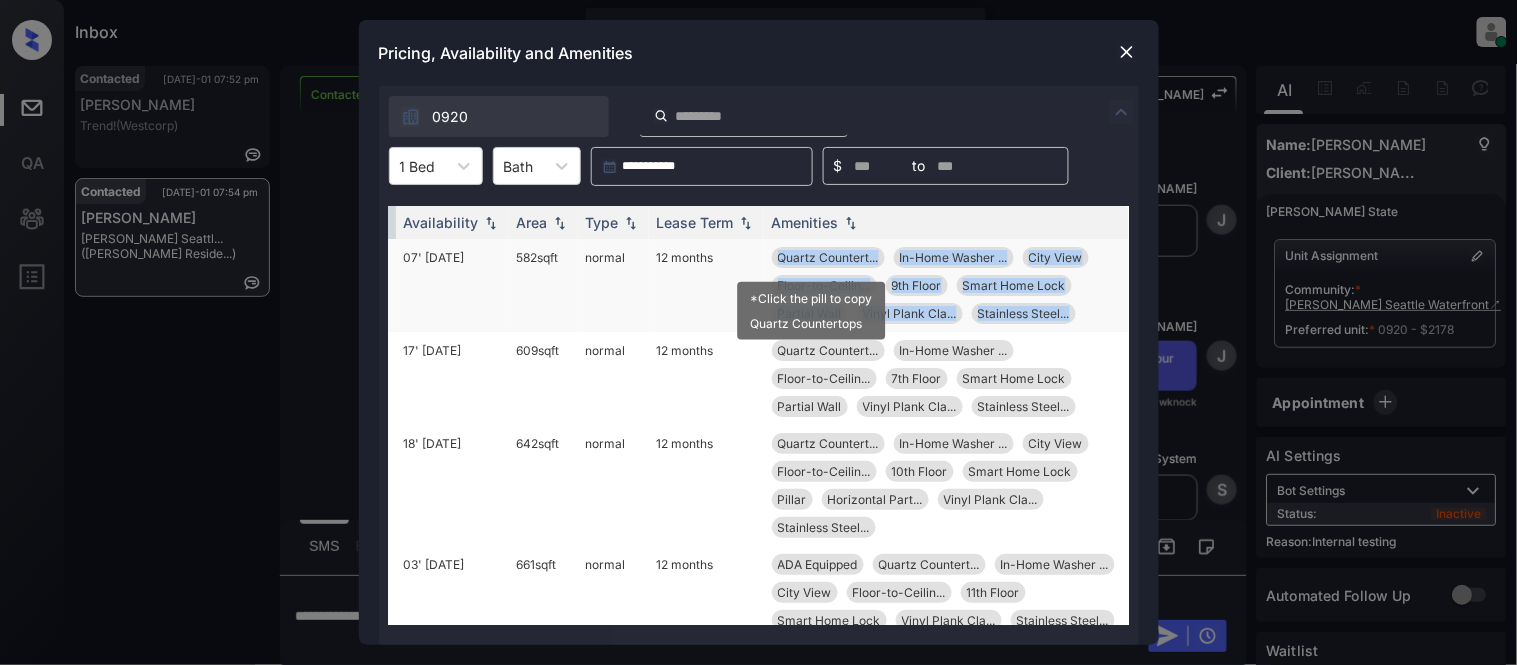 drag, startPoint x: 1067, startPoint y: 310, endPoint x: 758, endPoint y: 250, distance: 314.77133 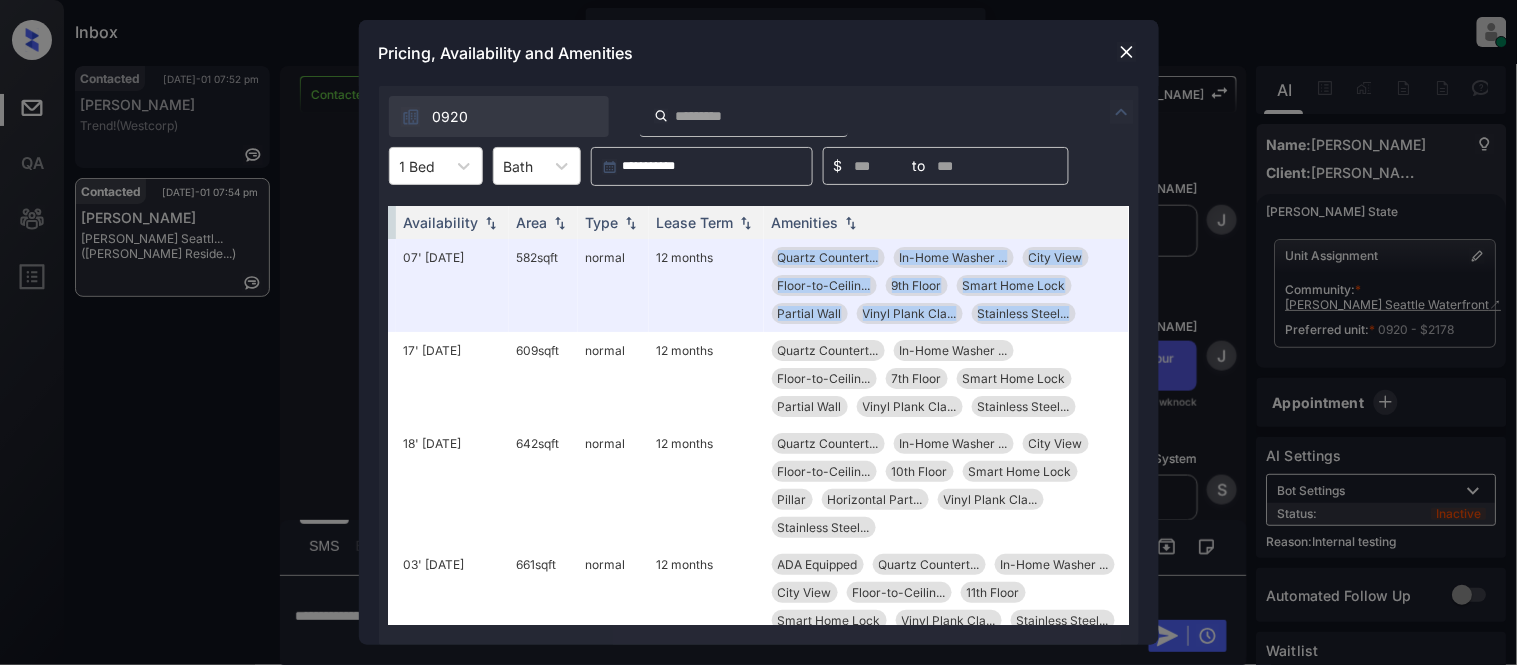 click at bounding box center (1127, 52) 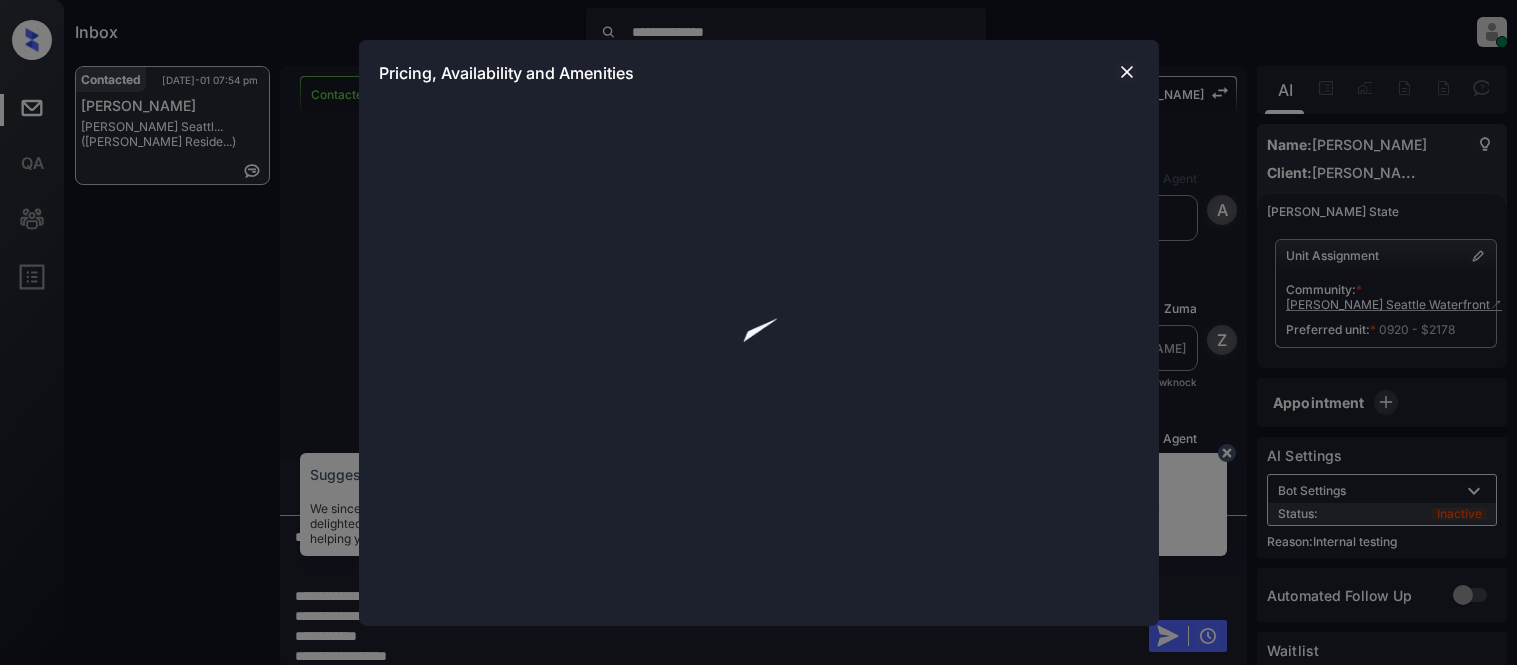 scroll, scrollTop: 0, scrollLeft: 0, axis: both 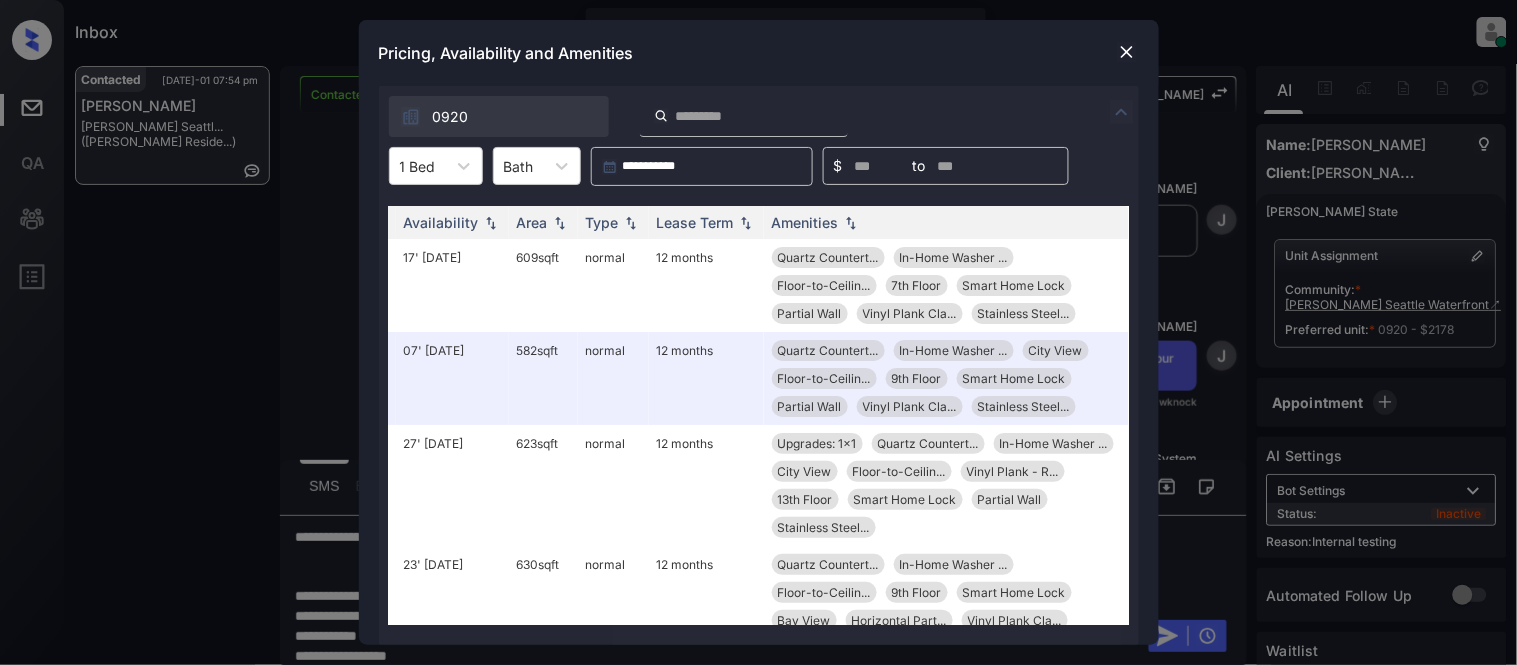 click at bounding box center (1127, 52) 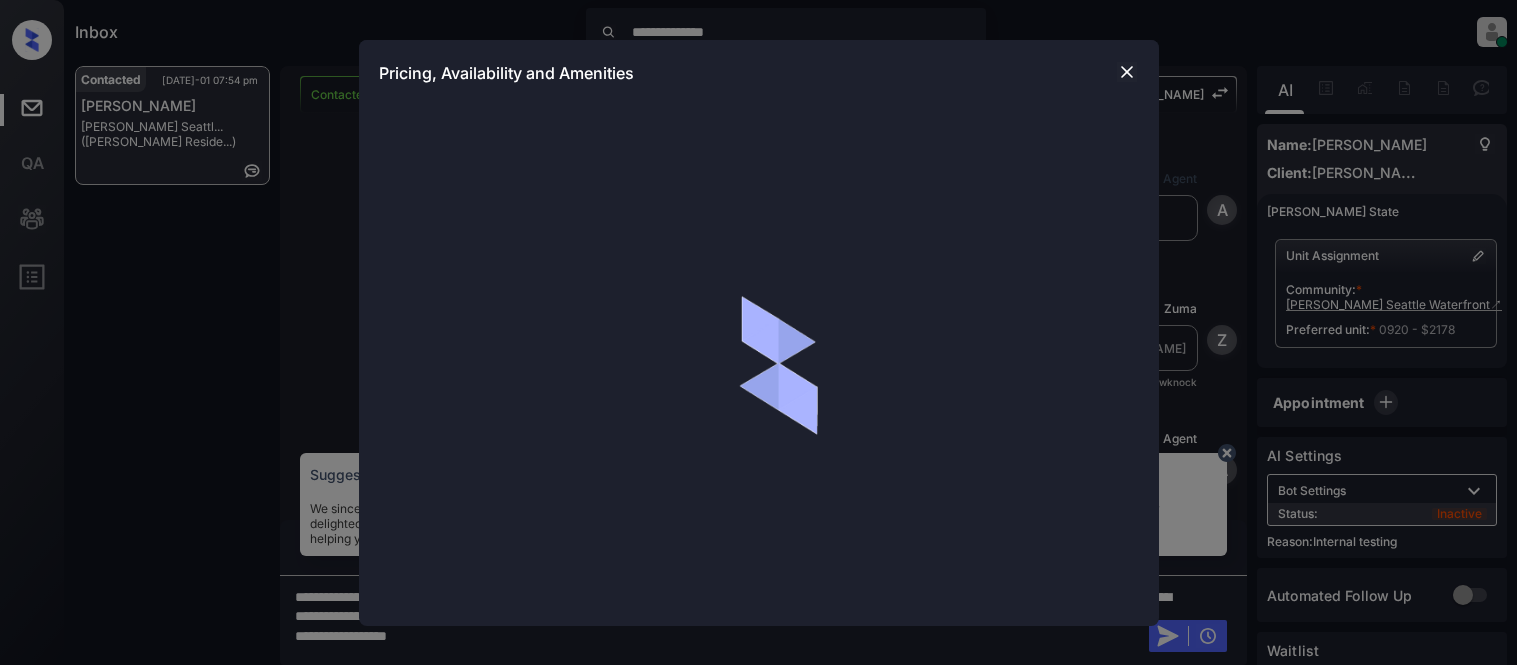 scroll, scrollTop: 0, scrollLeft: 0, axis: both 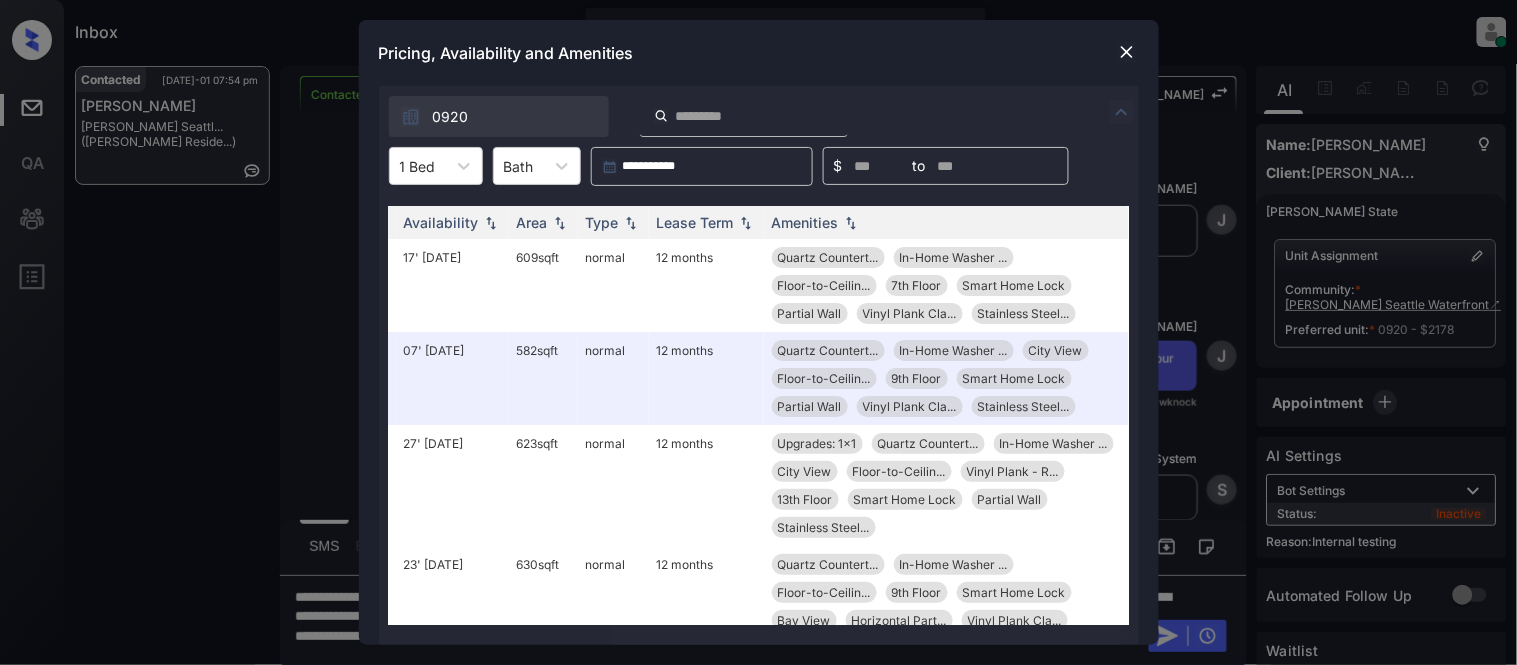 click at bounding box center [1127, 52] 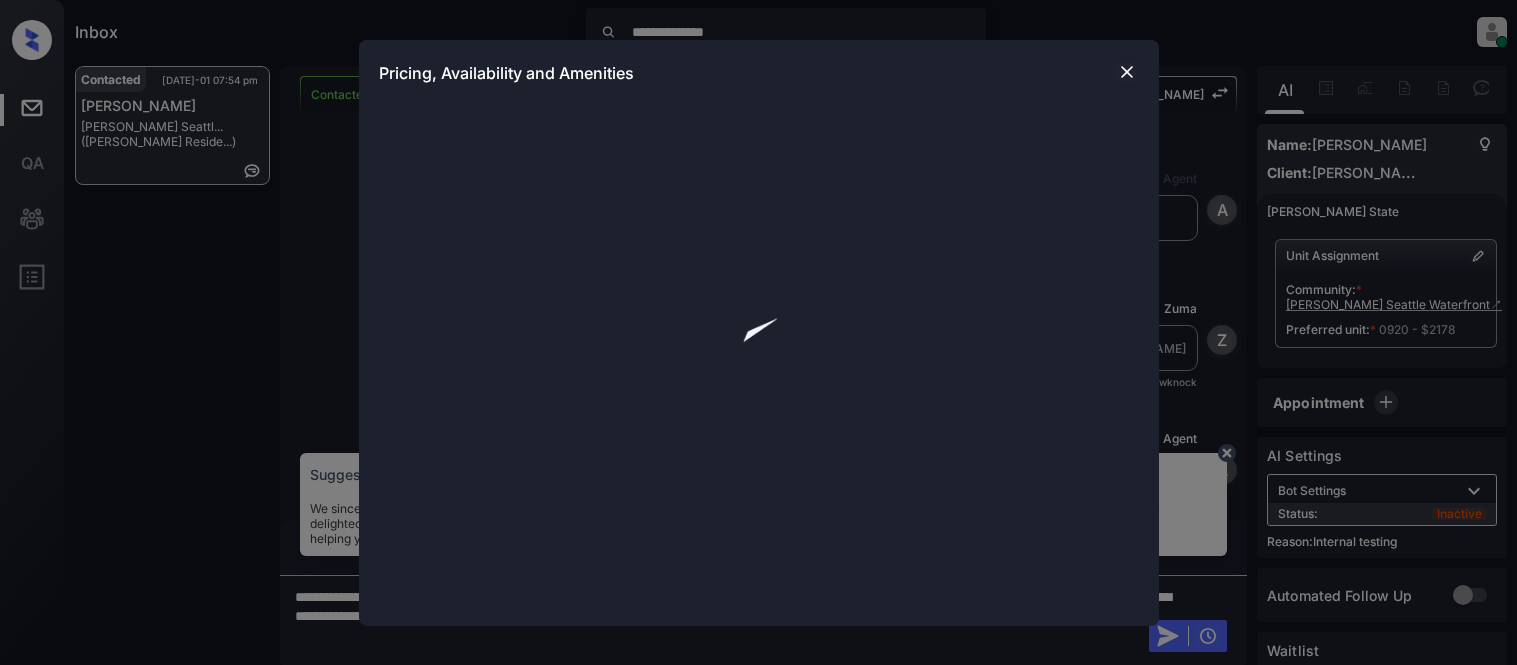 scroll, scrollTop: 0, scrollLeft: 0, axis: both 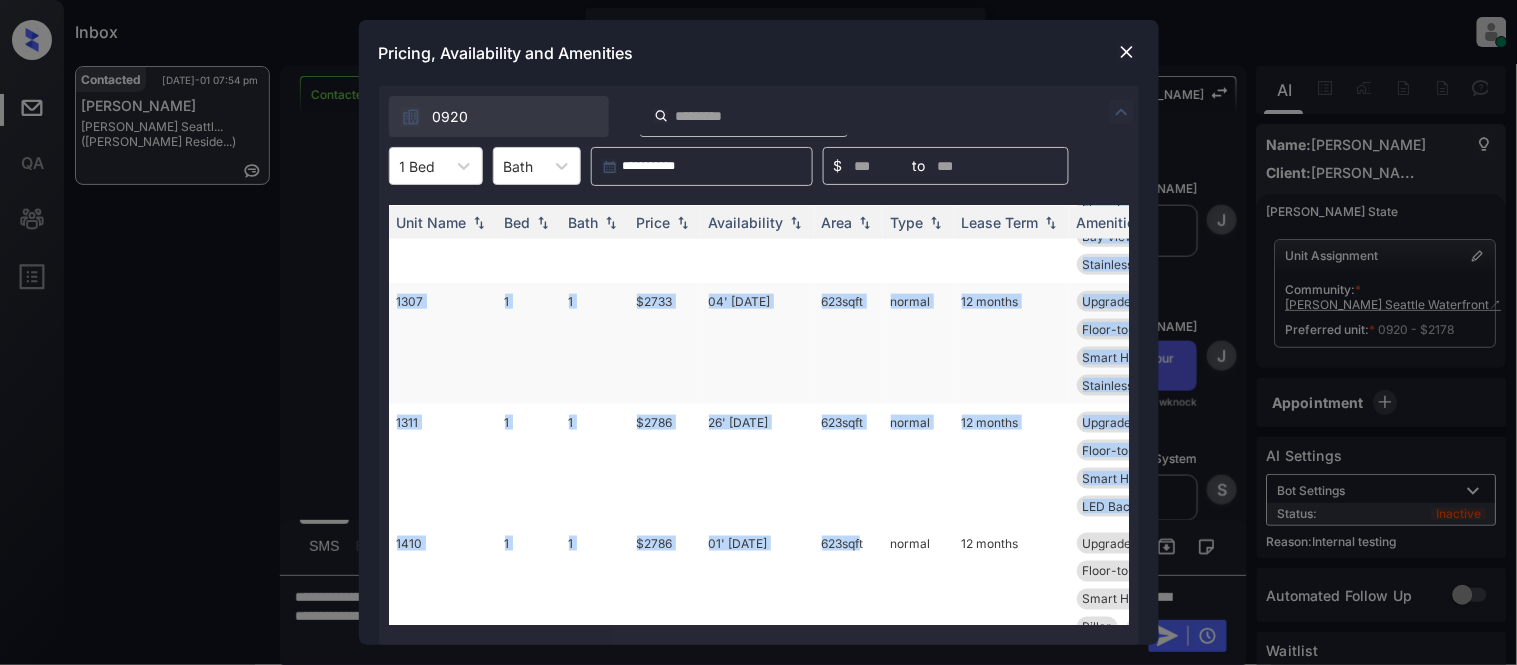 drag, startPoint x: 675, startPoint y: 607, endPoint x: 856, endPoint y: 603, distance: 181.04419 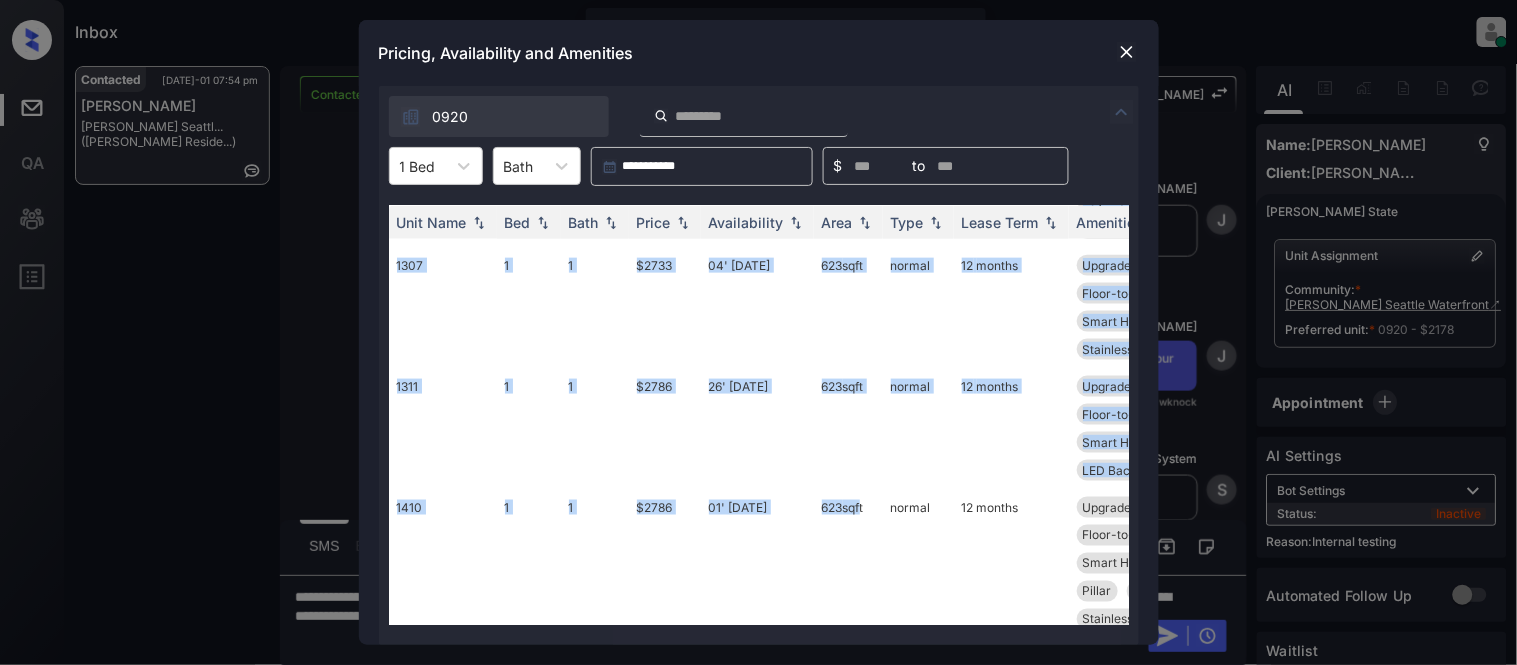 scroll, scrollTop: 0, scrollLeft: 0, axis: both 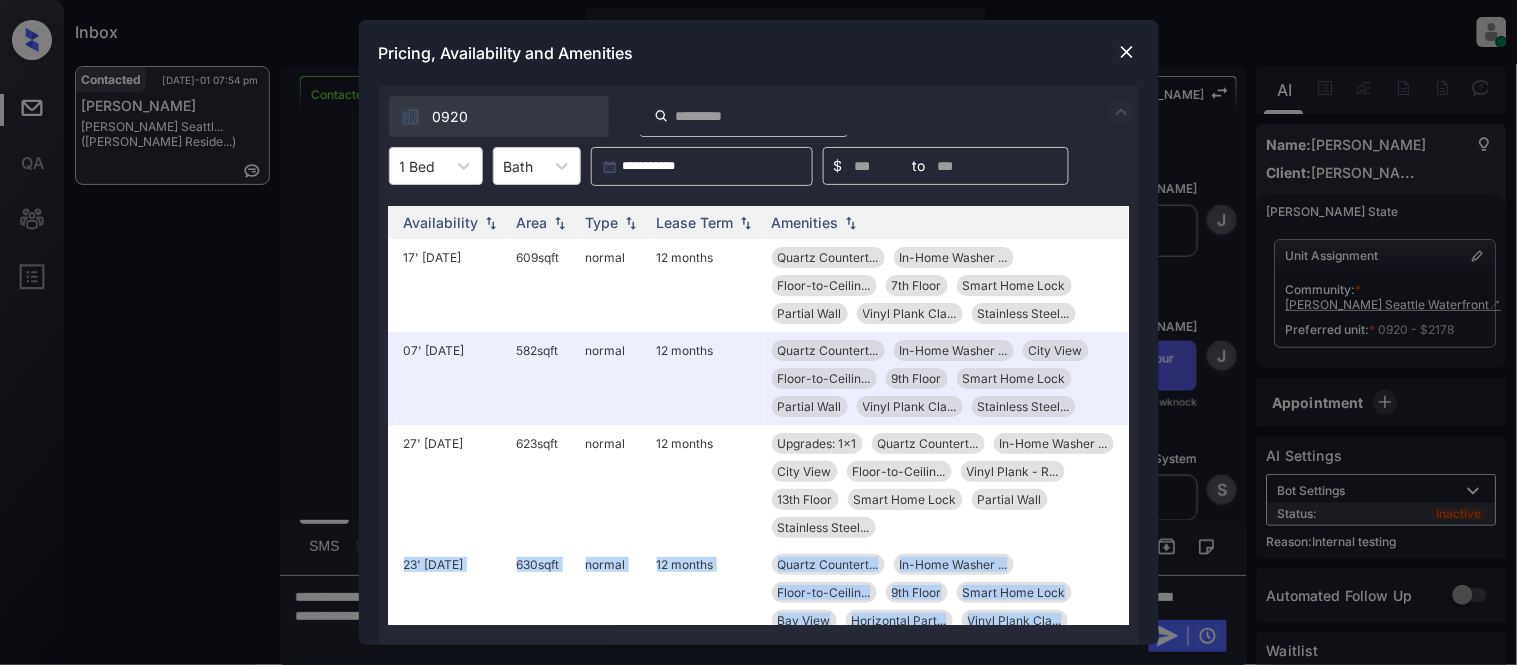 click at bounding box center (1127, 52) 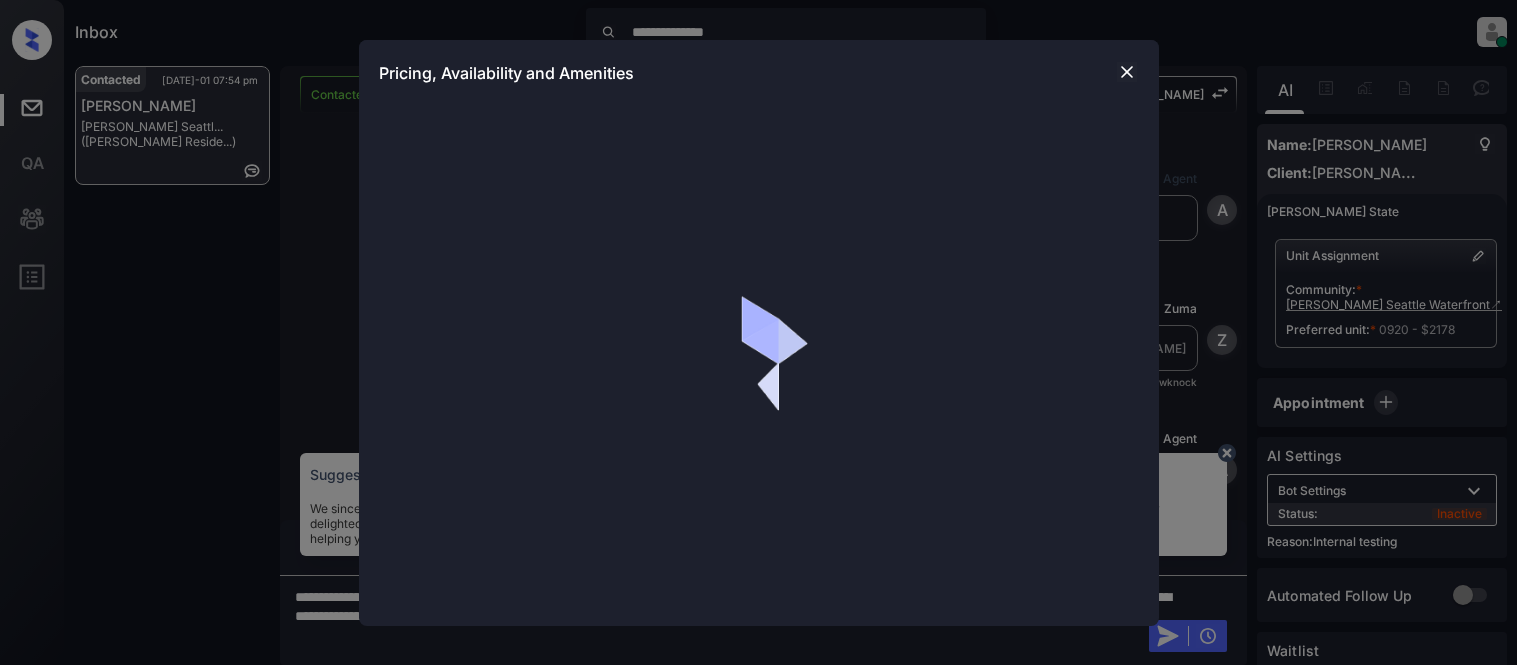 scroll, scrollTop: 0, scrollLeft: 0, axis: both 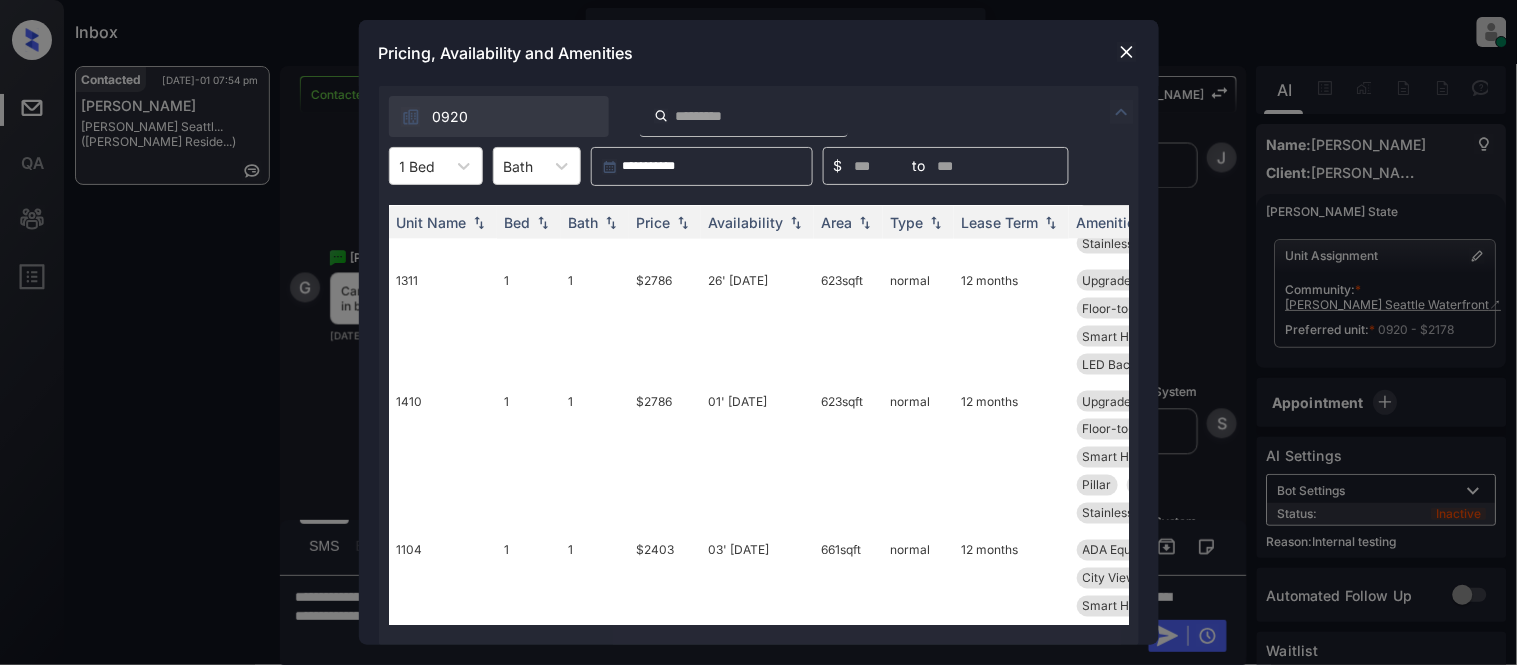 click at bounding box center [1127, 52] 